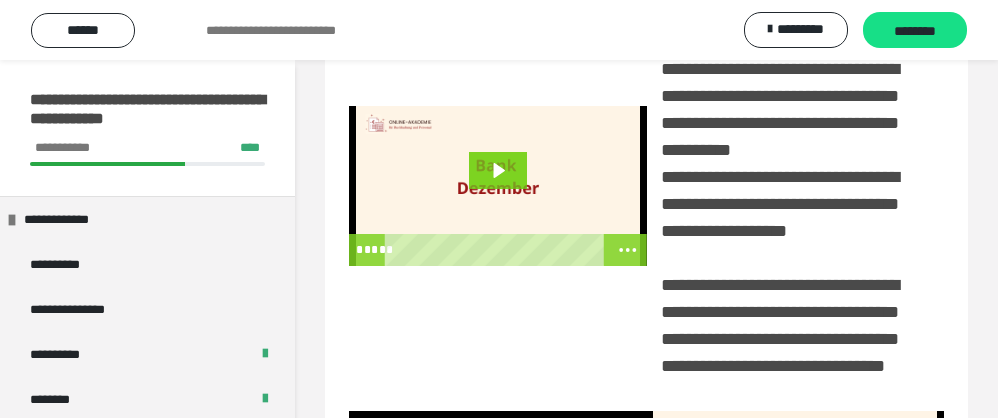 scroll, scrollTop: 339, scrollLeft: 0, axis: vertical 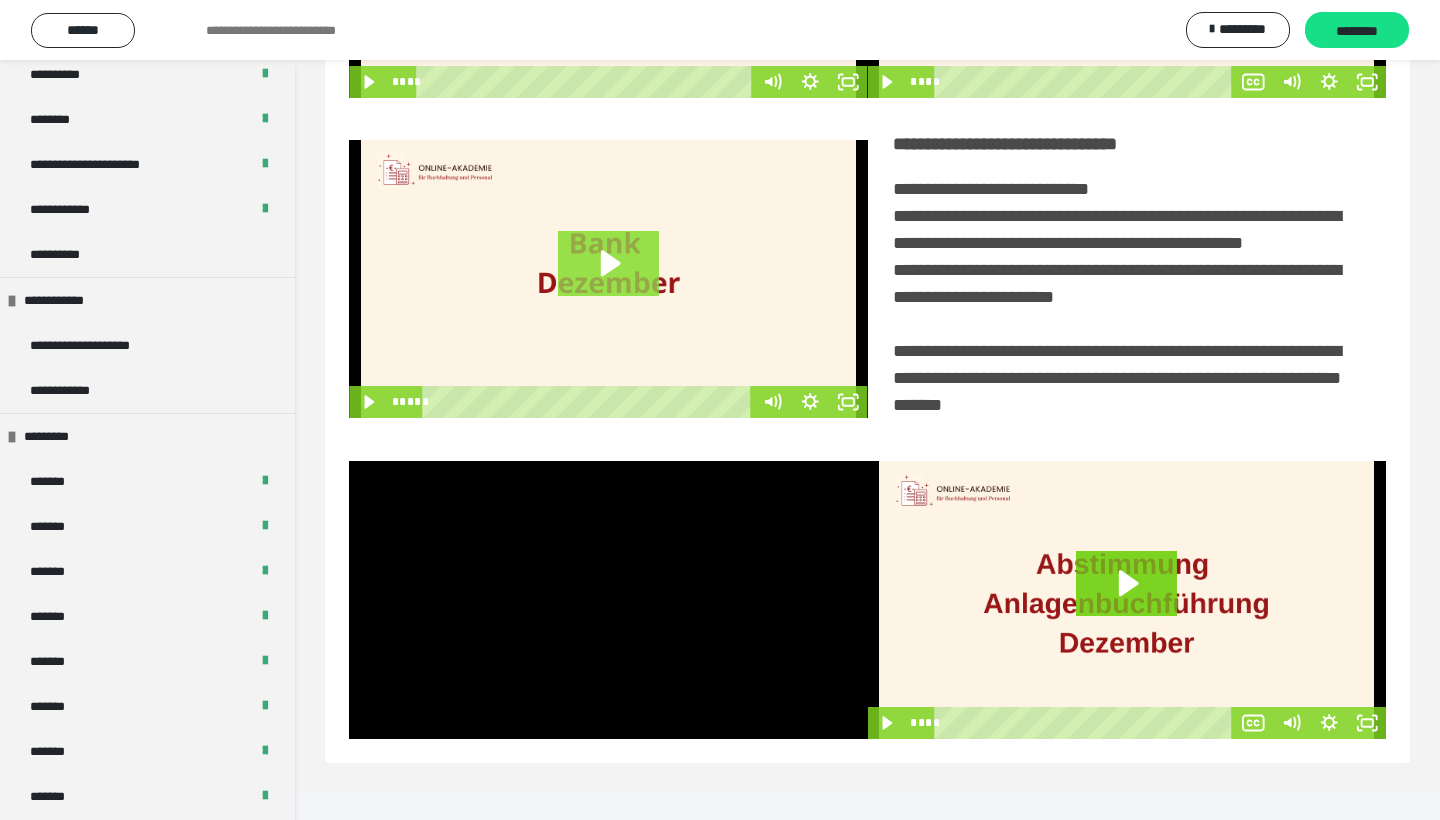 click 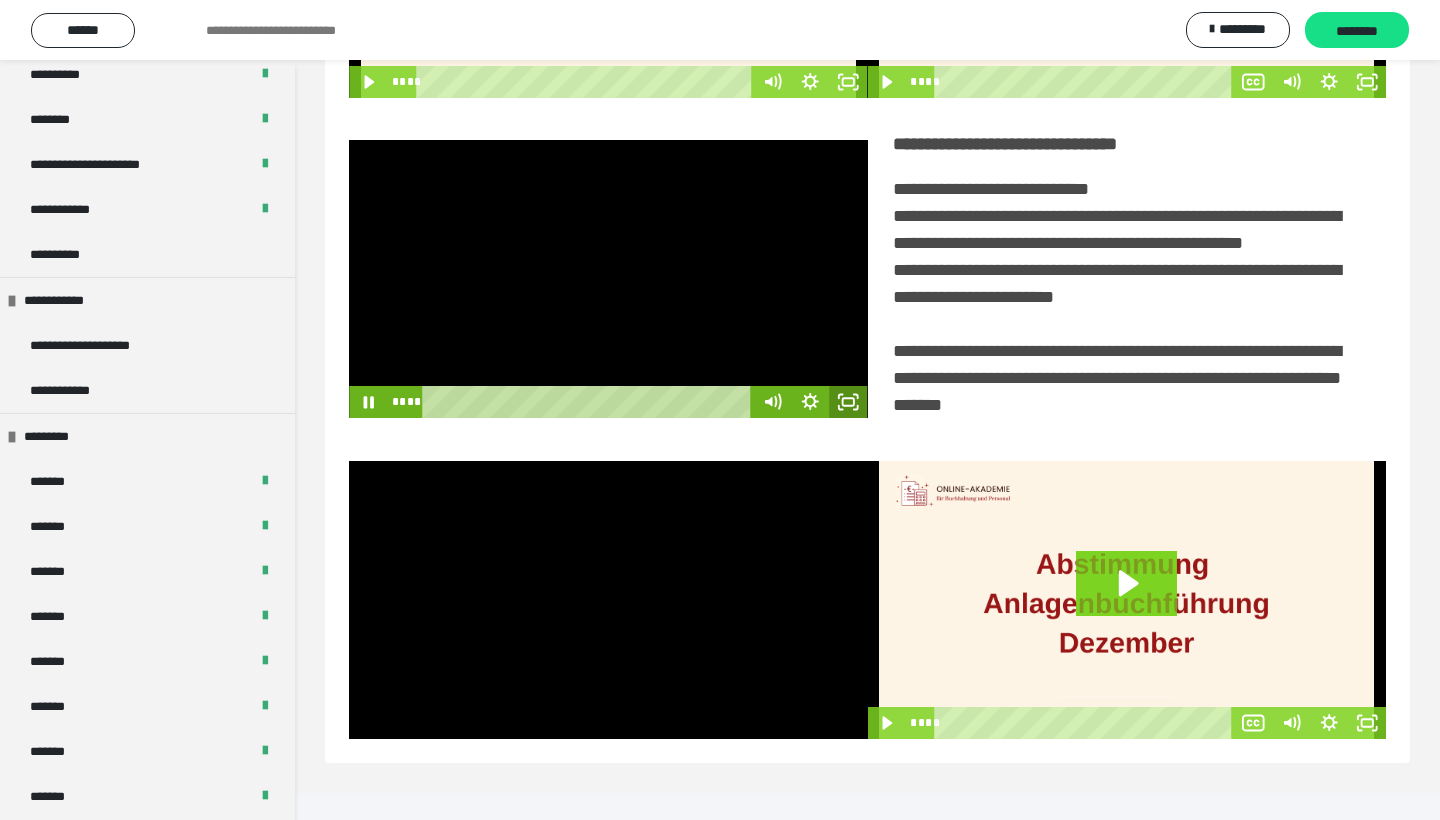 click 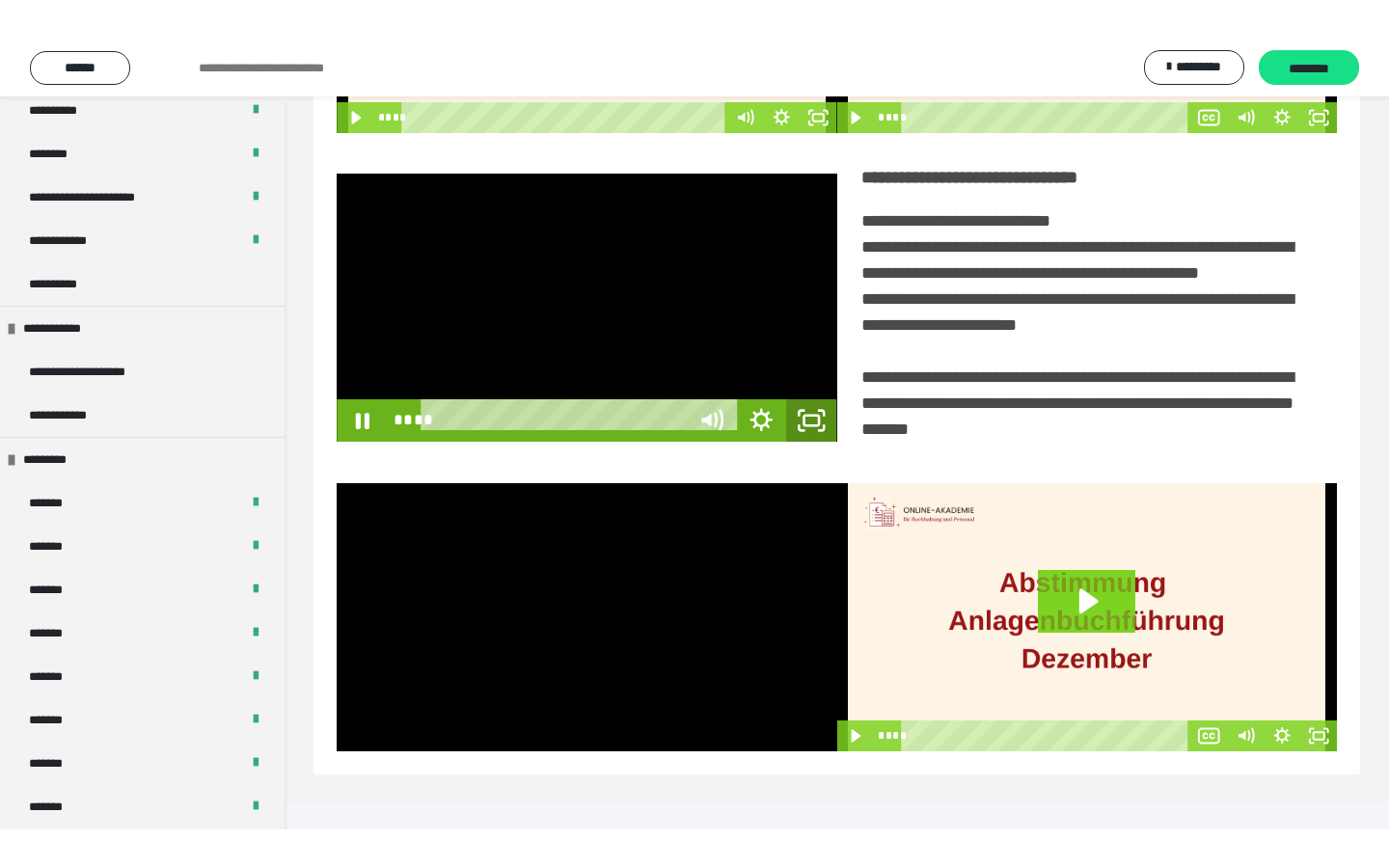 scroll, scrollTop: 0, scrollLeft: 0, axis: both 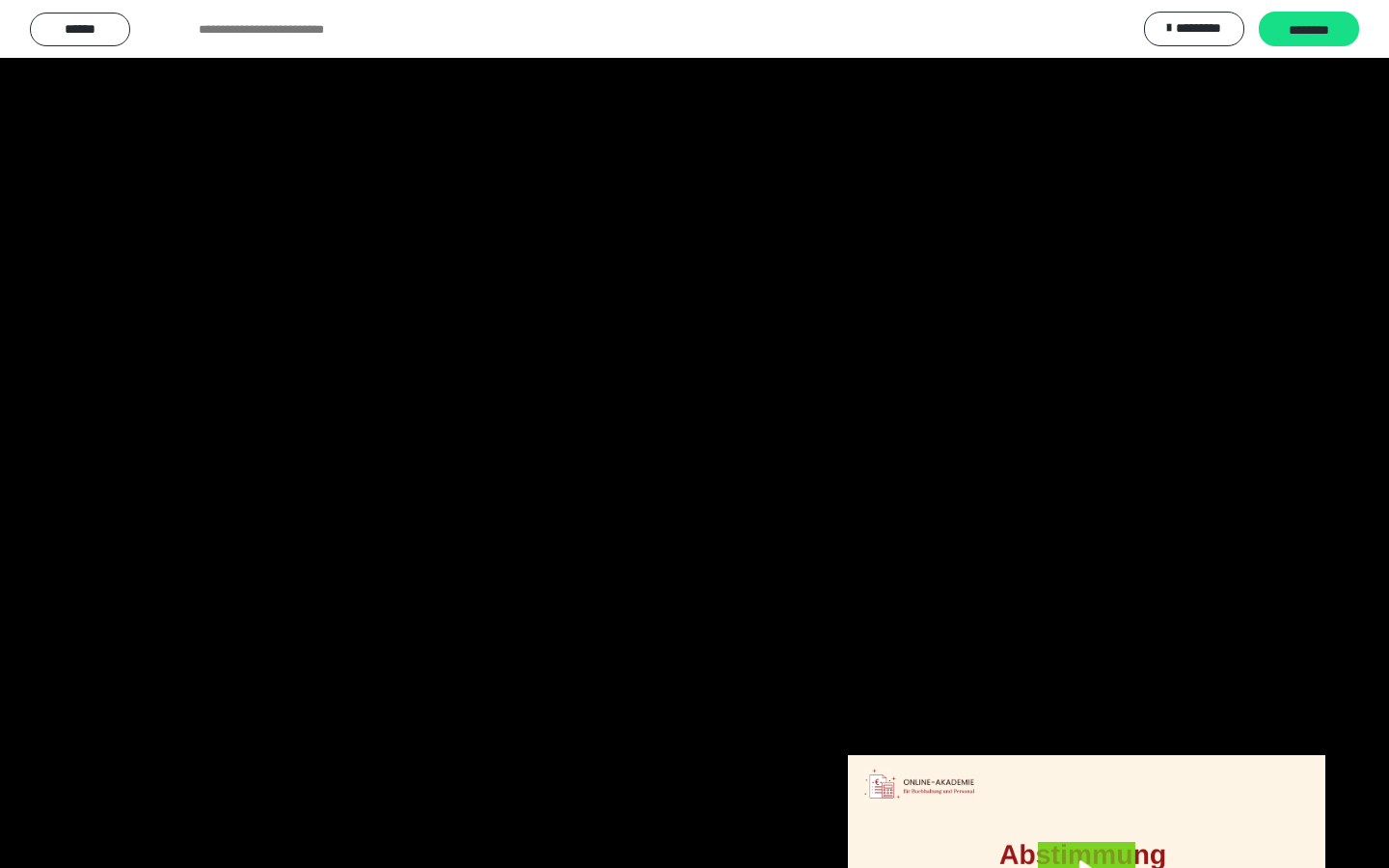 click at bounding box center [694, 434] 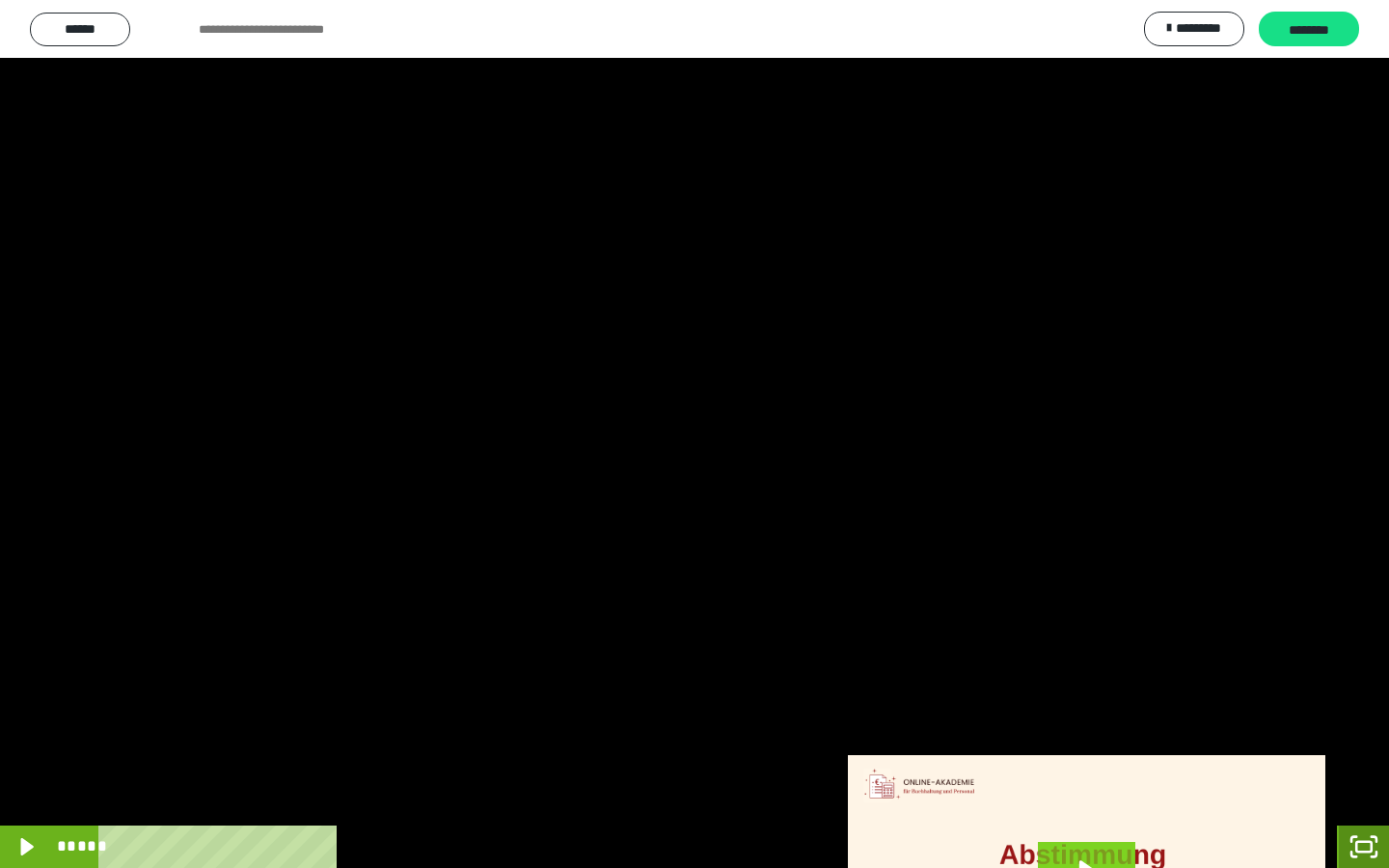 click 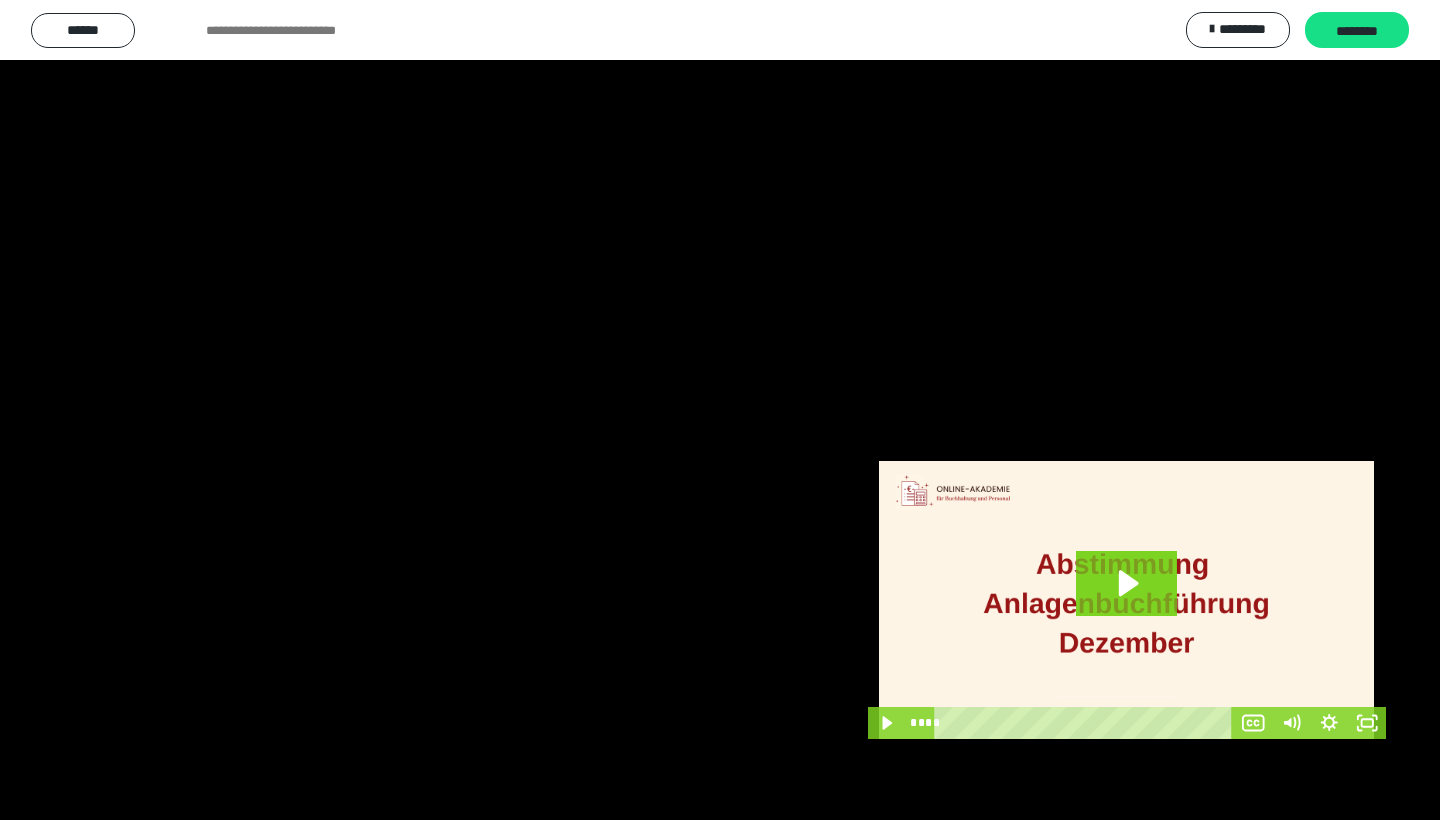 scroll, scrollTop: 322, scrollLeft: 0, axis: vertical 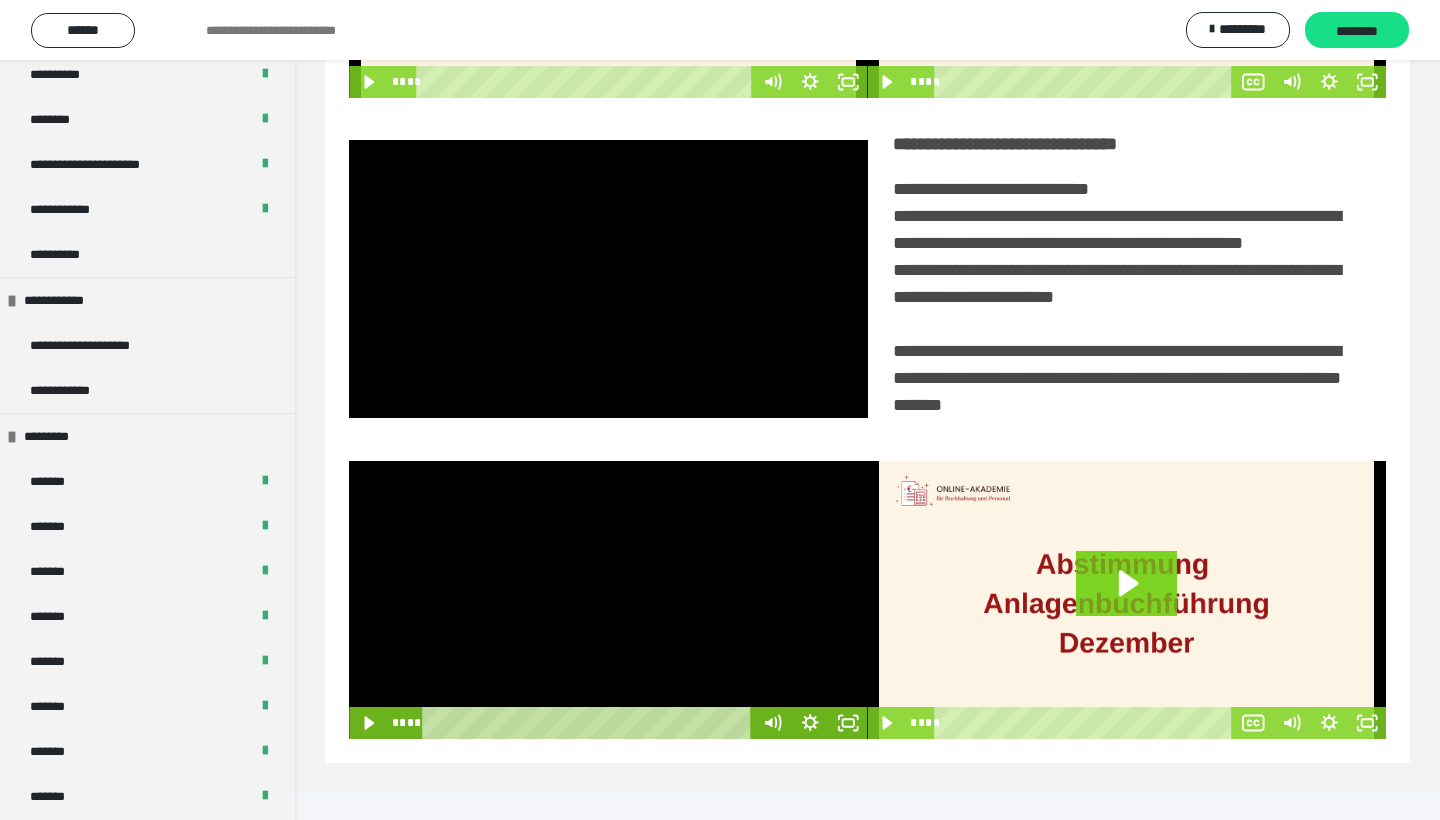 click at bounding box center [608, 600] 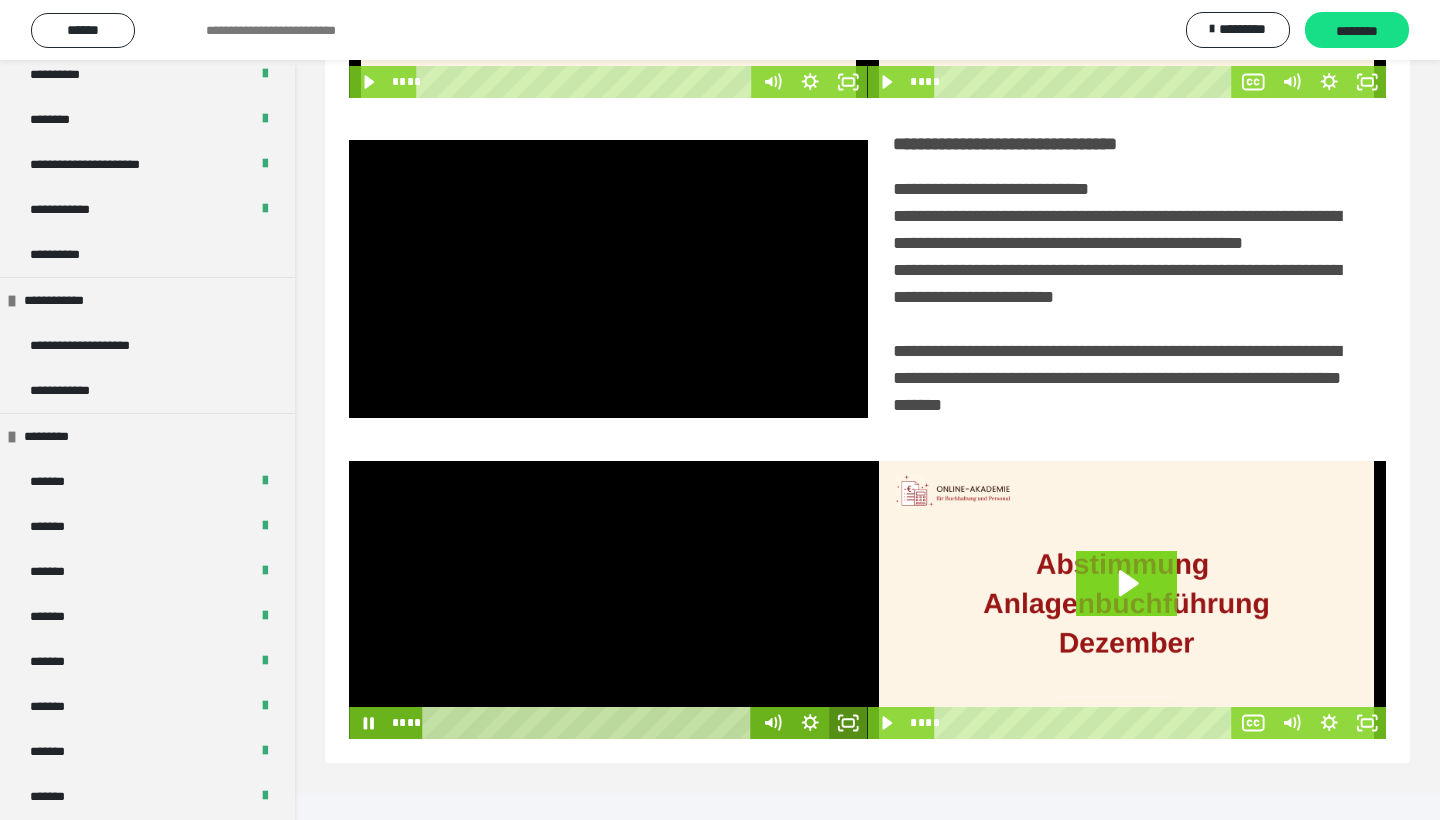 click 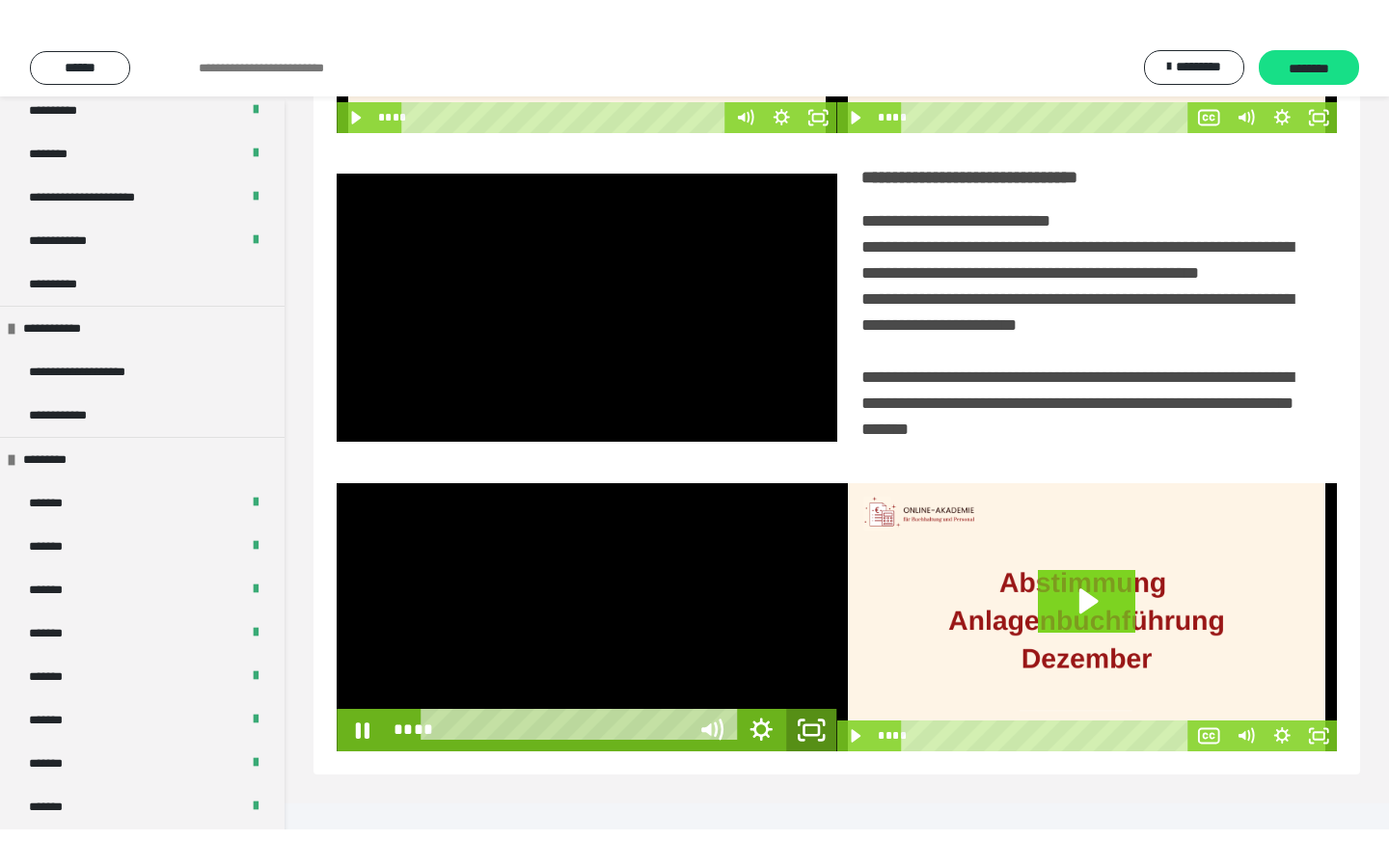scroll, scrollTop: 0, scrollLeft: 0, axis: both 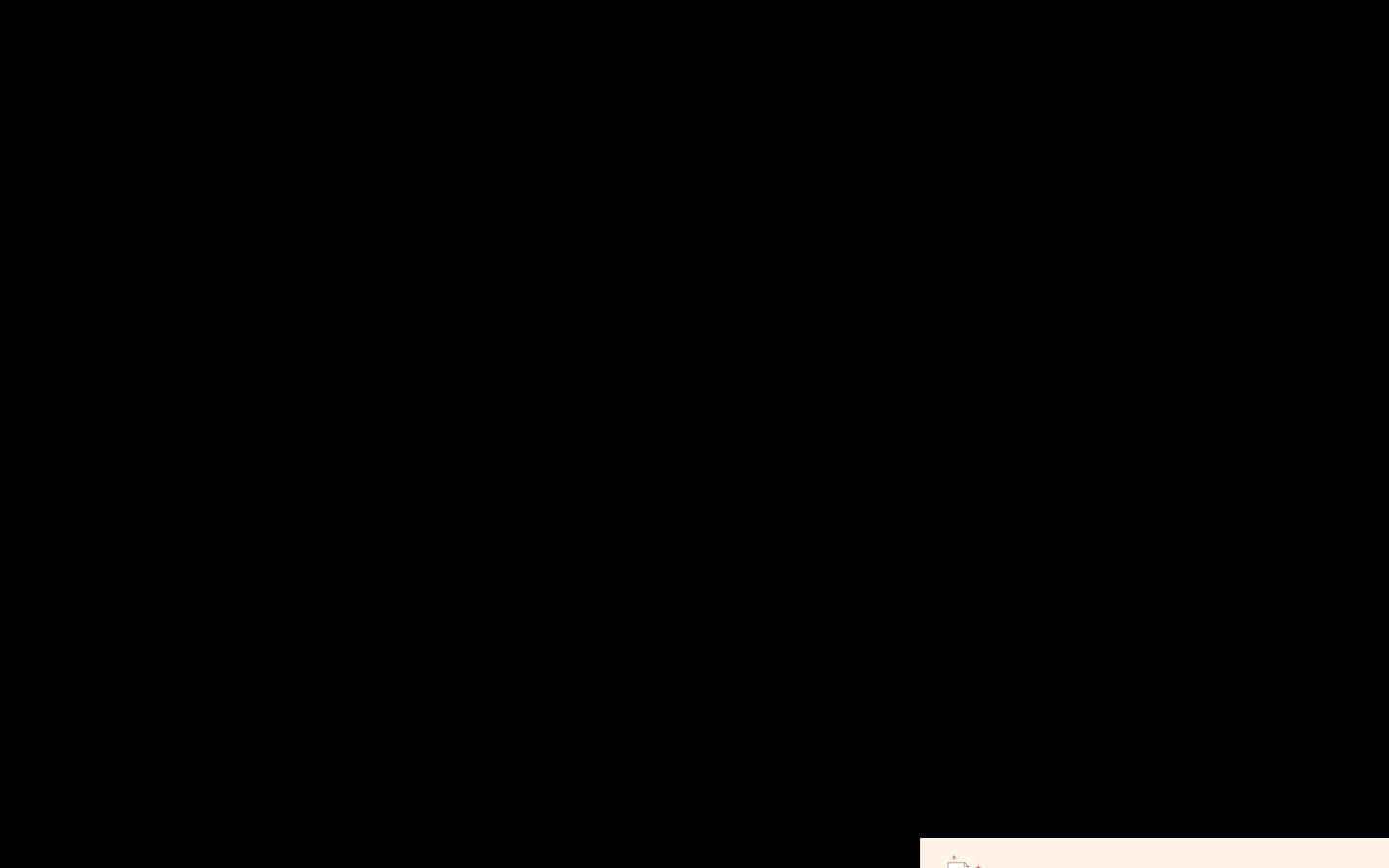click at bounding box center (694, 434) 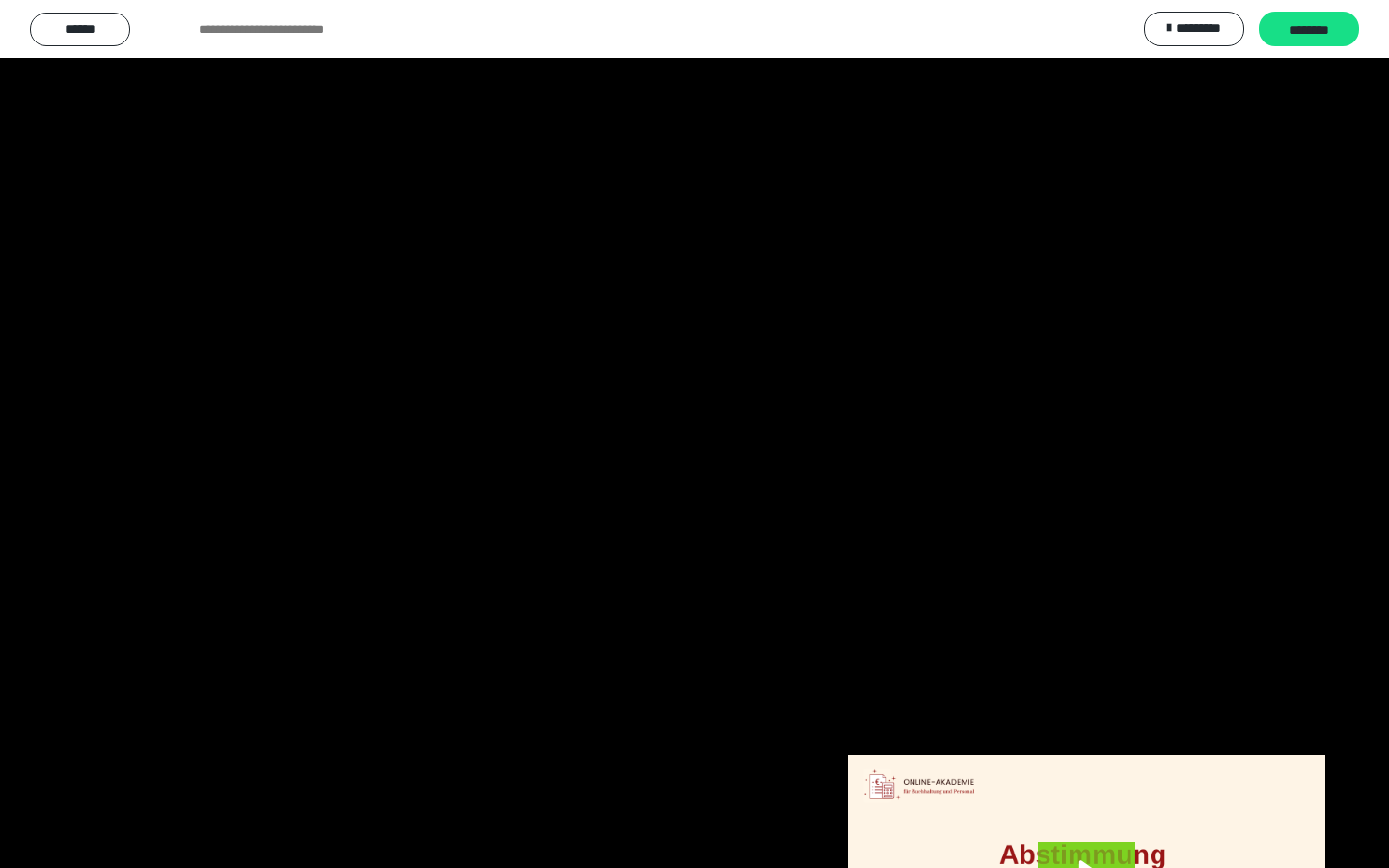 click at bounding box center [694, 434] 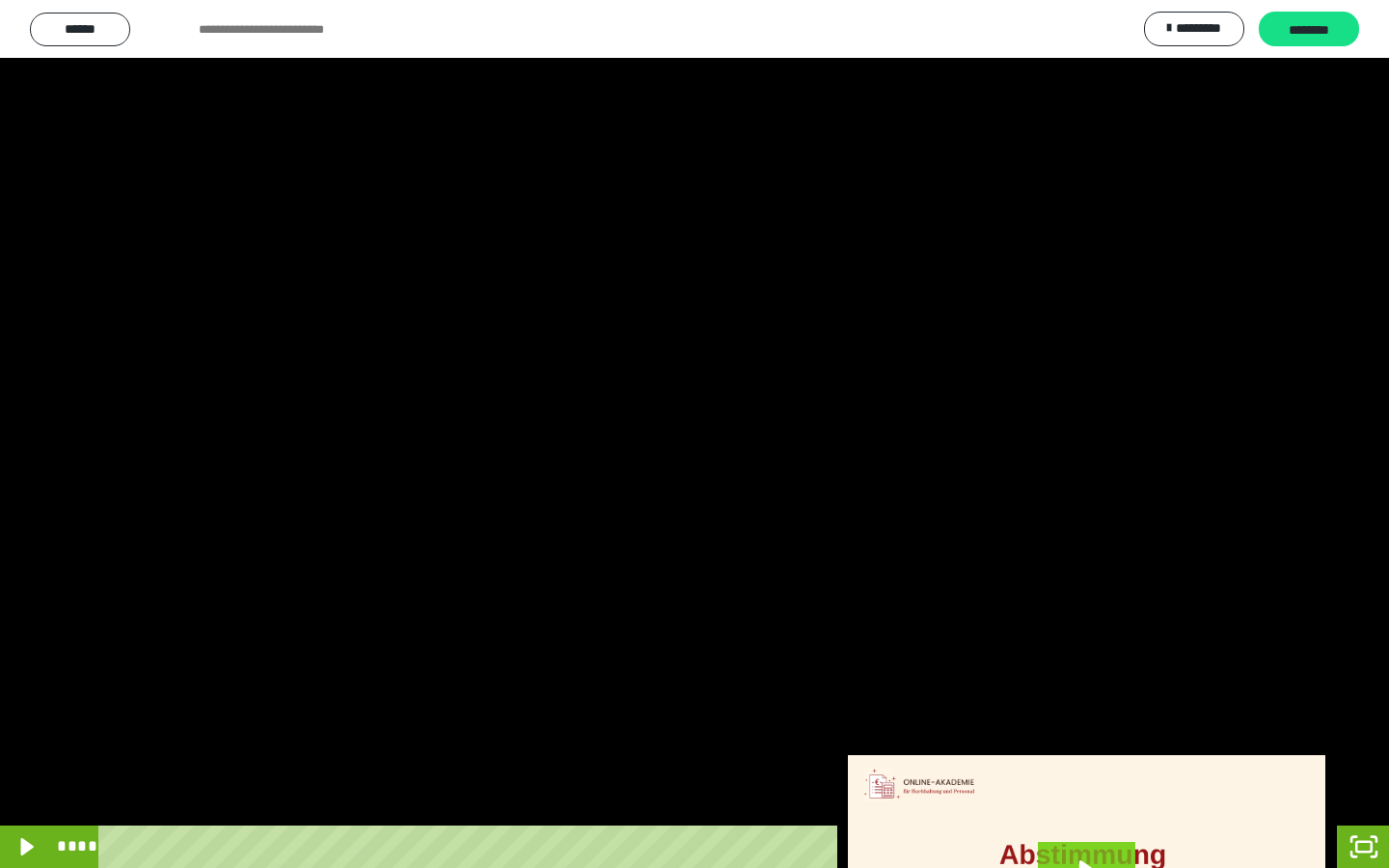 click at bounding box center [694, 434] 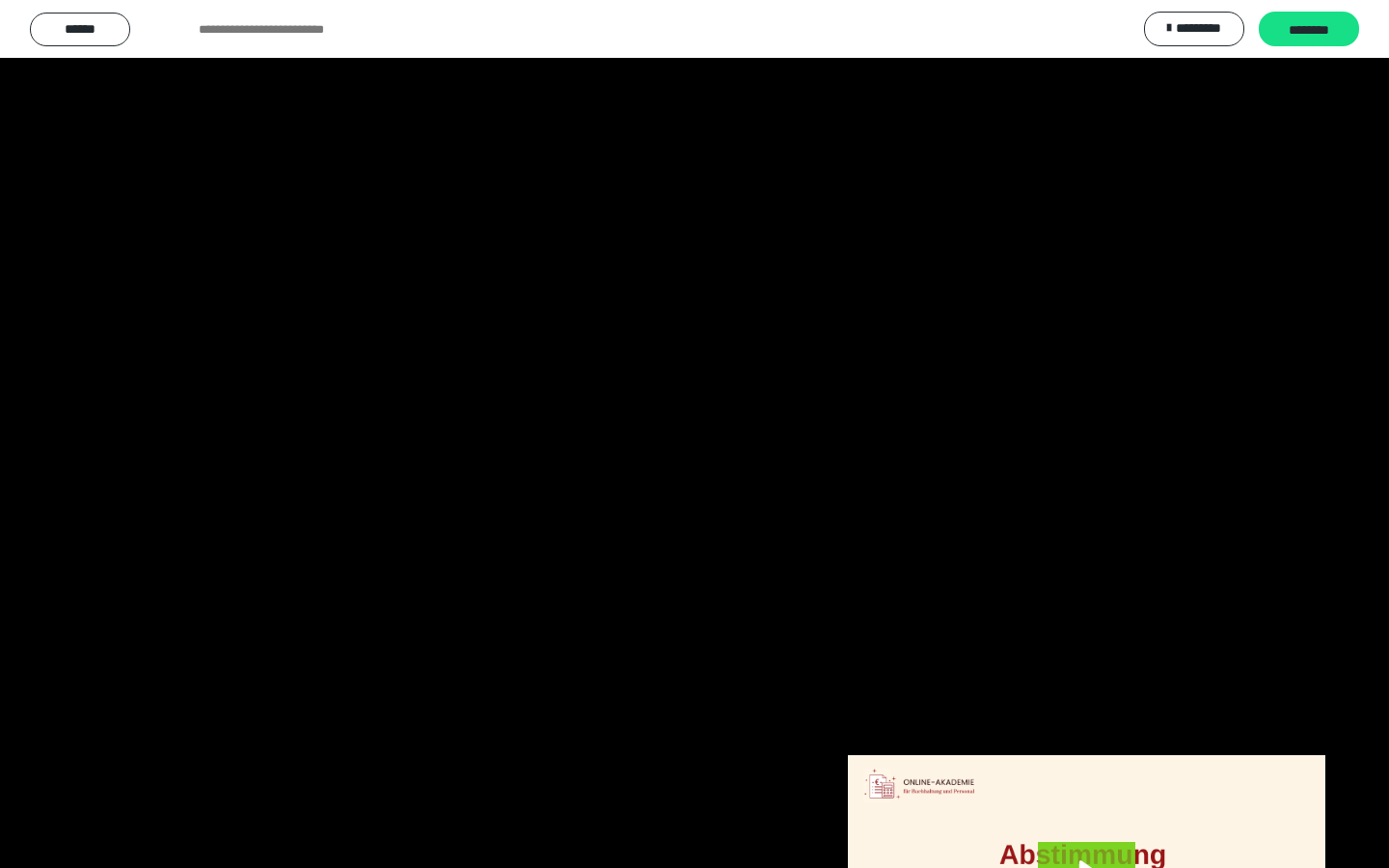 click at bounding box center (694, 434) 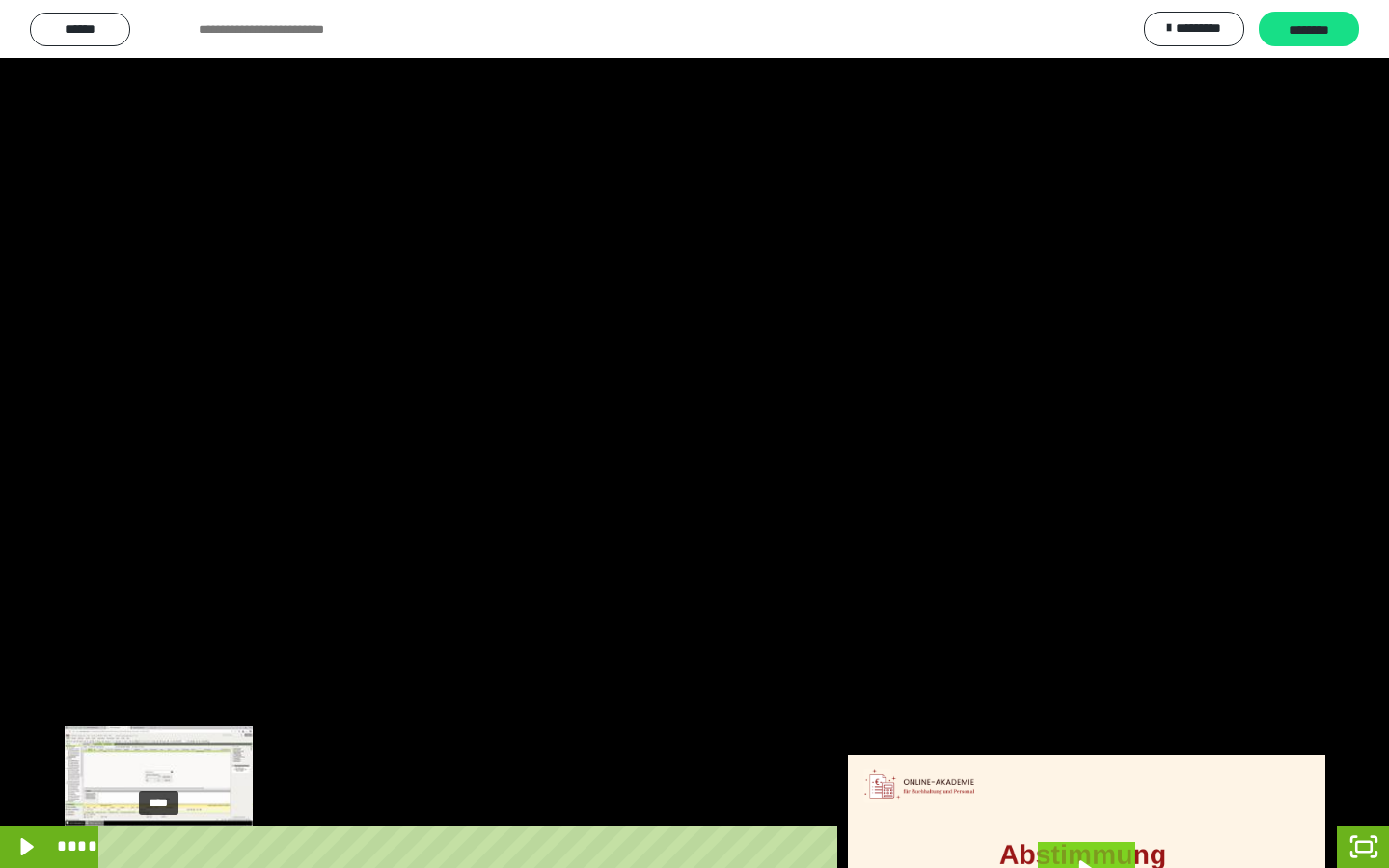 click on "****" at bounding box center (671, 847) 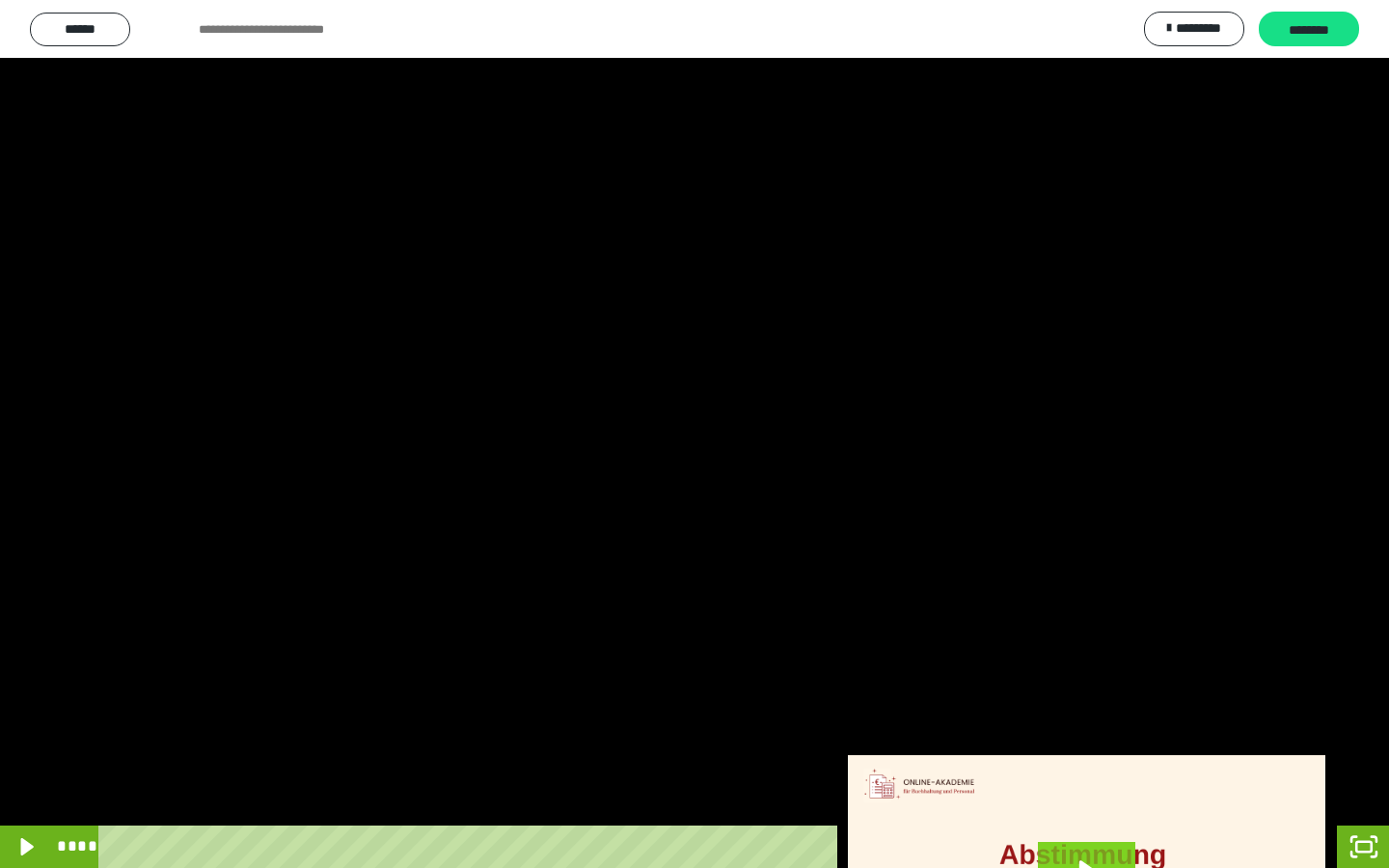 click at bounding box center (694, 434) 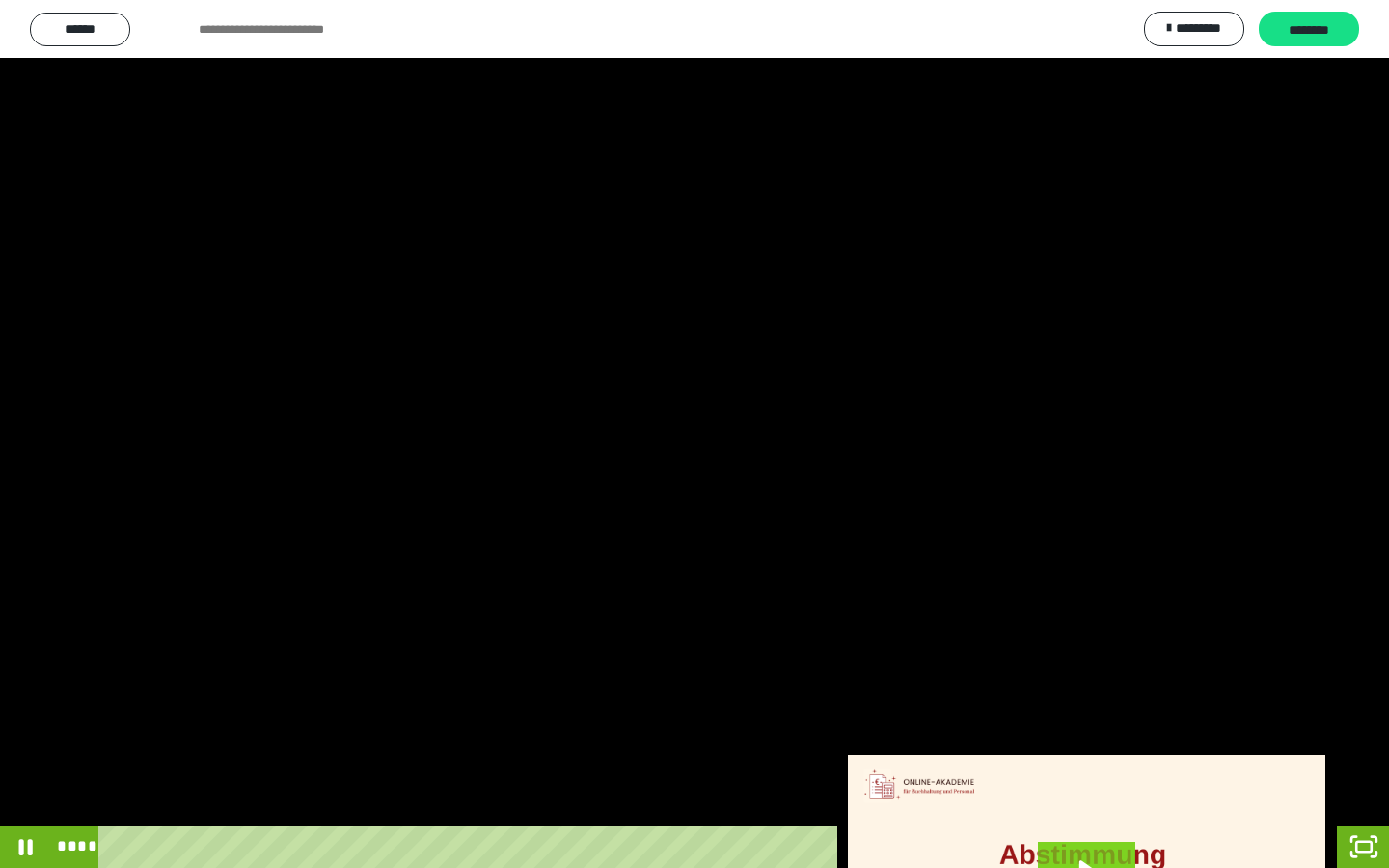 click at bounding box center (694, 434) 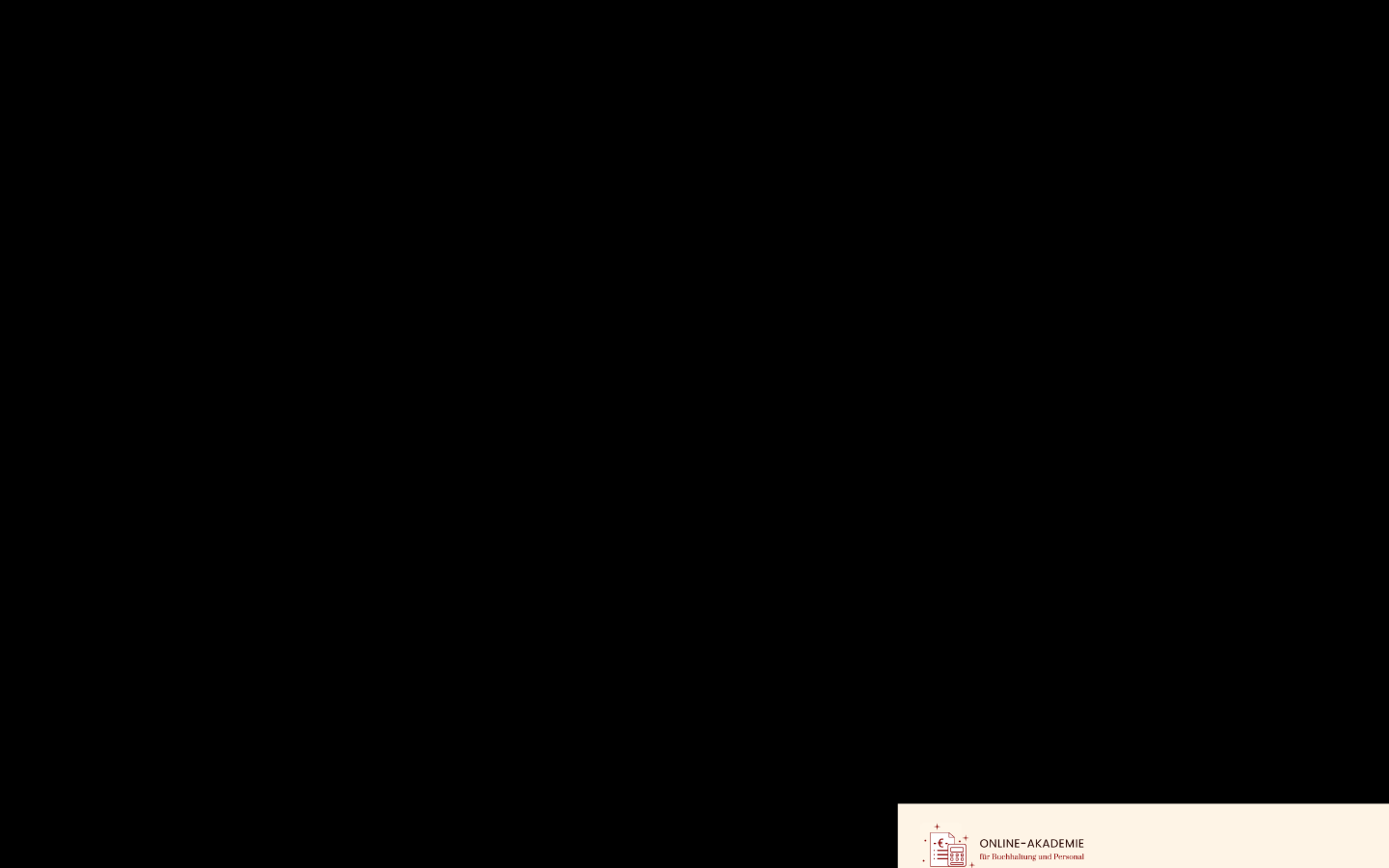 click at bounding box center [694, 434] 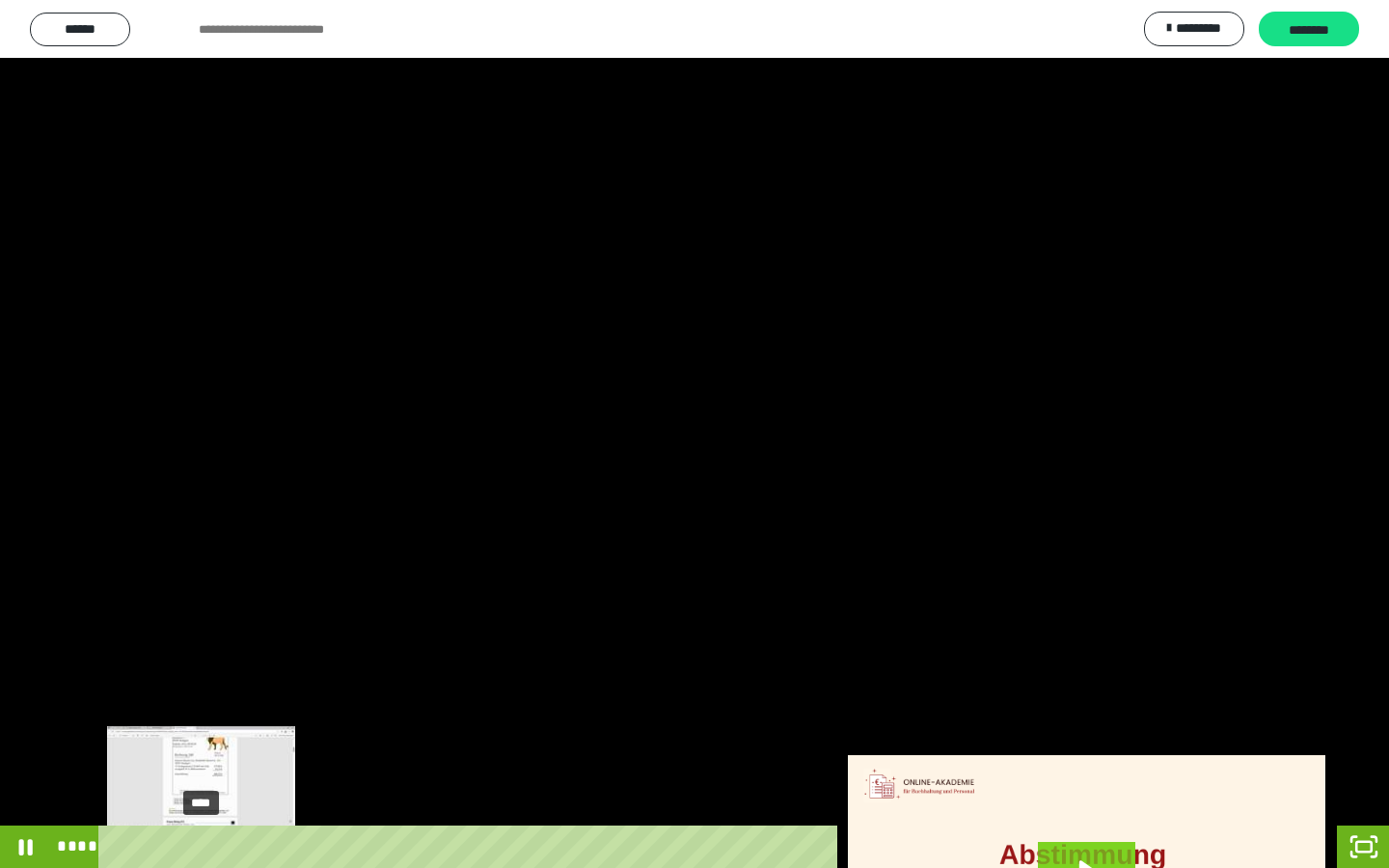 click on "****" at bounding box center [671, 847] 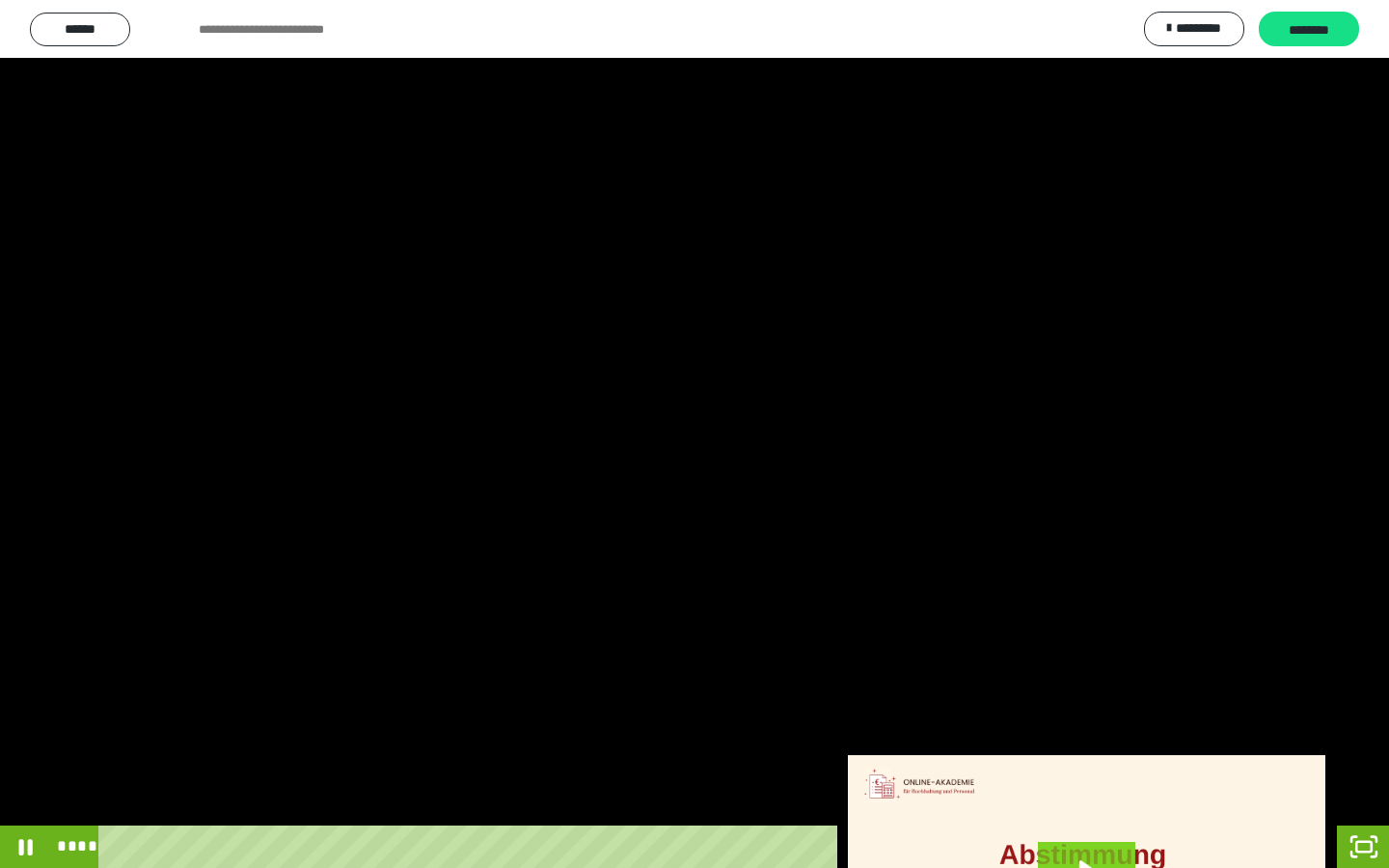 click at bounding box center [694, 434] 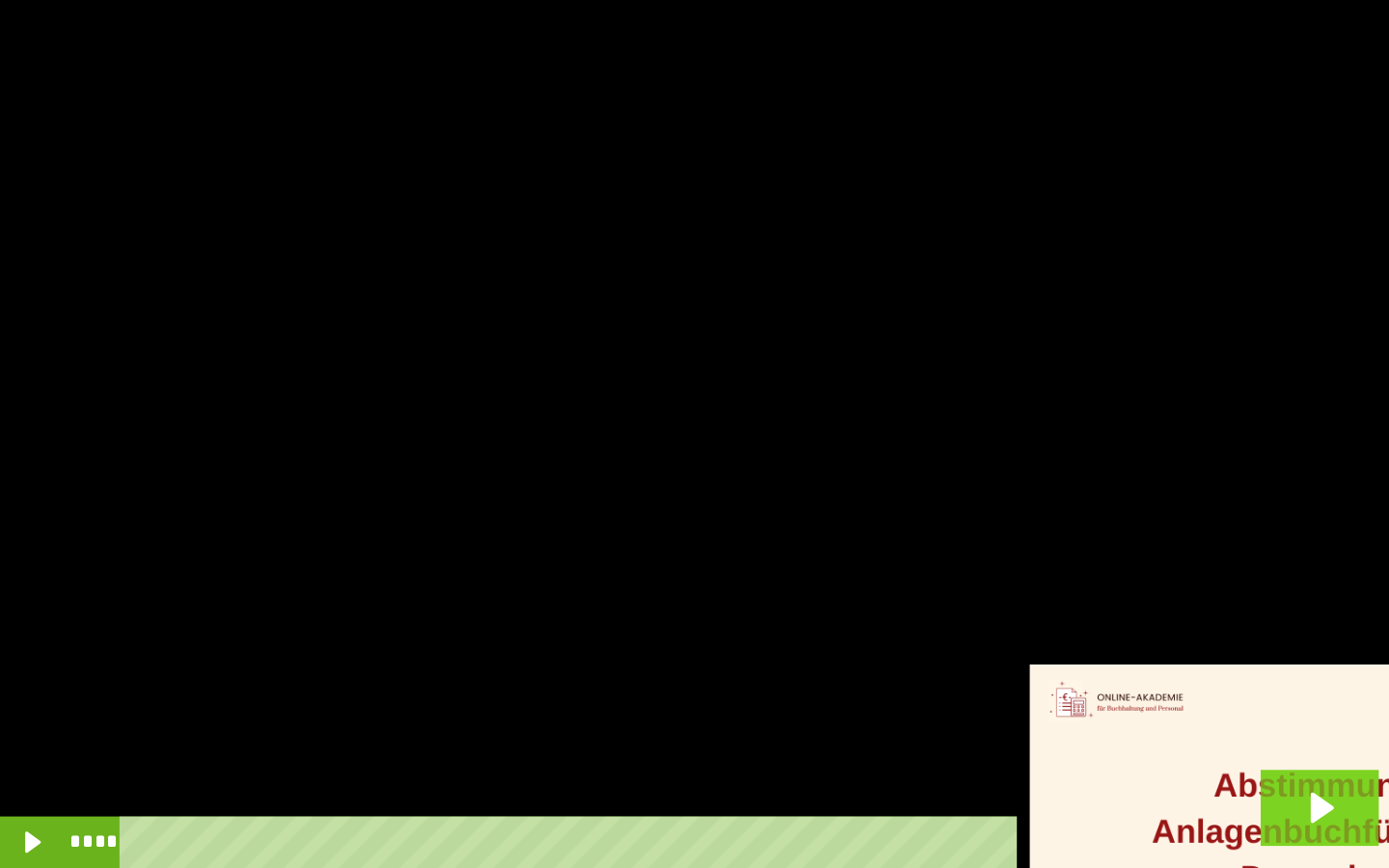scroll, scrollTop: 58, scrollLeft: 0, axis: vertical 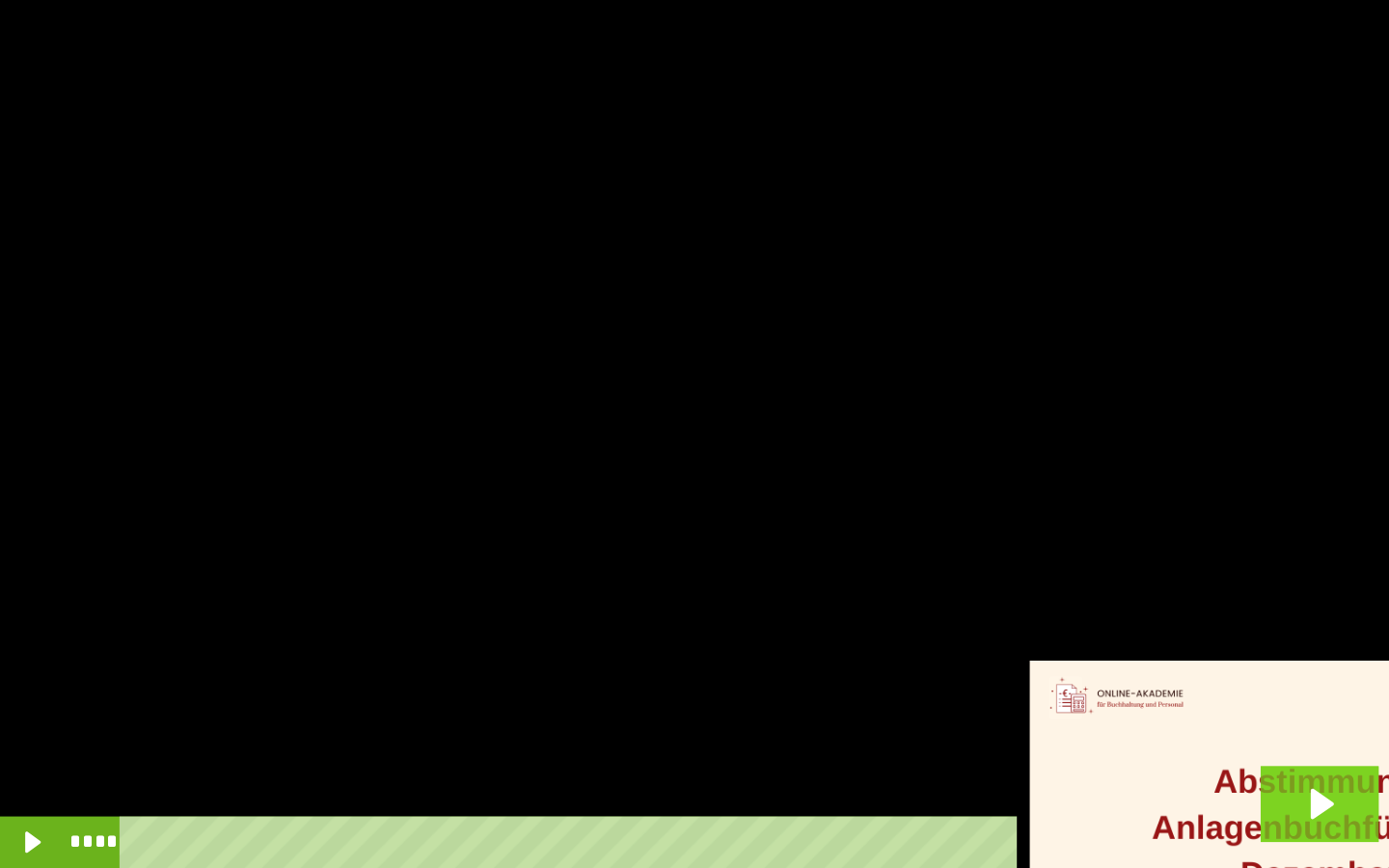 click at bounding box center [694, 434] 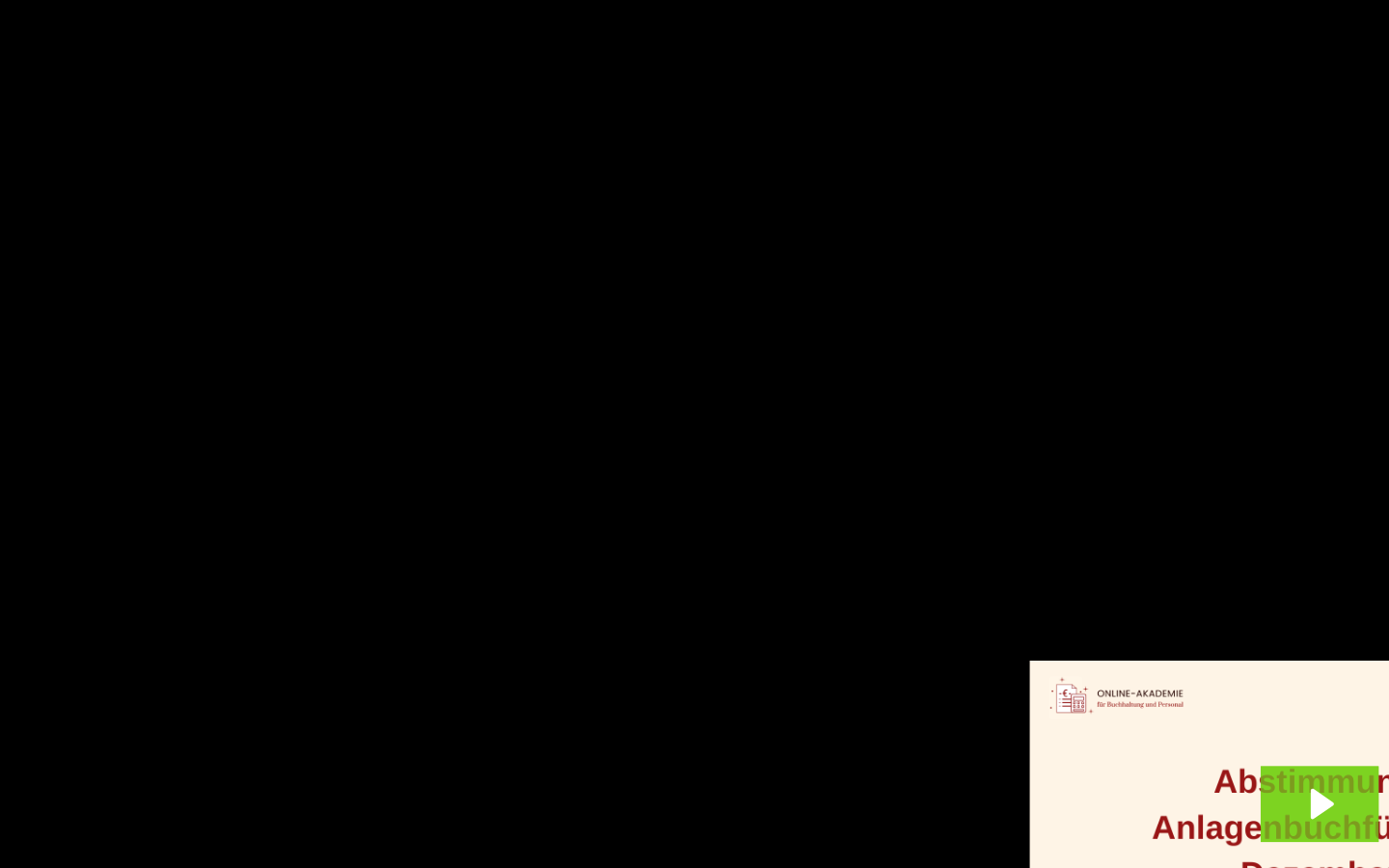 click at bounding box center [694, 434] 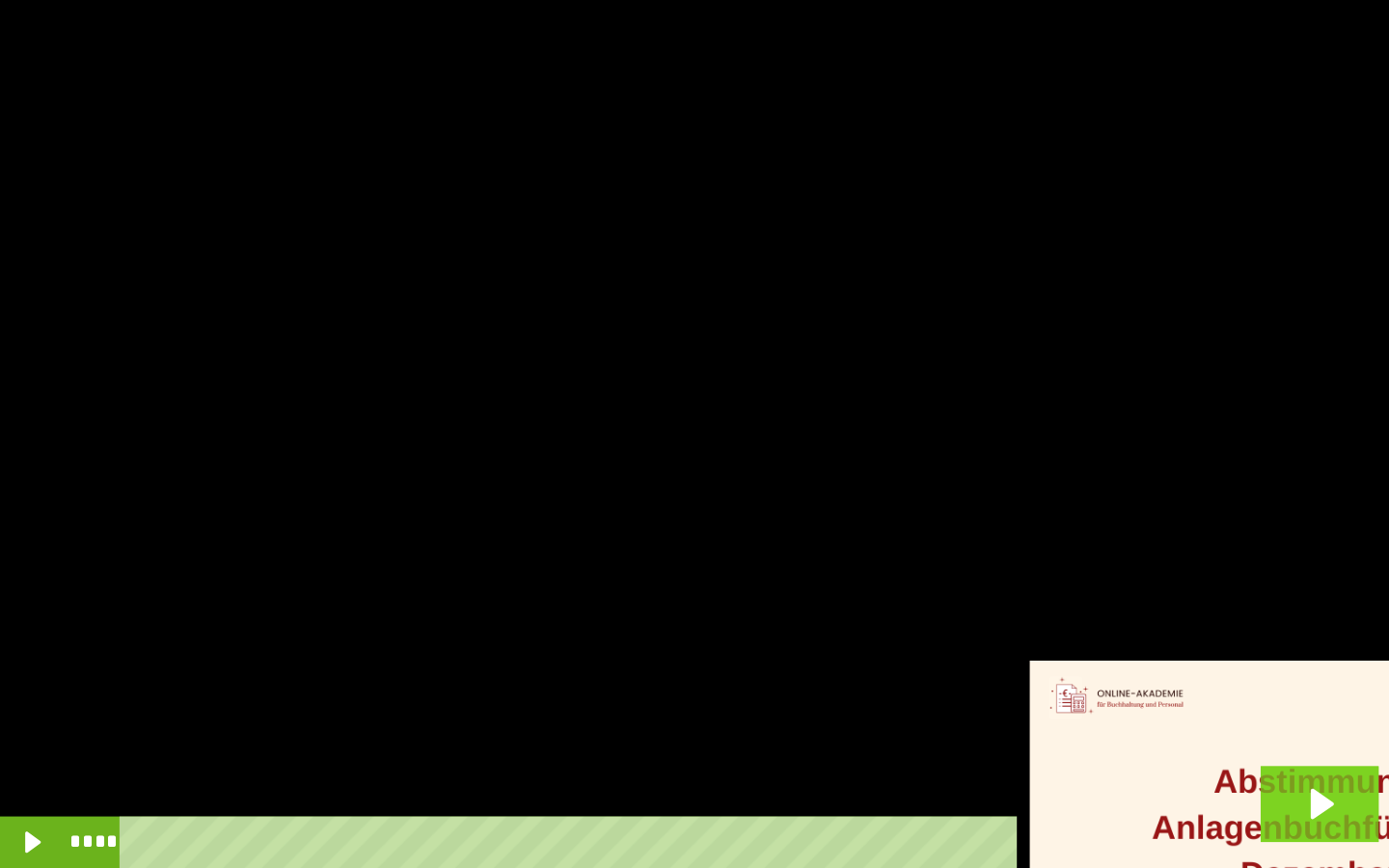 scroll, scrollTop: 85, scrollLeft: 0, axis: vertical 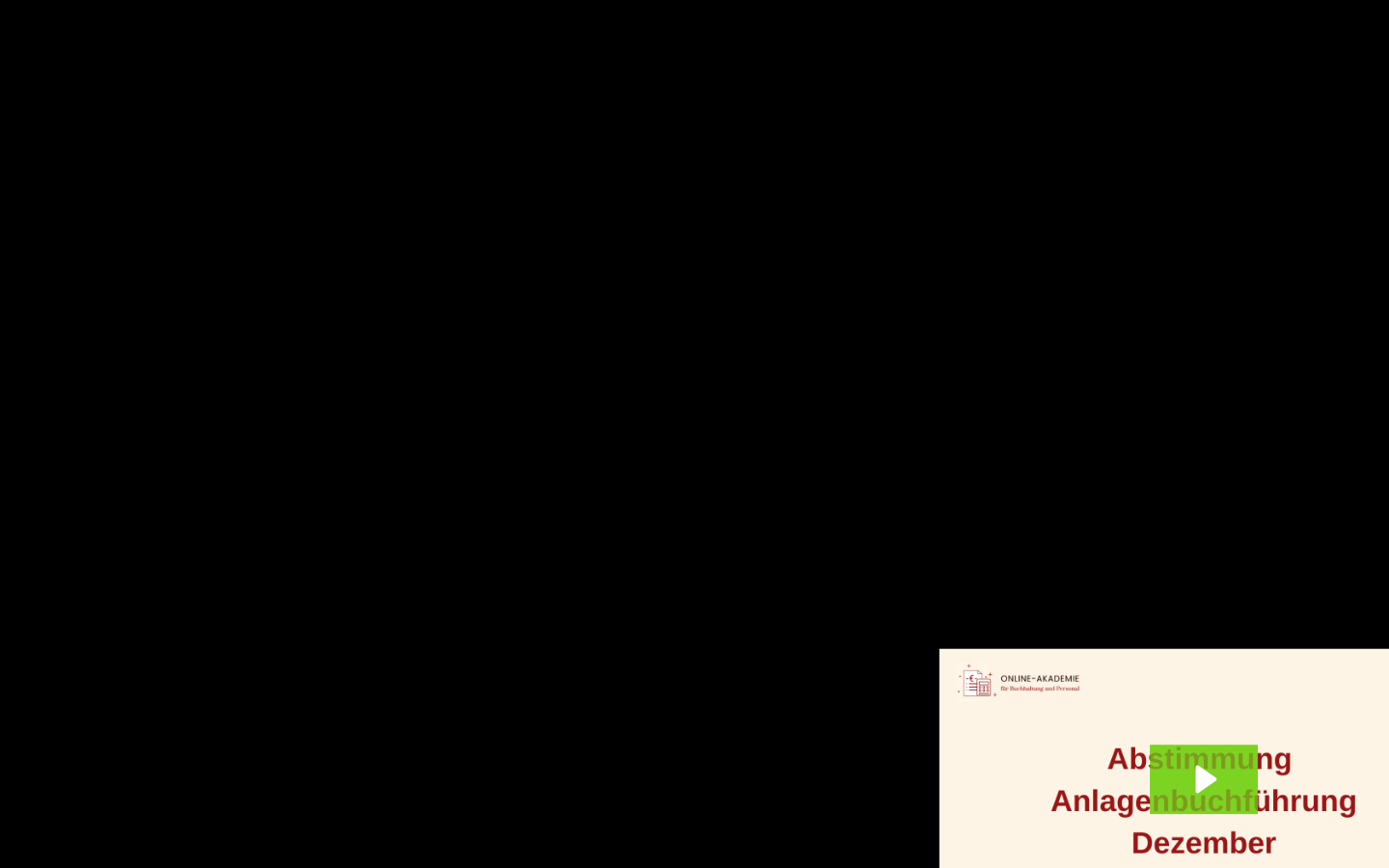 click at bounding box center (694, 434) 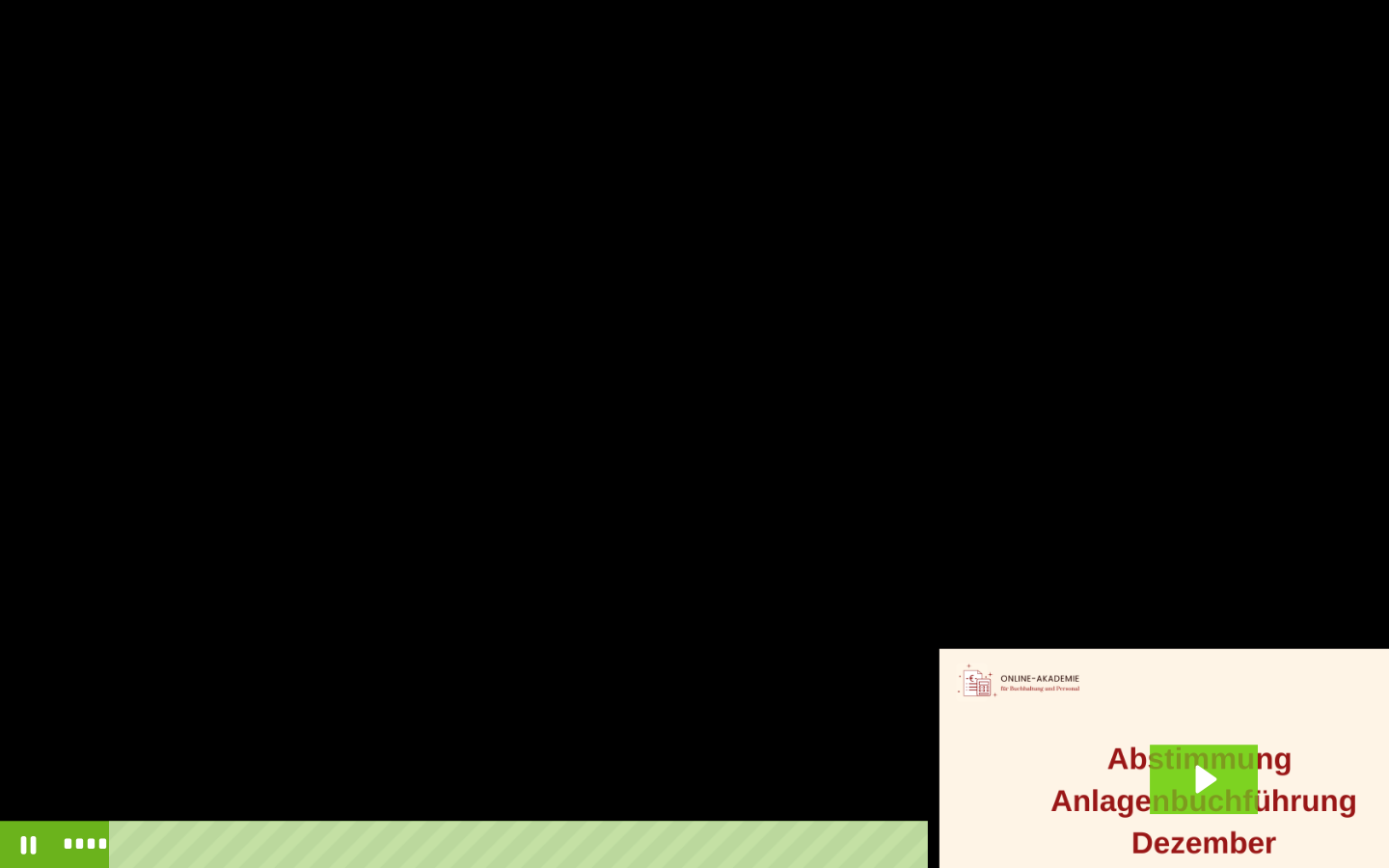 click at bounding box center [694, 434] 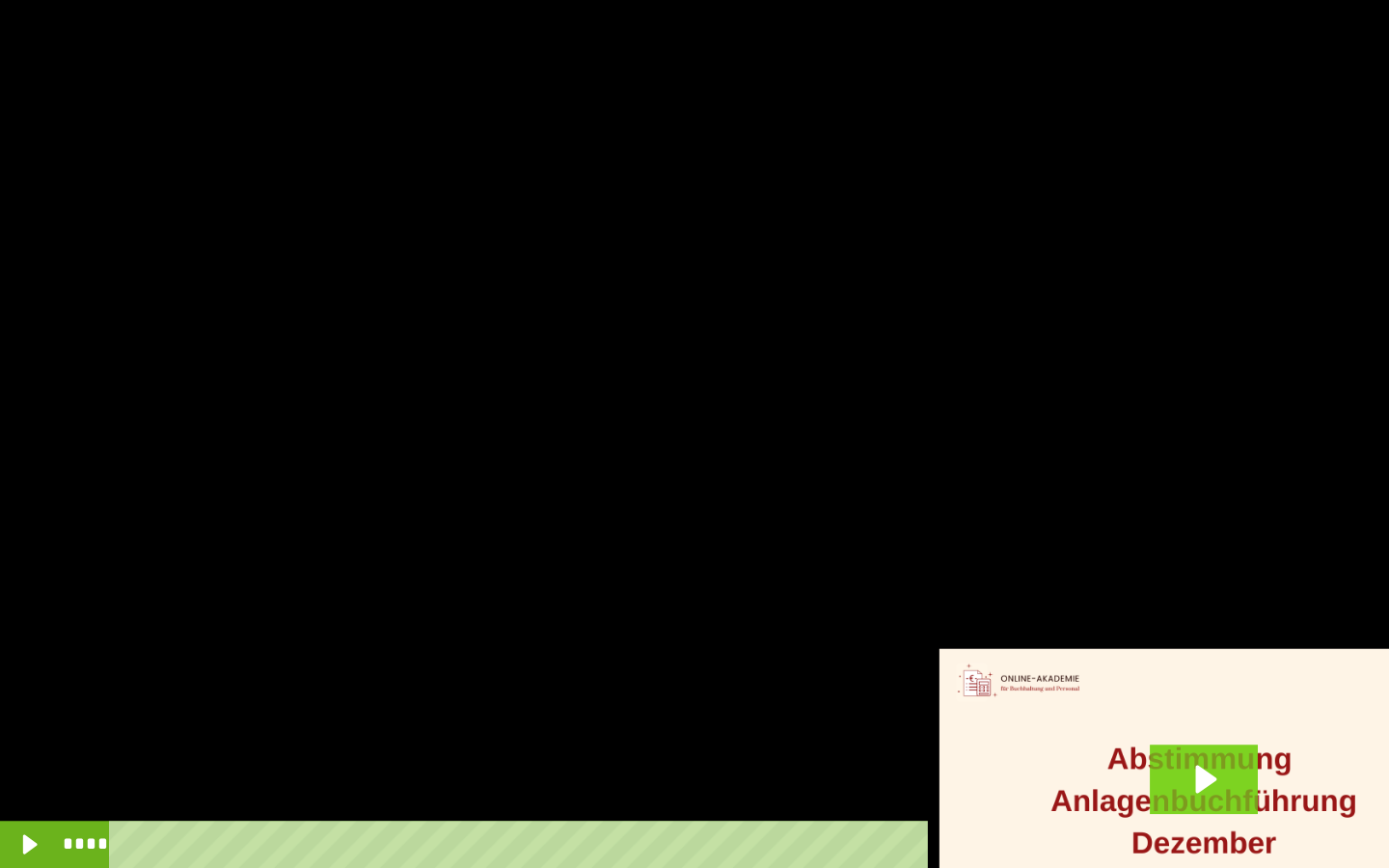 scroll, scrollTop: 131, scrollLeft: 0, axis: vertical 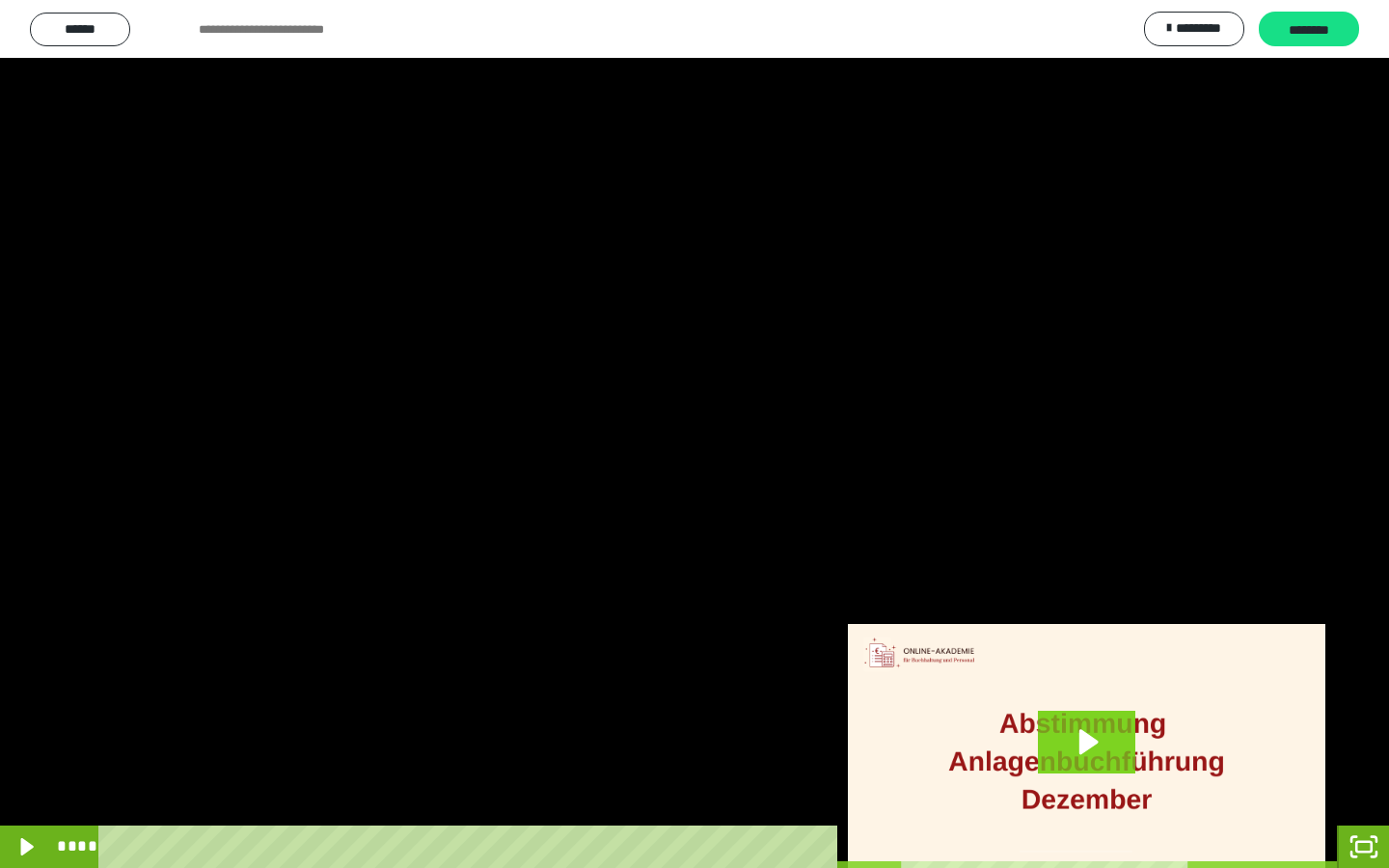 click 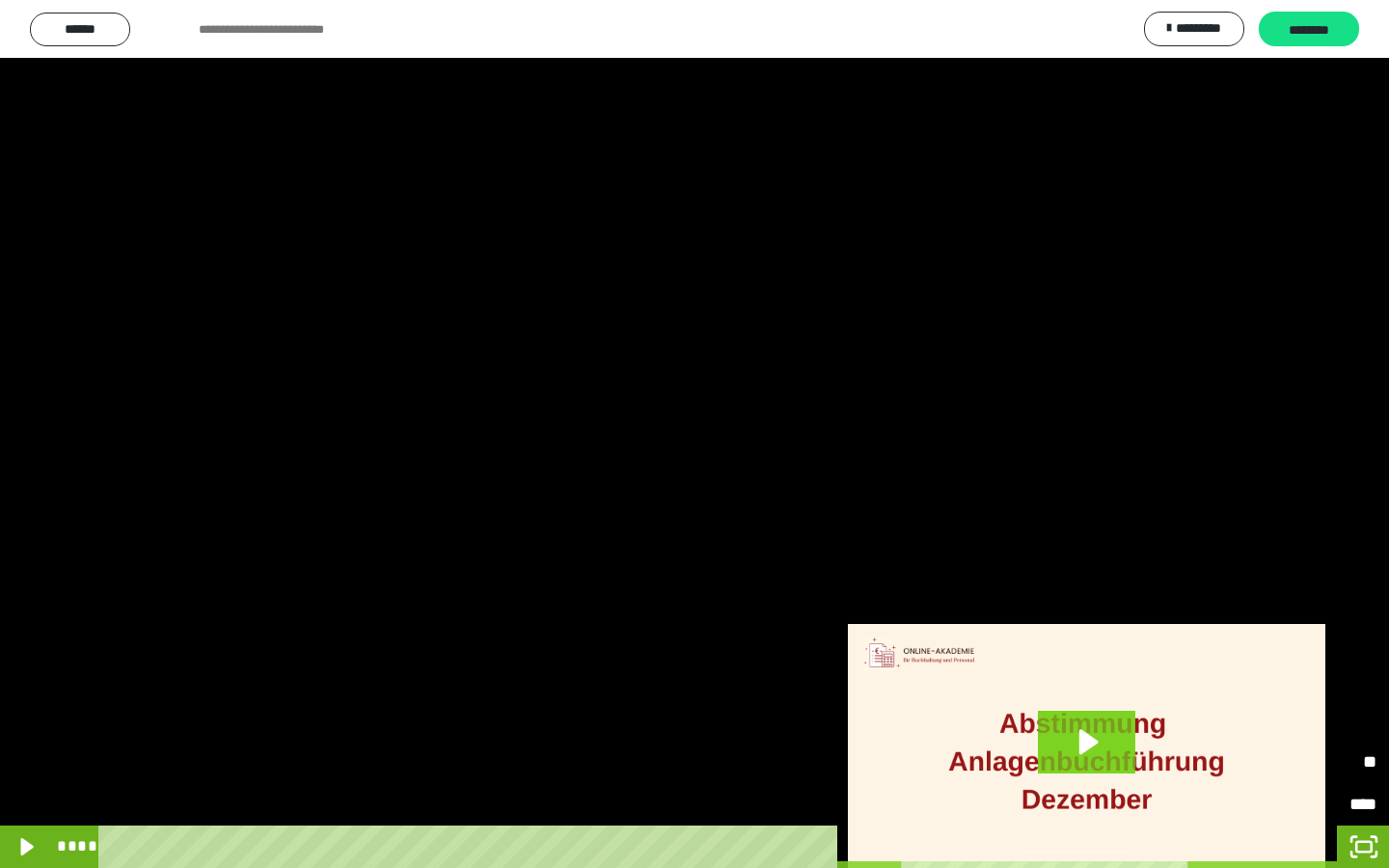 click on "****" at bounding box center (1345, 803) 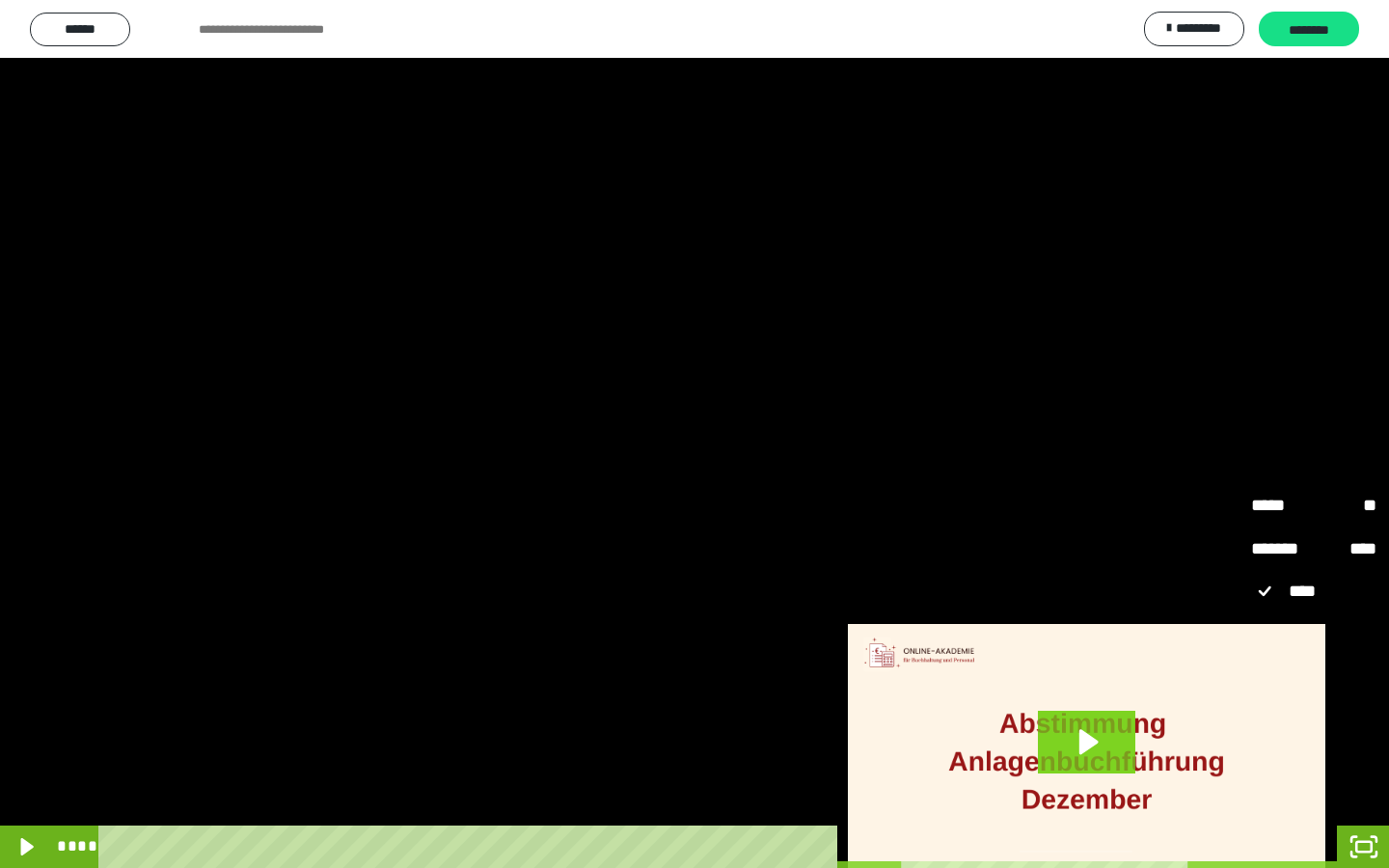 click on "*****" at bounding box center (1314, 805) 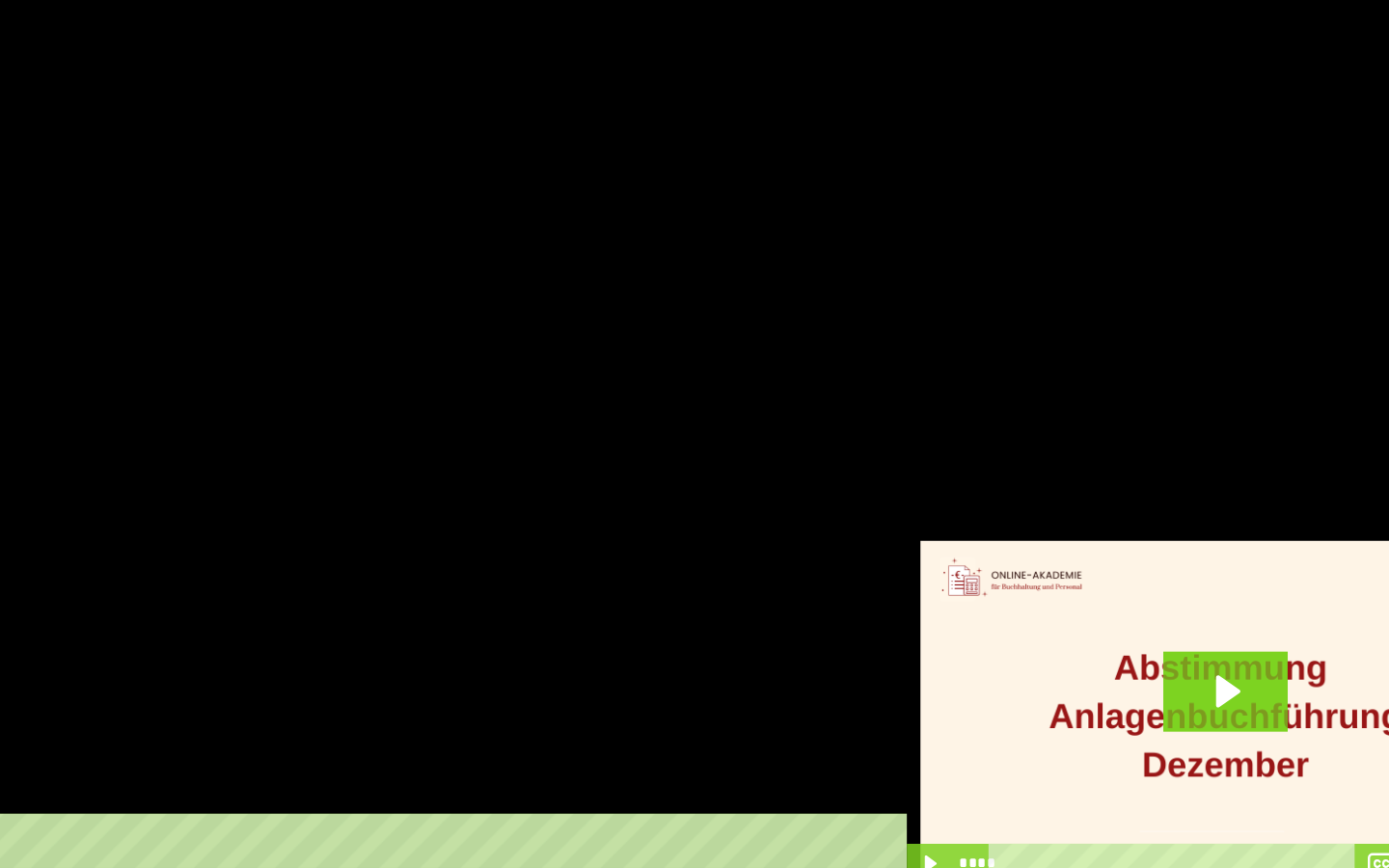 scroll, scrollTop: 145, scrollLeft: 0, axis: vertical 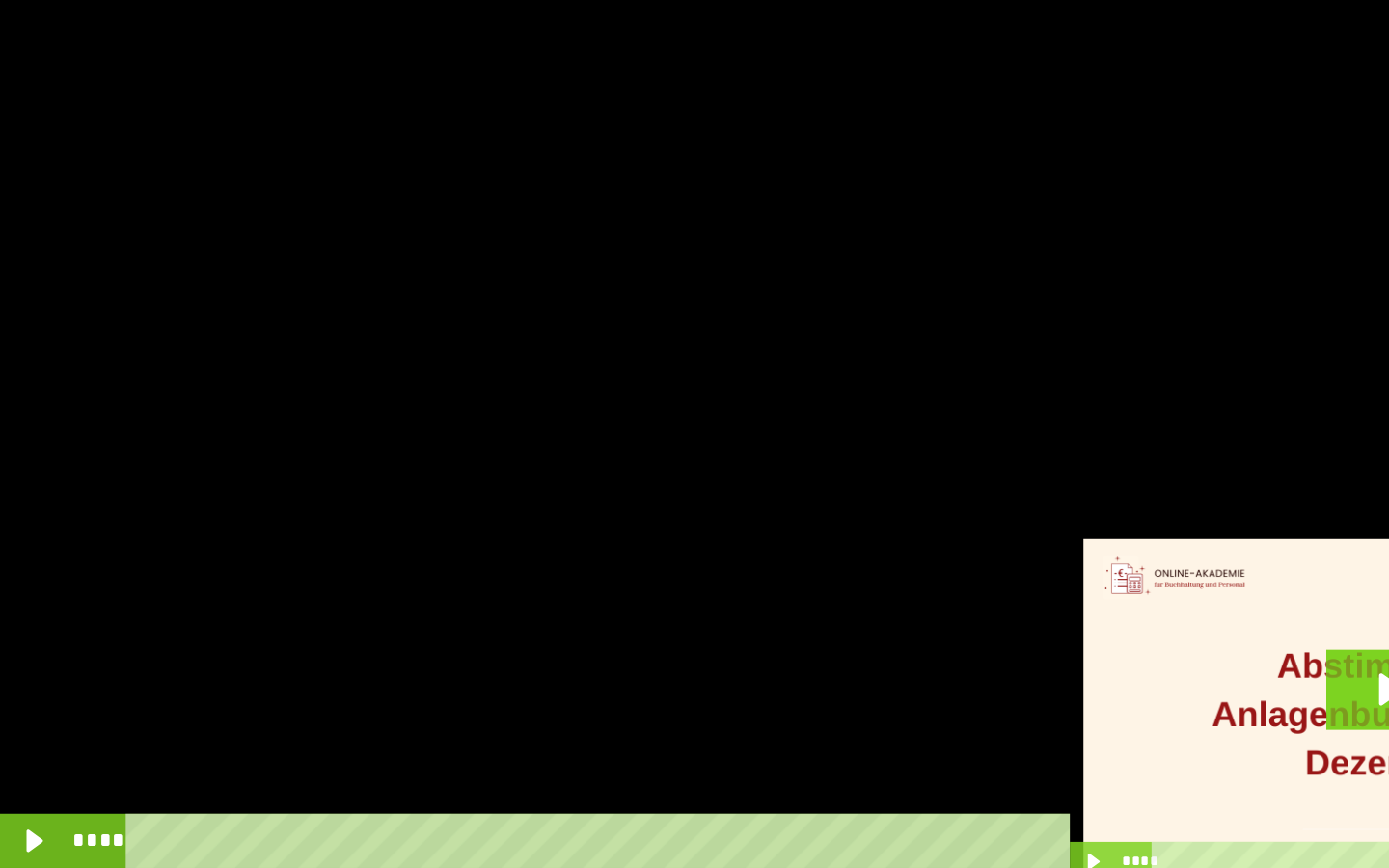 click at bounding box center [694, 434] 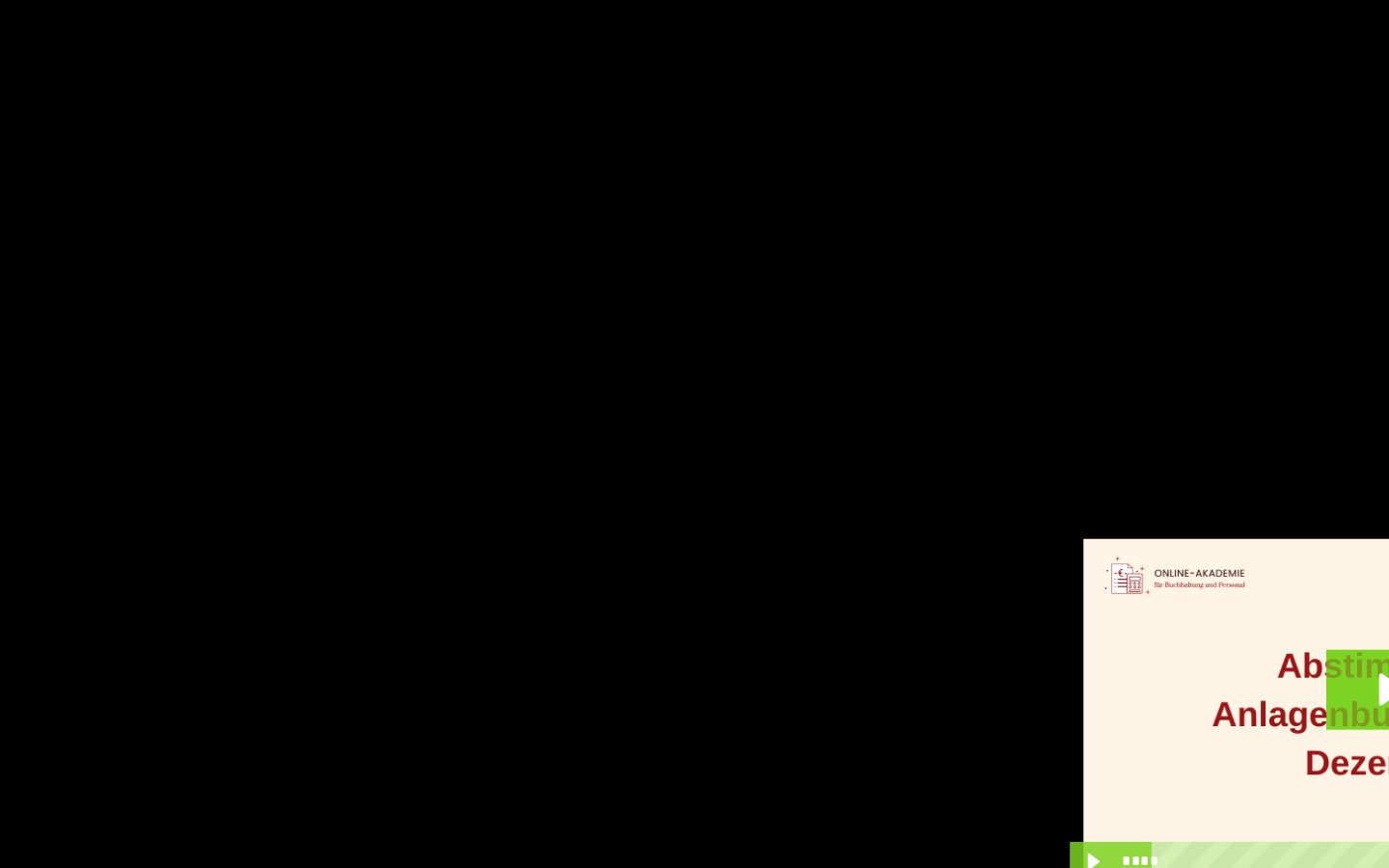 click at bounding box center [694, 434] 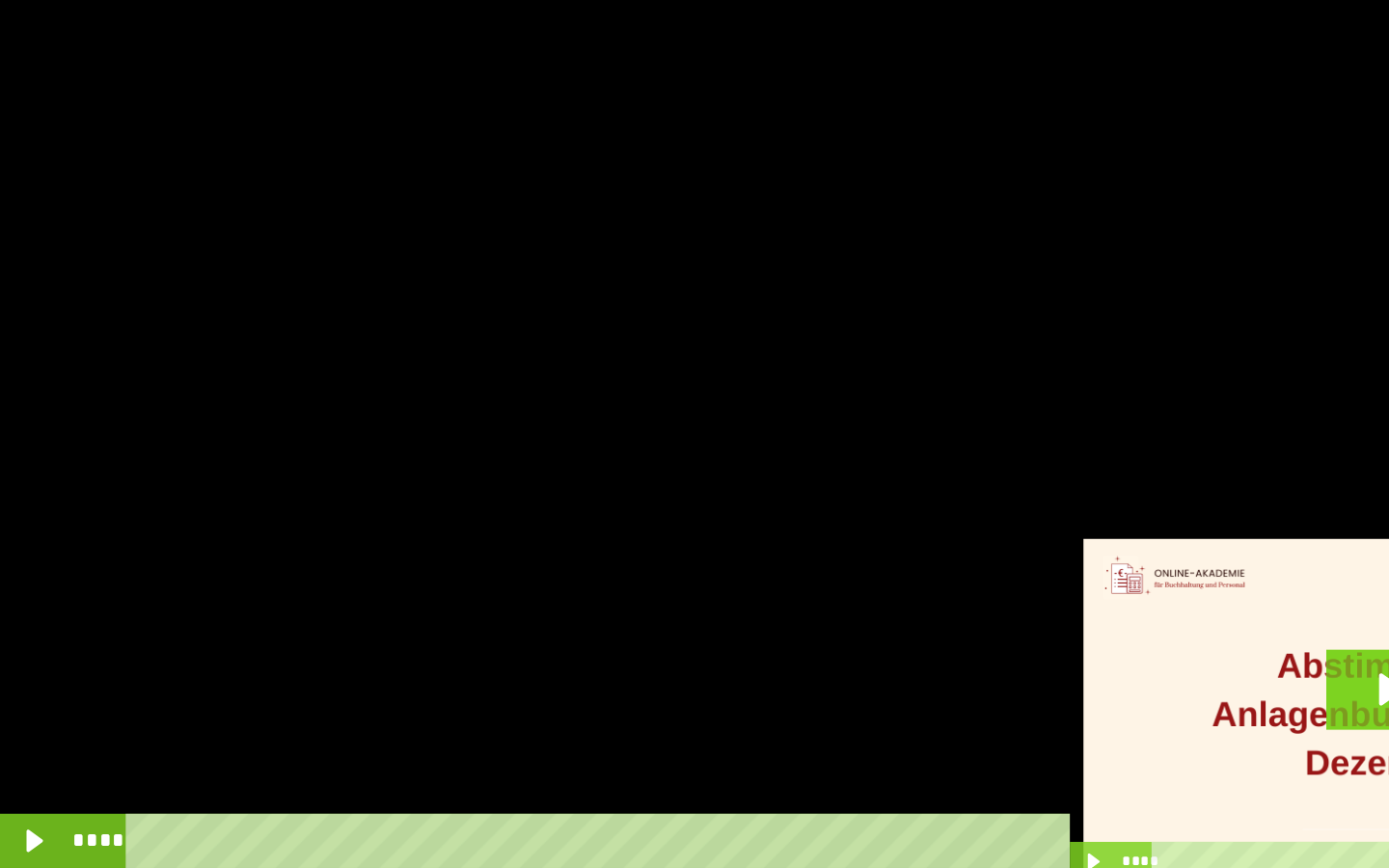 click at bounding box center [694, 434] 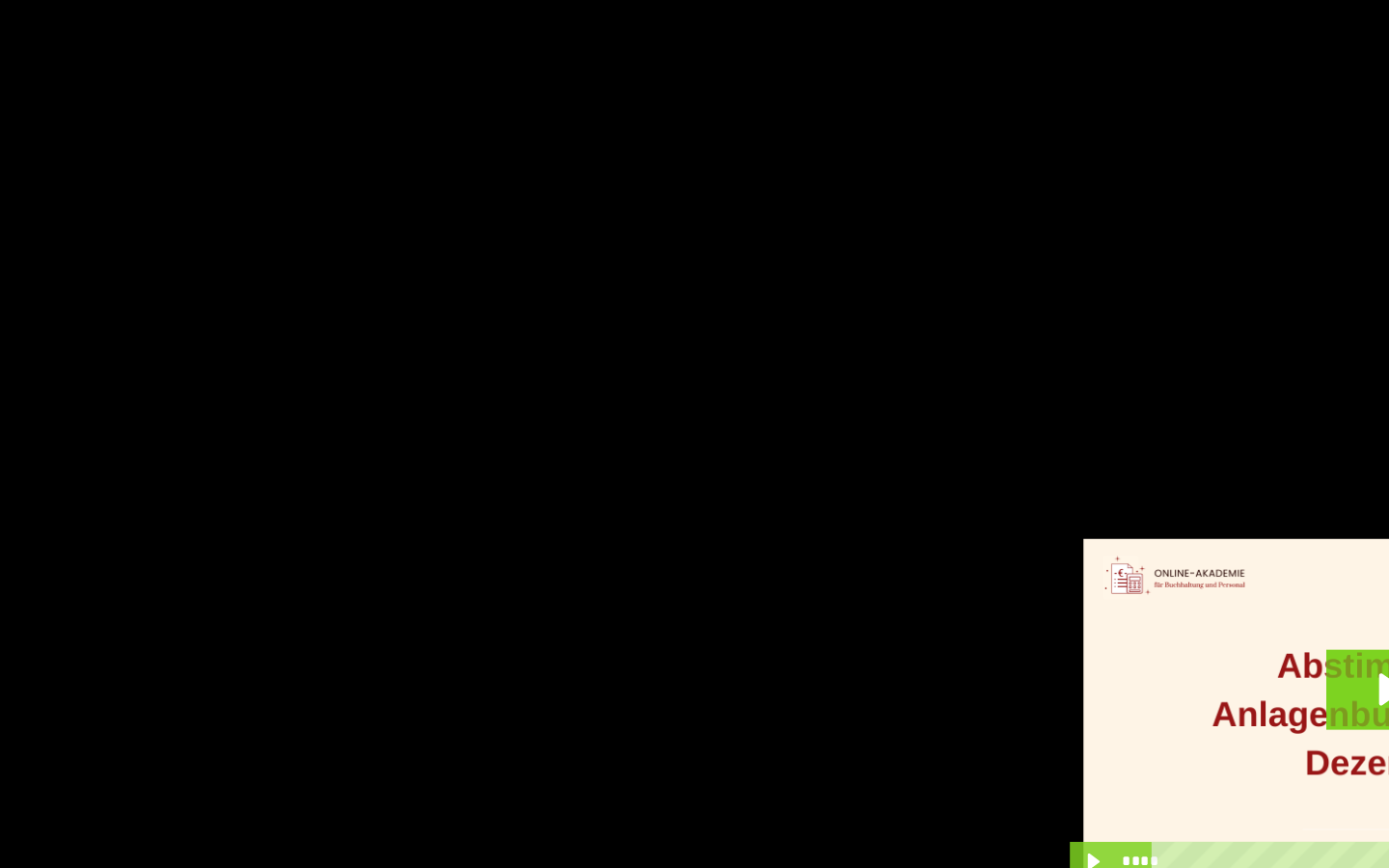 click at bounding box center (694, 434) 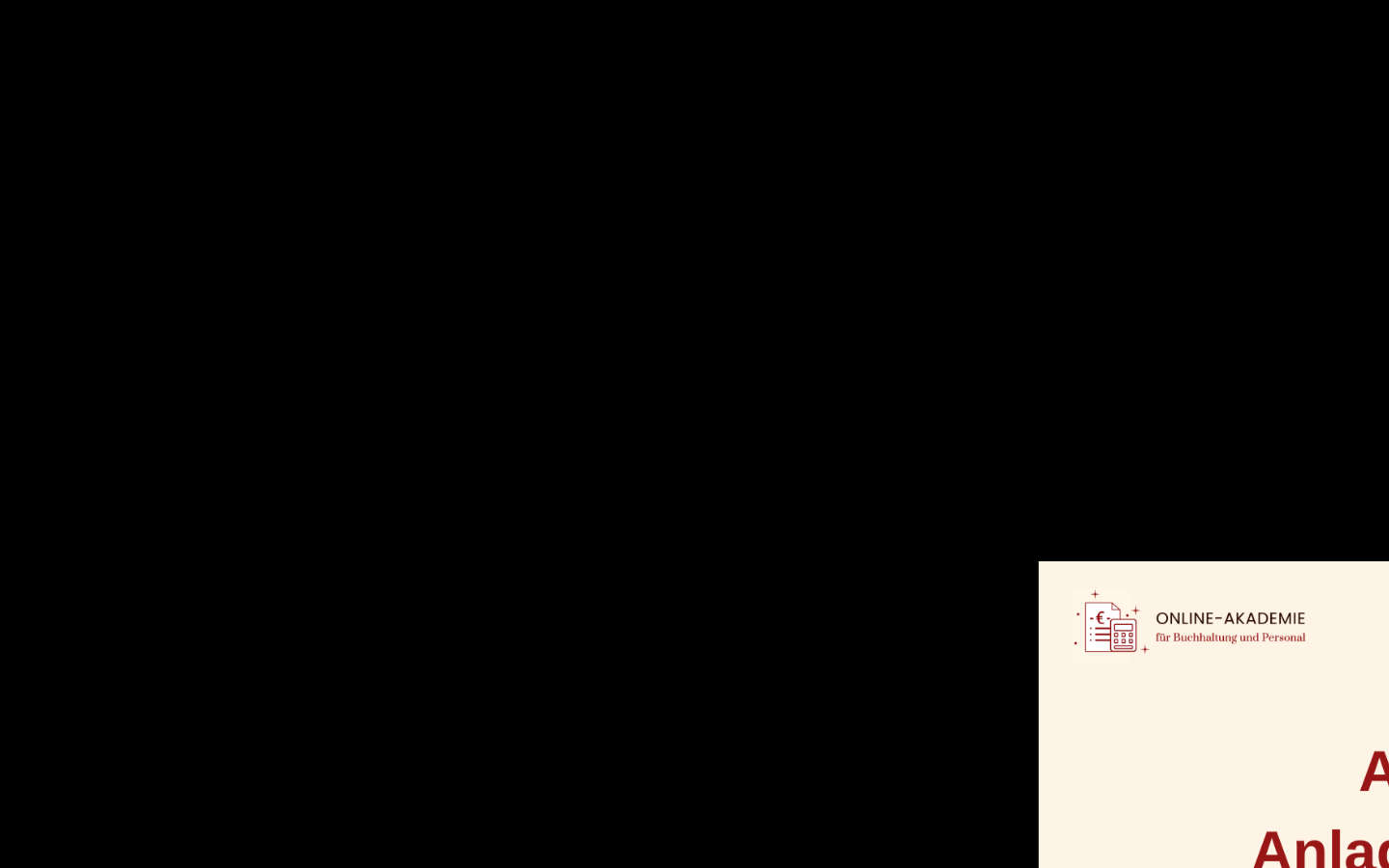 click at bounding box center [694, 434] 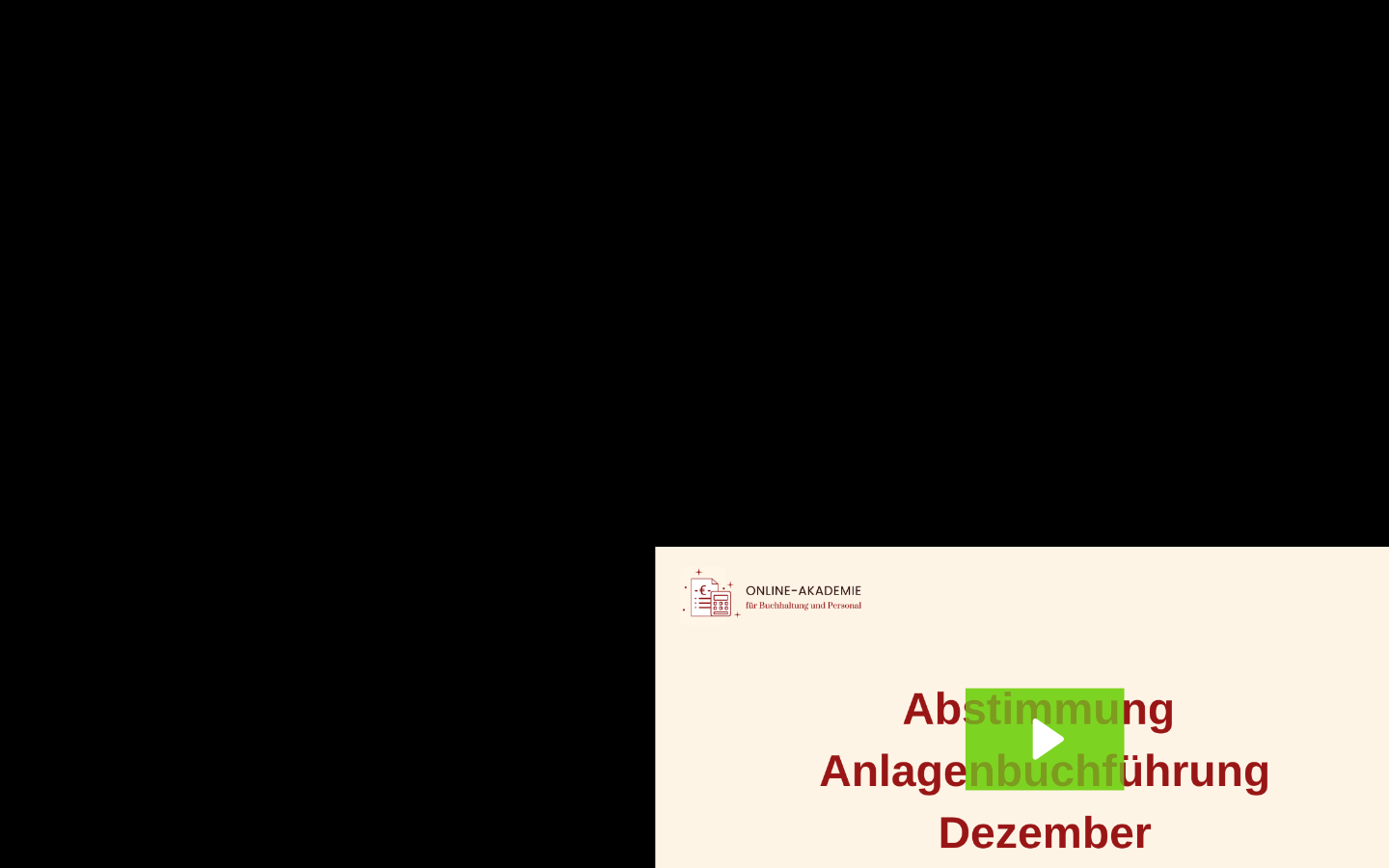 click at bounding box center [694, 434] 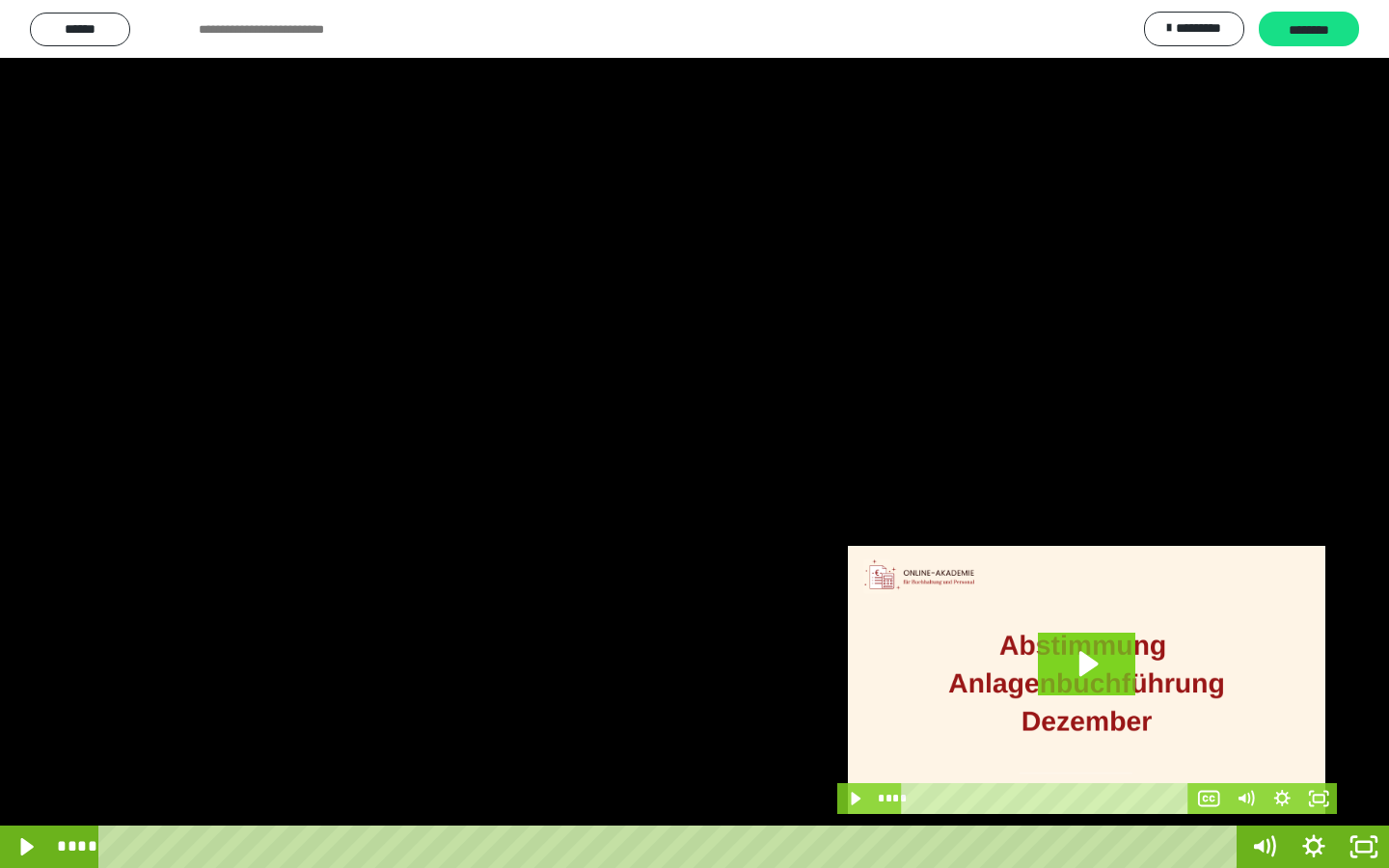 click at bounding box center (694, 434) 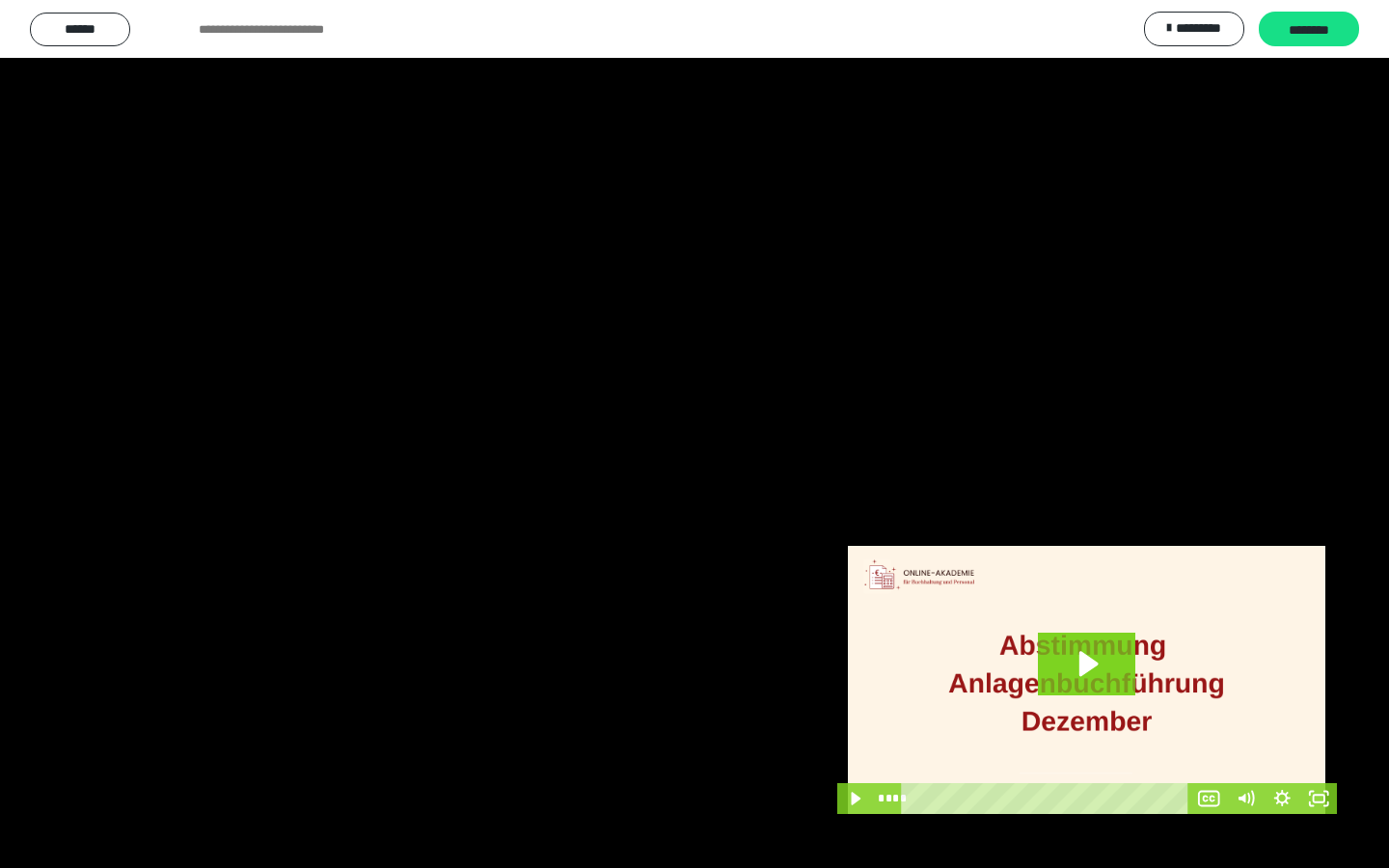 click at bounding box center [694, 434] 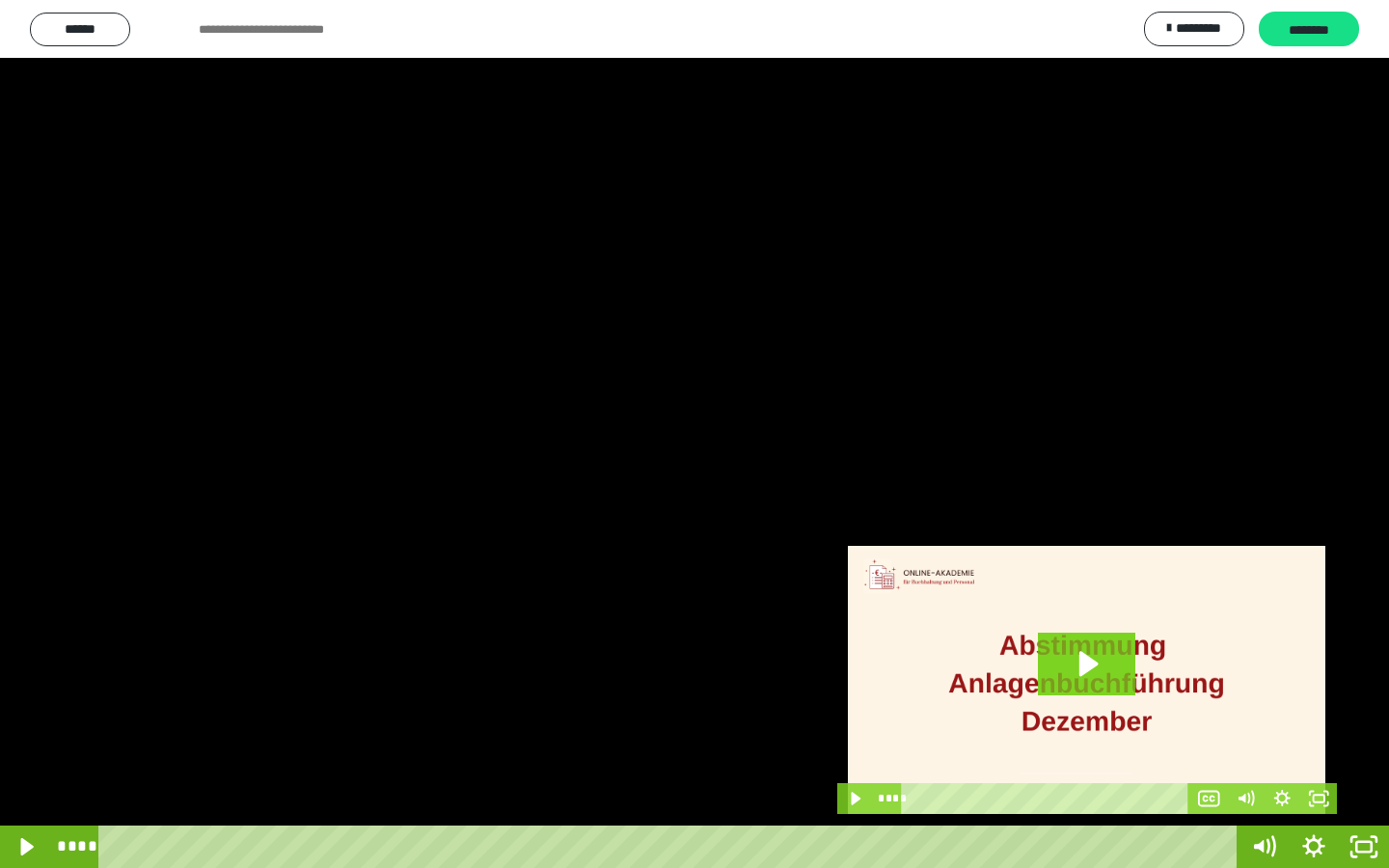 click at bounding box center [694, 434] 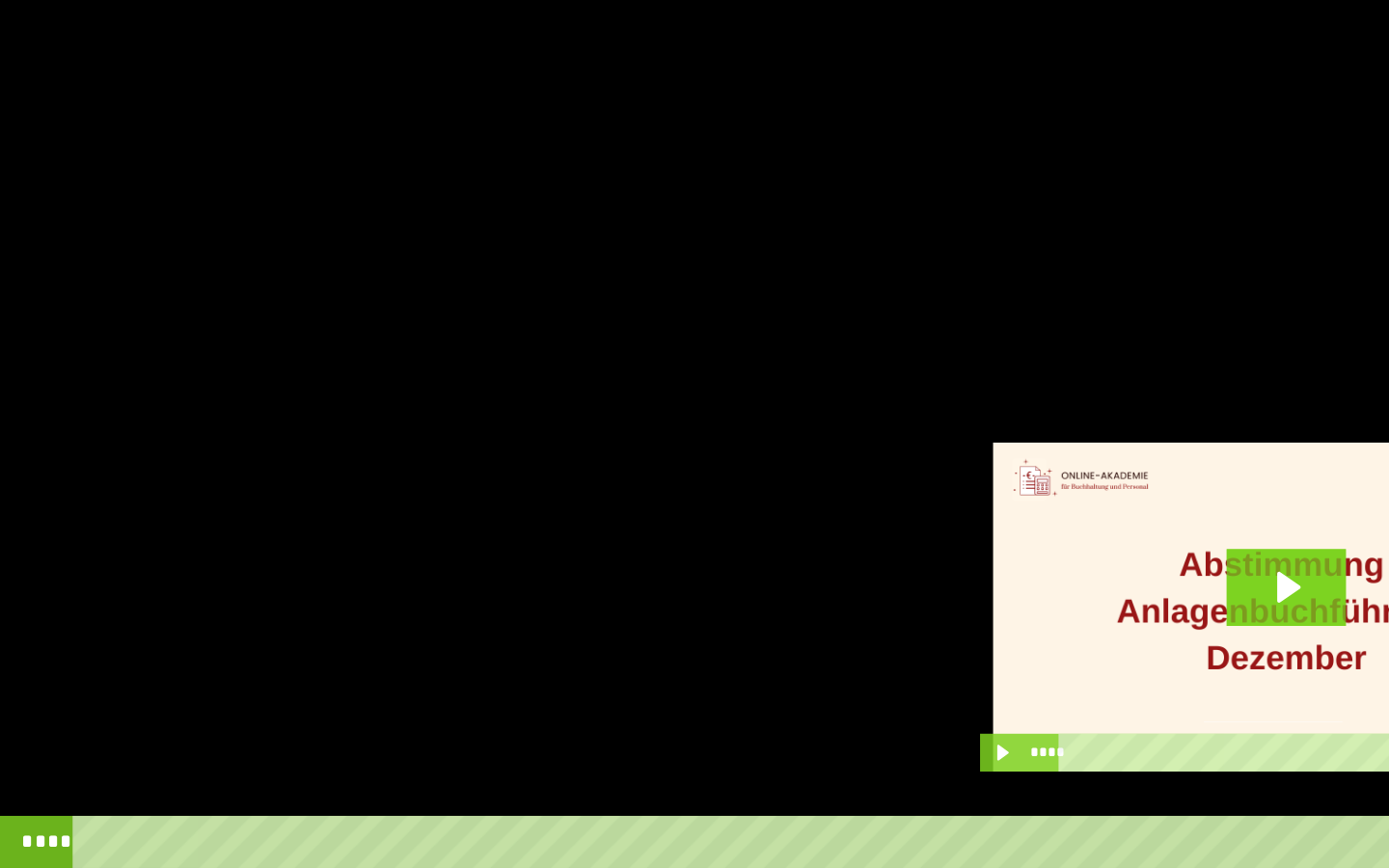 scroll, scrollTop: 233, scrollLeft: 0, axis: vertical 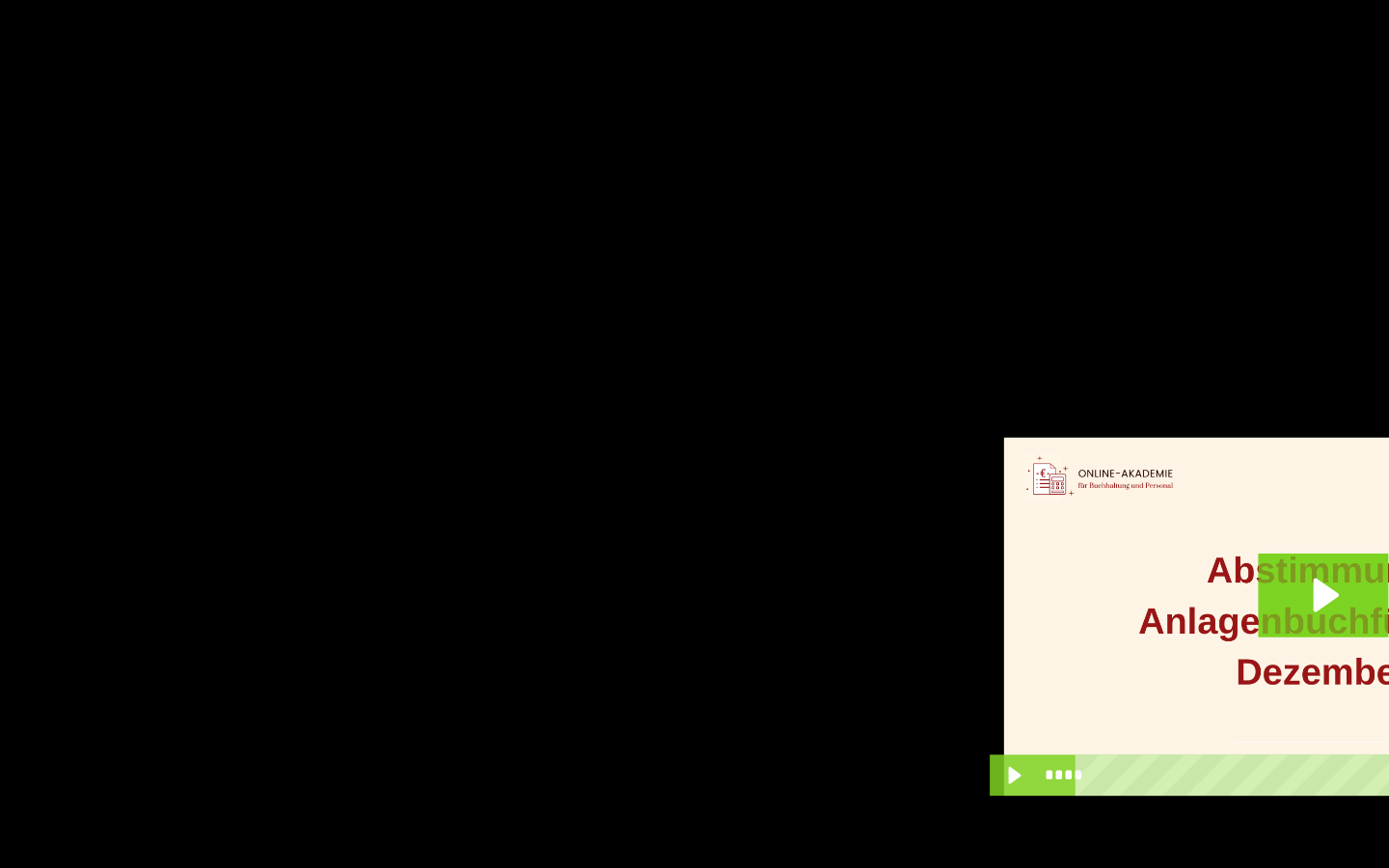 click at bounding box center [694, 434] 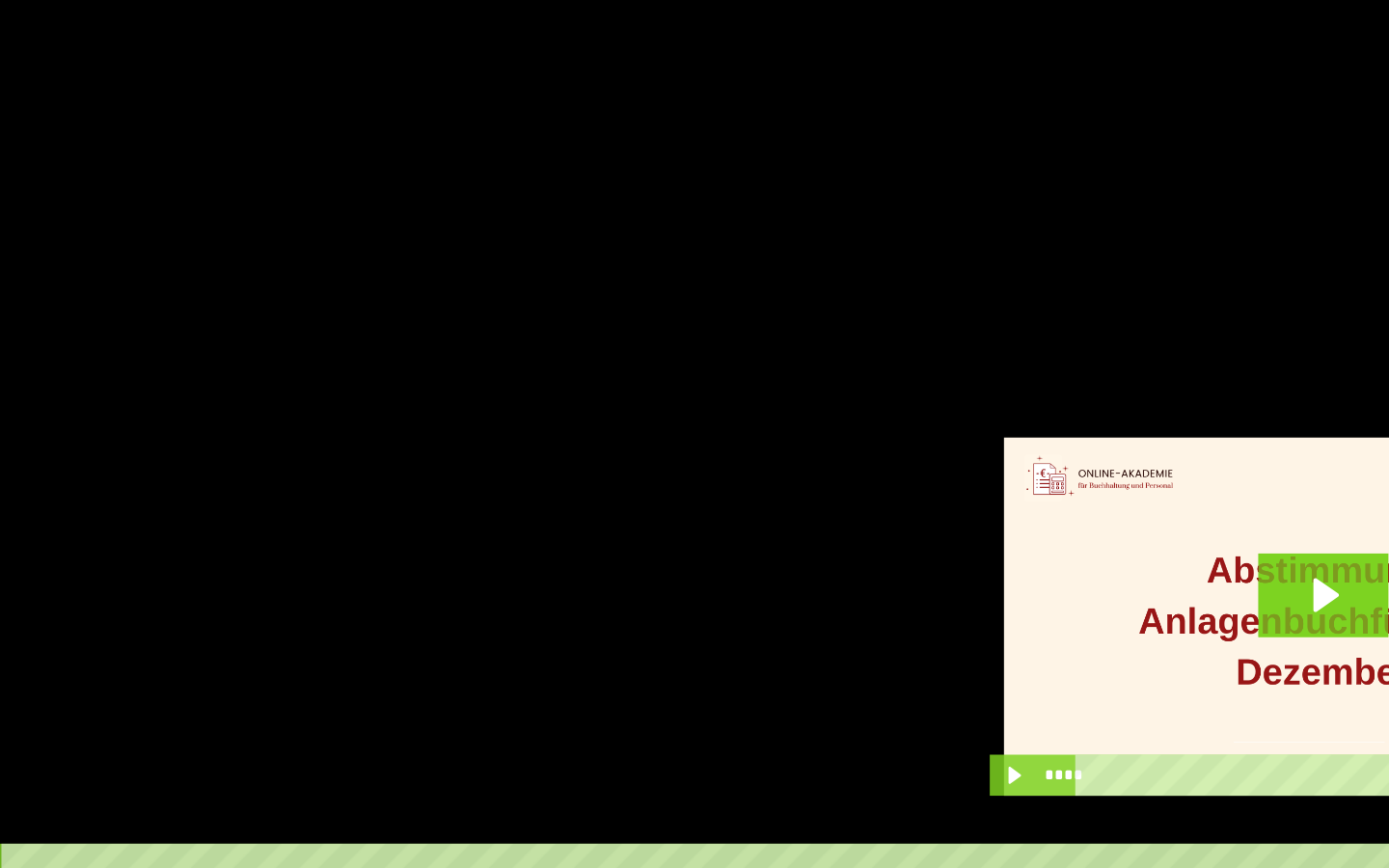 click at bounding box center (694, 434) 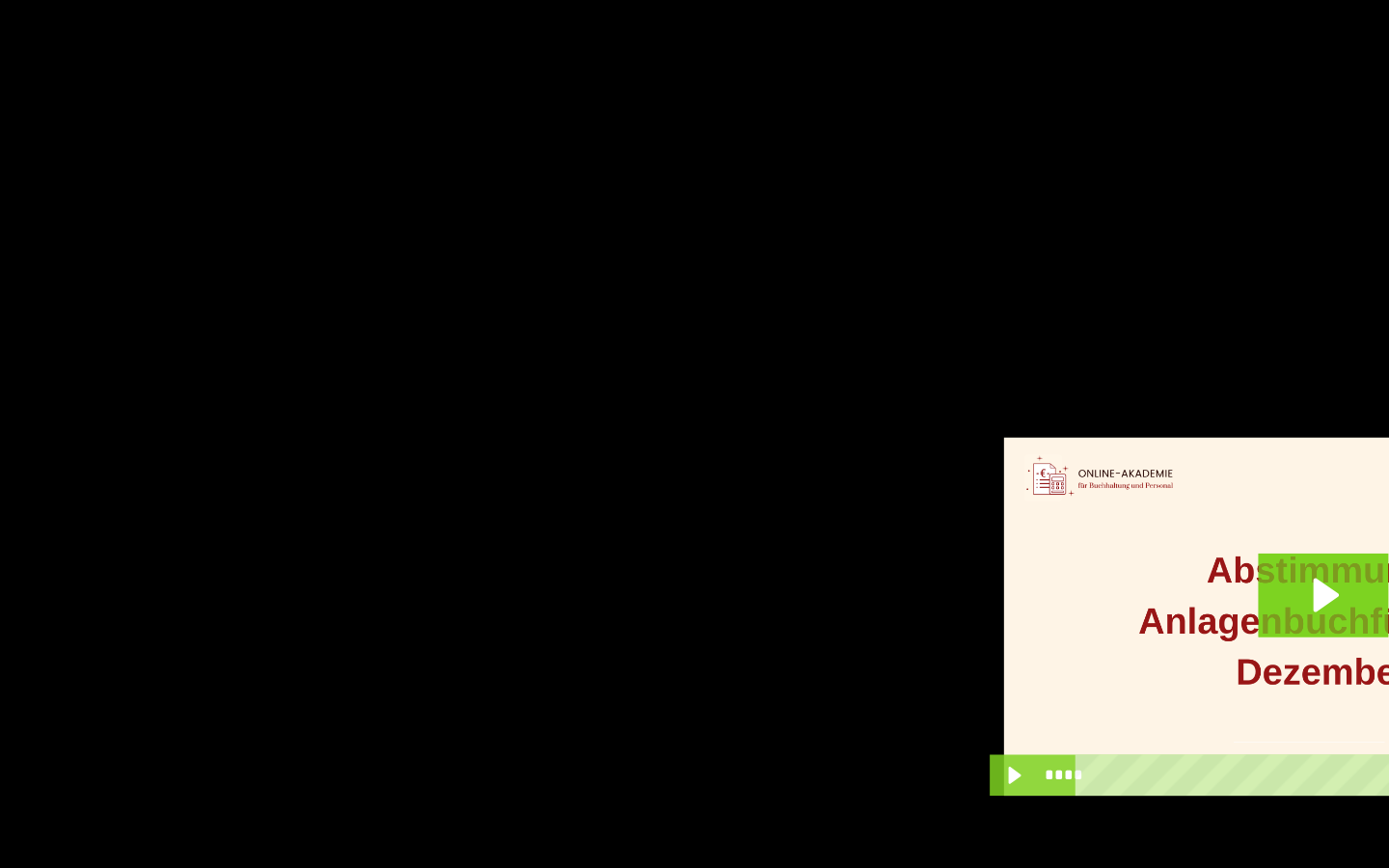 click at bounding box center (694, 434) 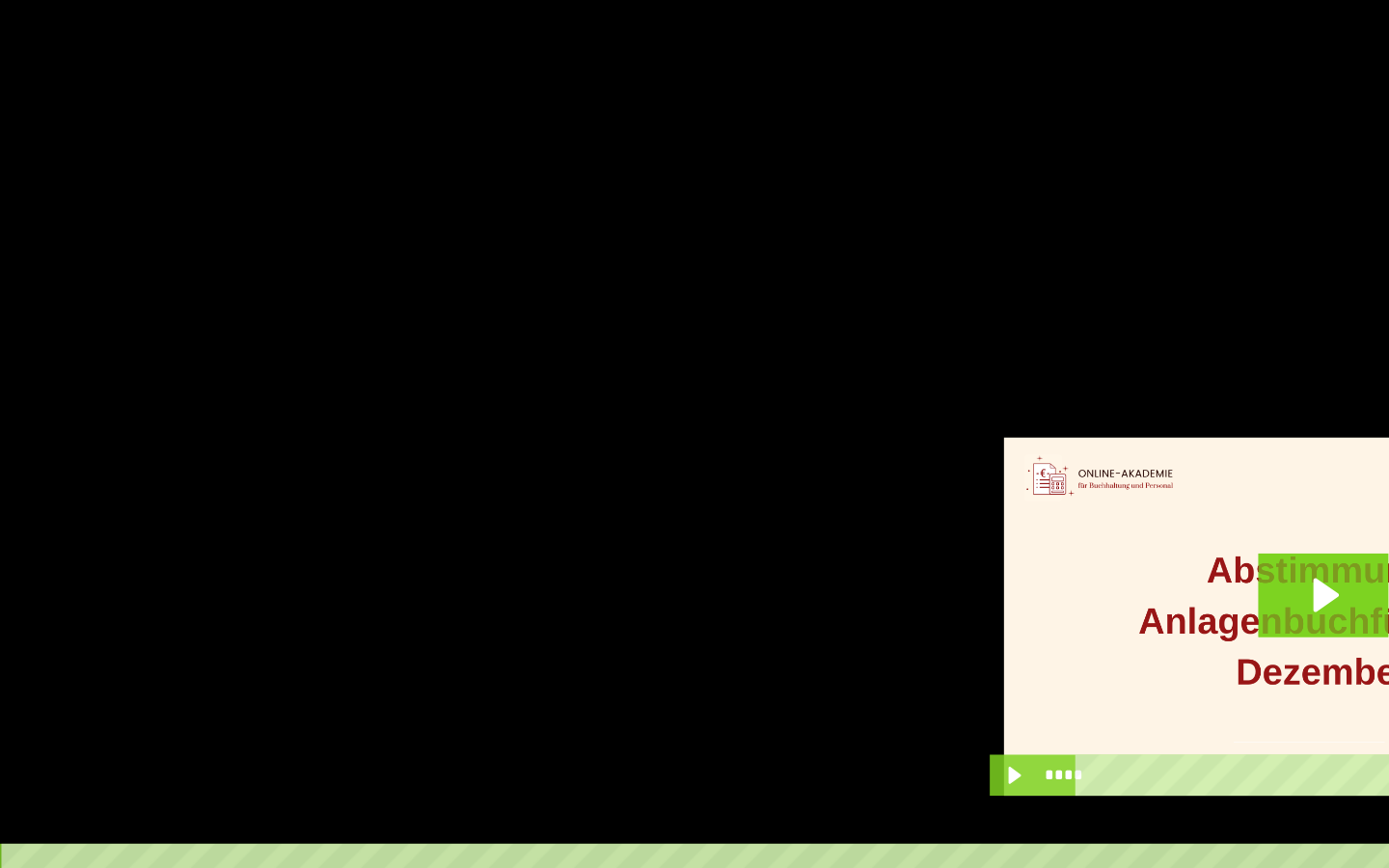 click at bounding box center (694, 434) 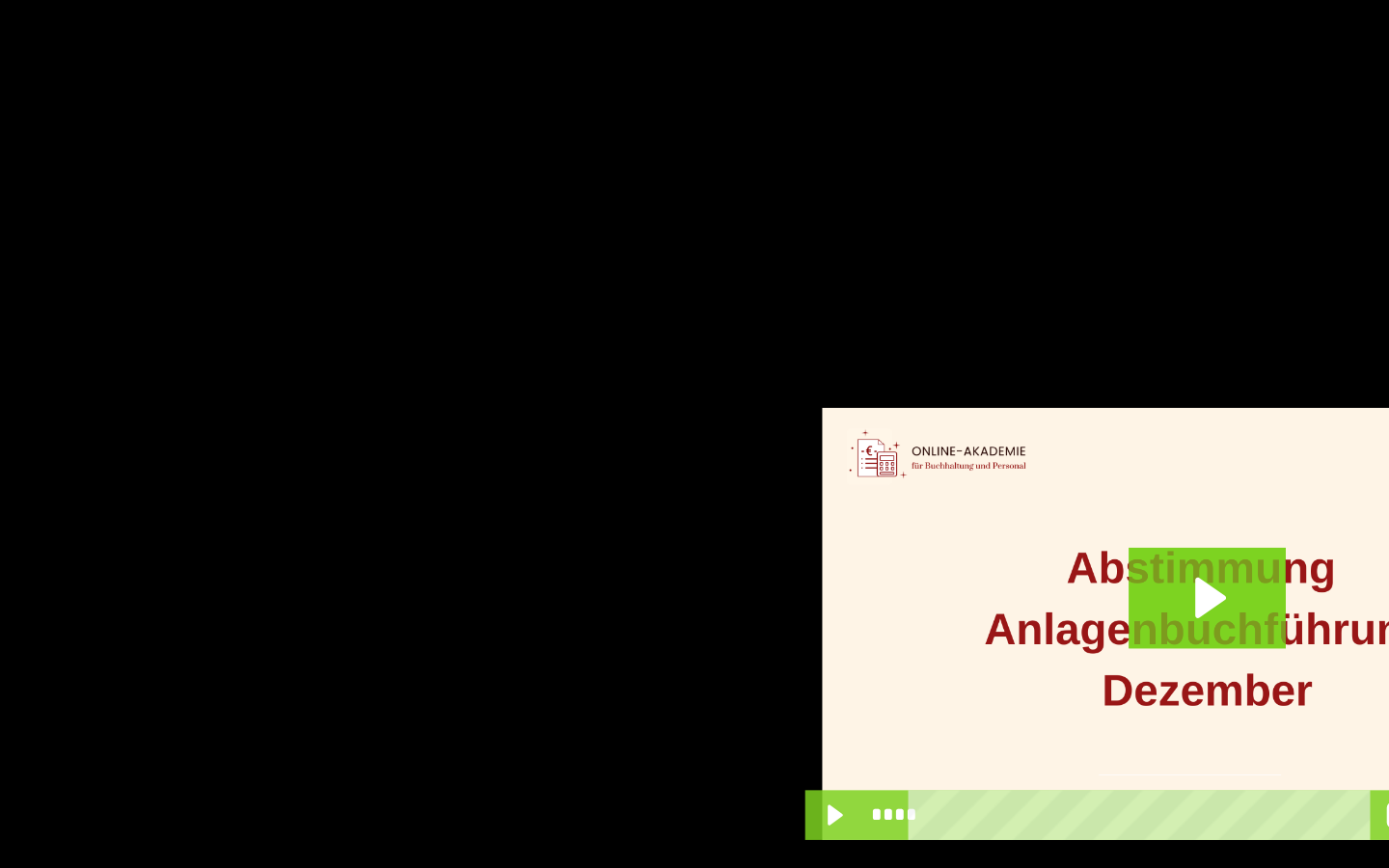 click at bounding box center (694, 434) 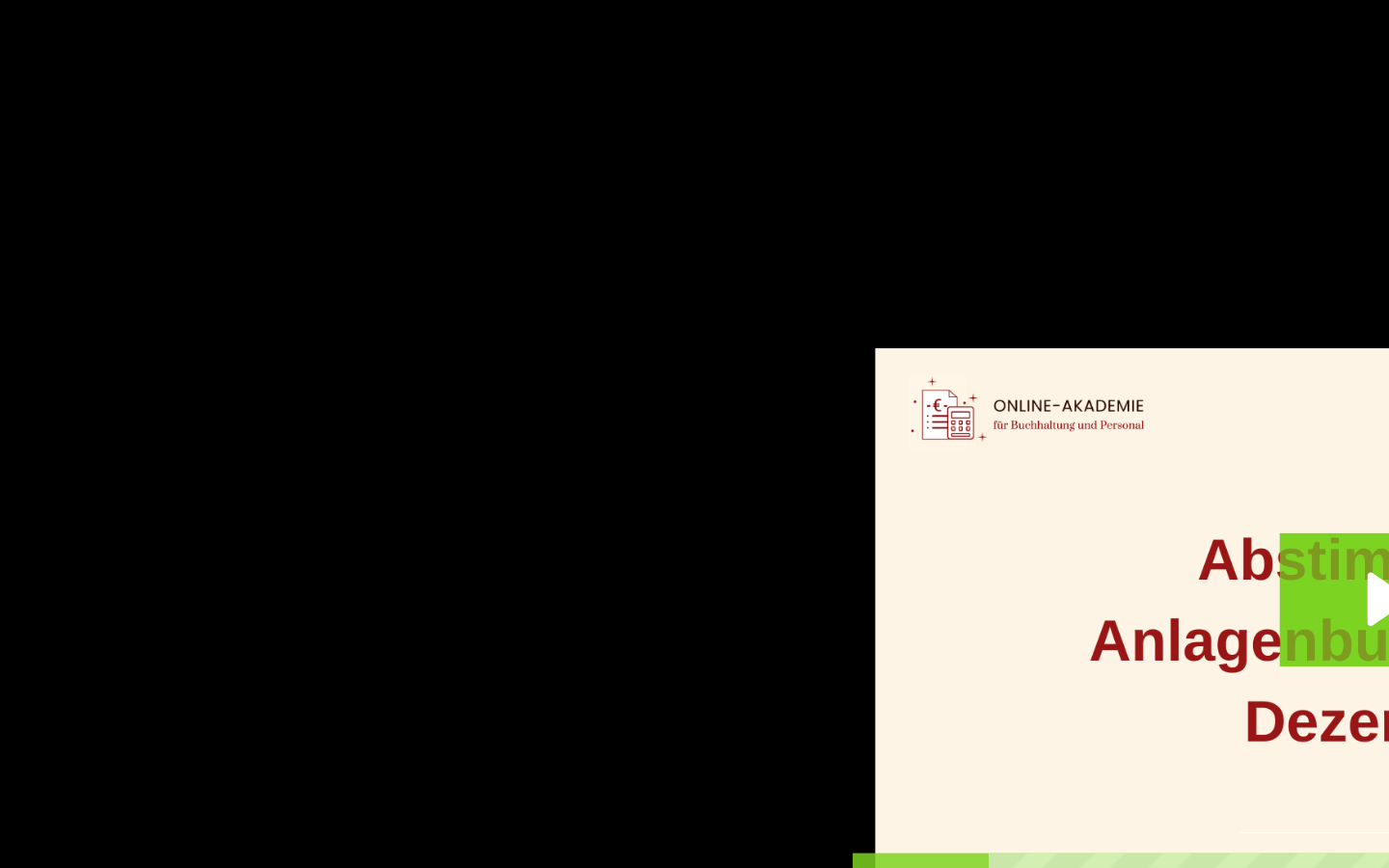 click at bounding box center (694, 434) 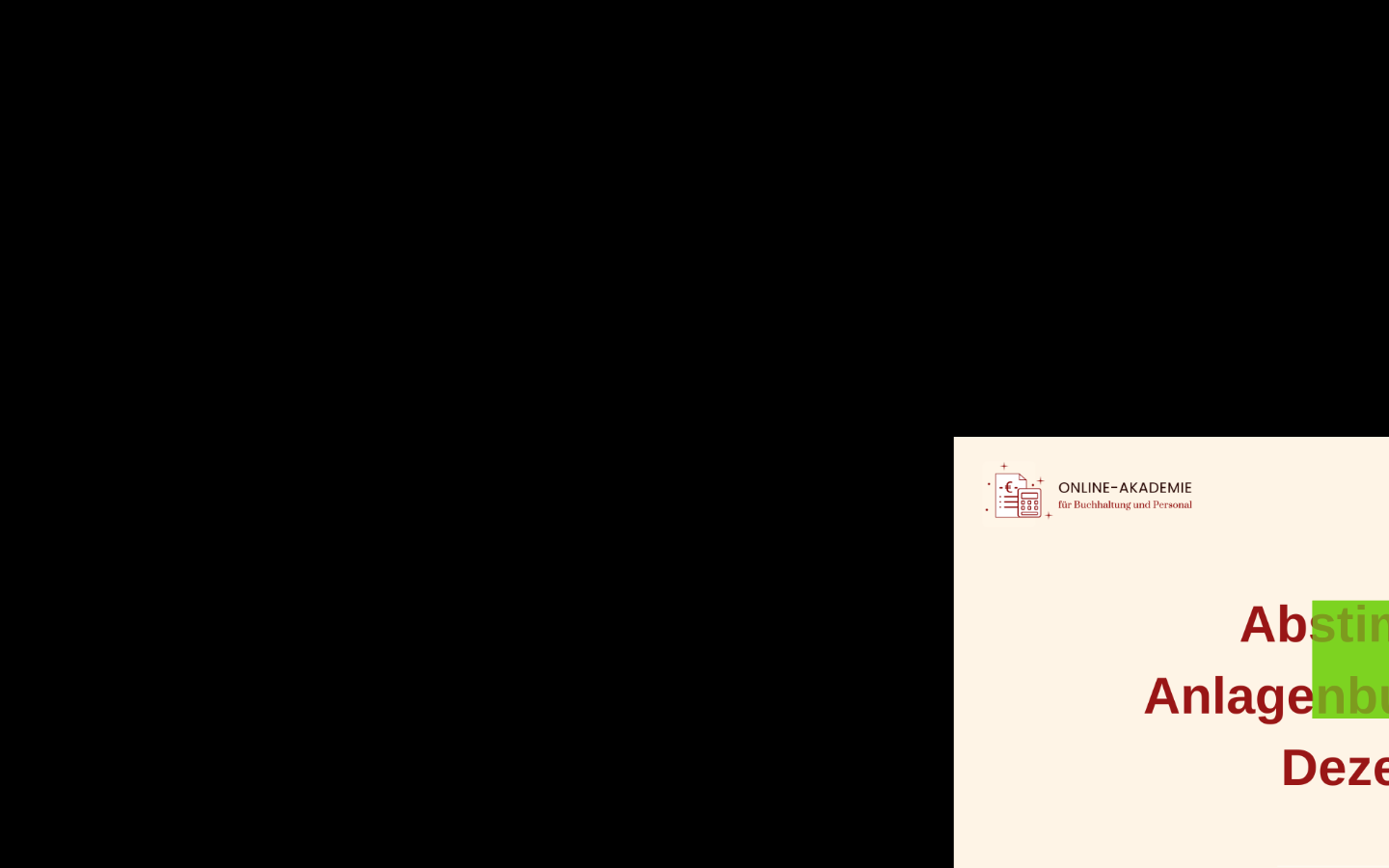click at bounding box center [694, 434] 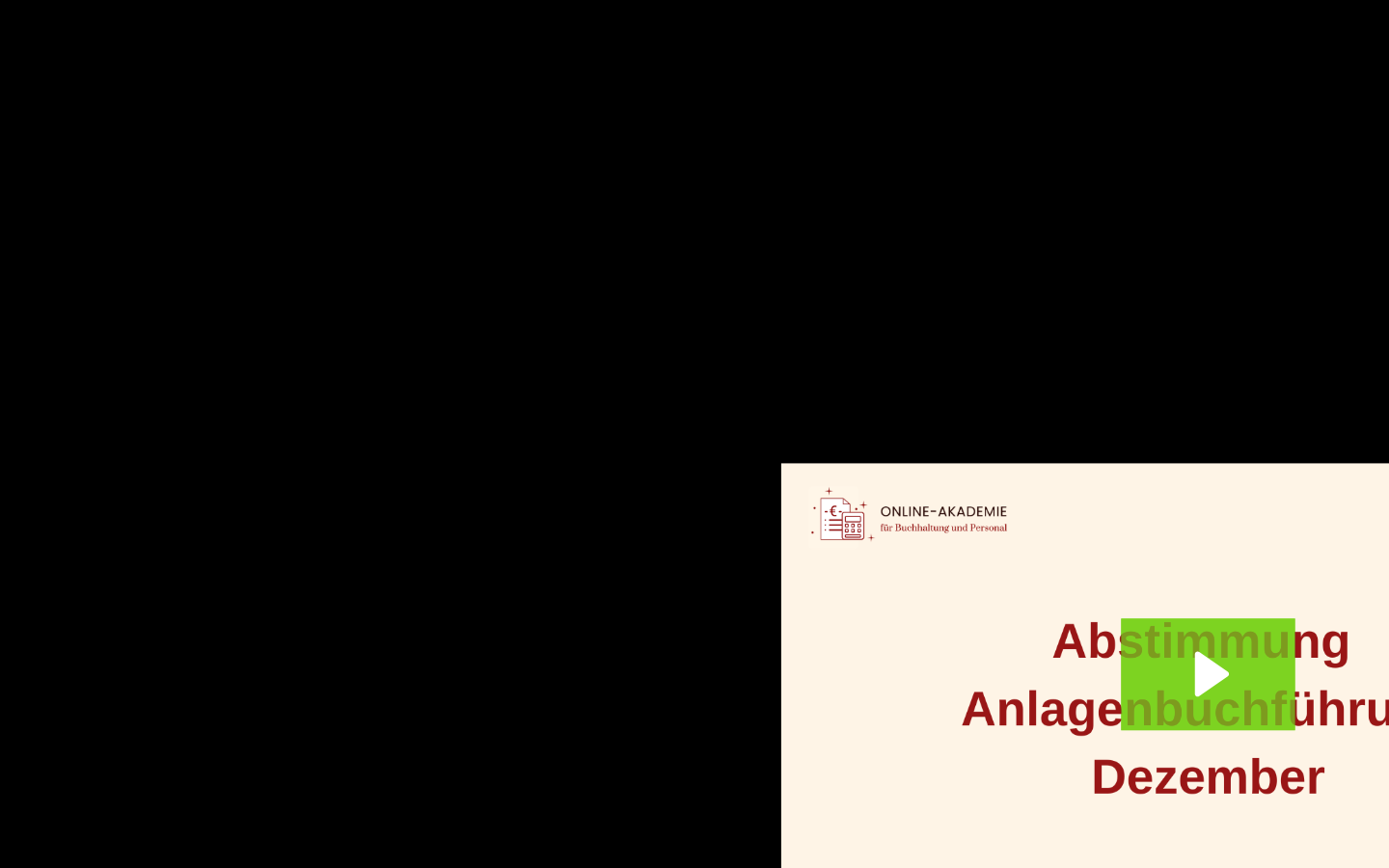 click at bounding box center [694, 434] 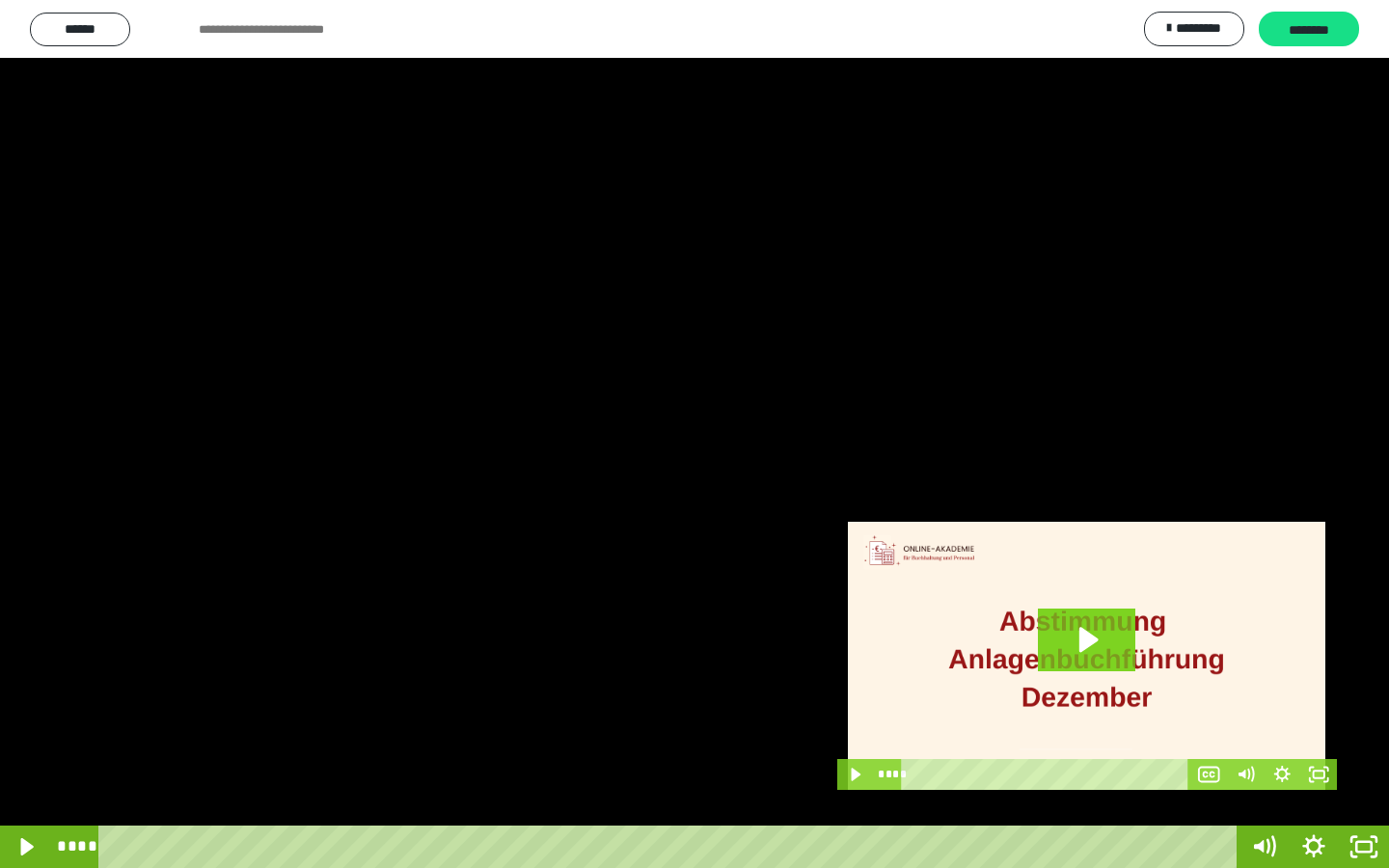 click at bounding box center [694, 434] 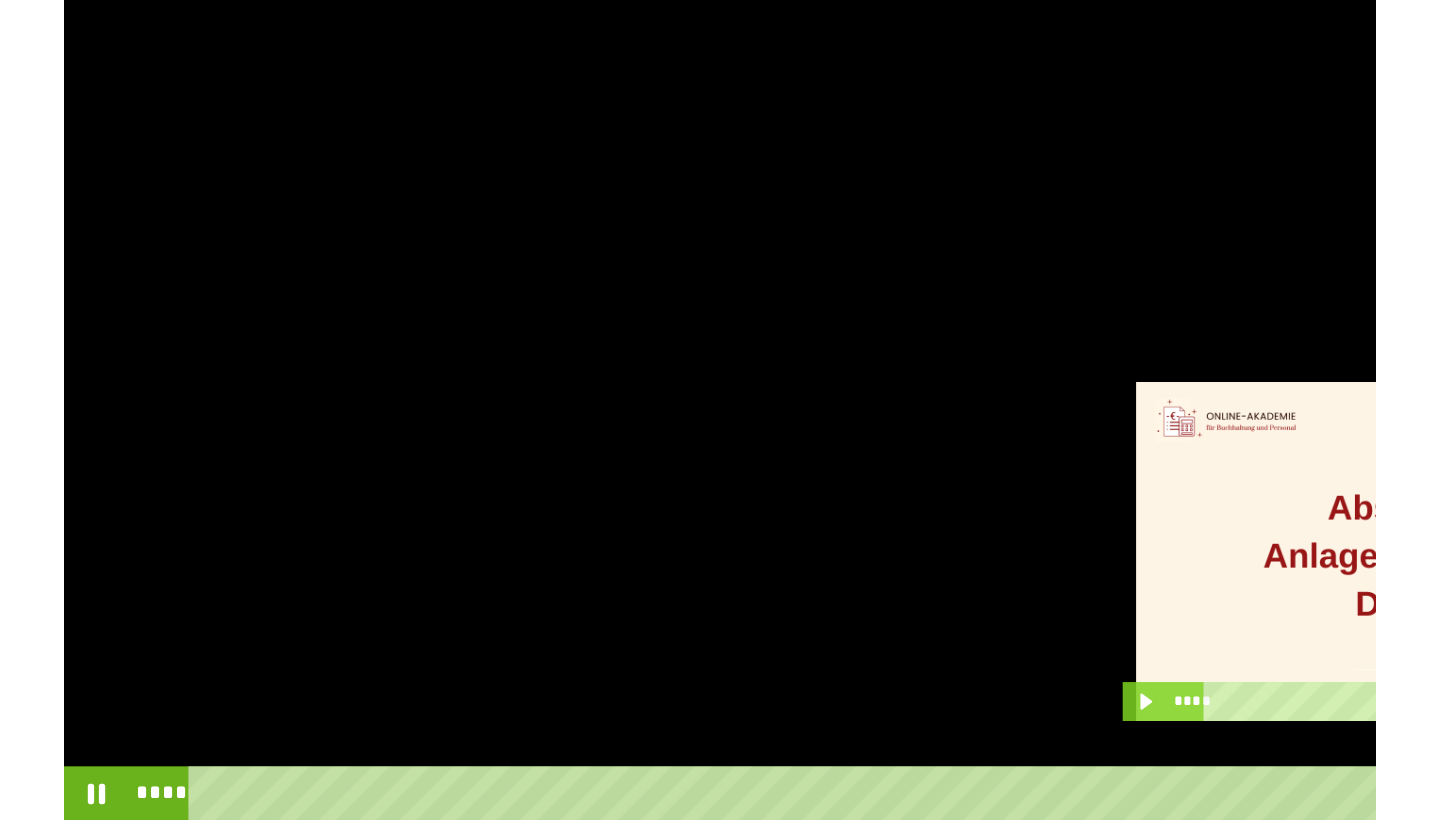 scroll, scrollTop: 242, scrollLeft: 0, axis: vertical 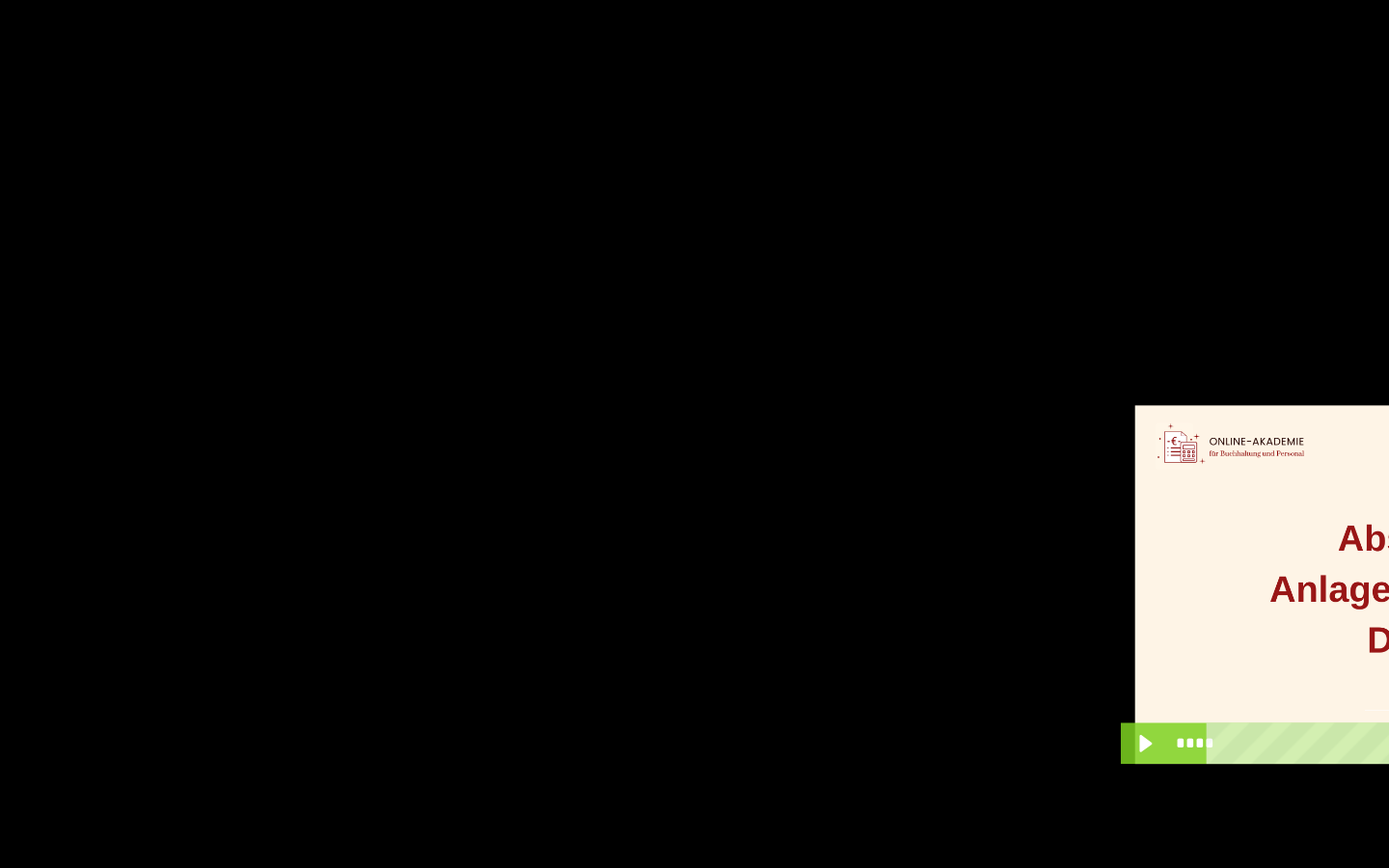 click at bounding box center [694, 434] 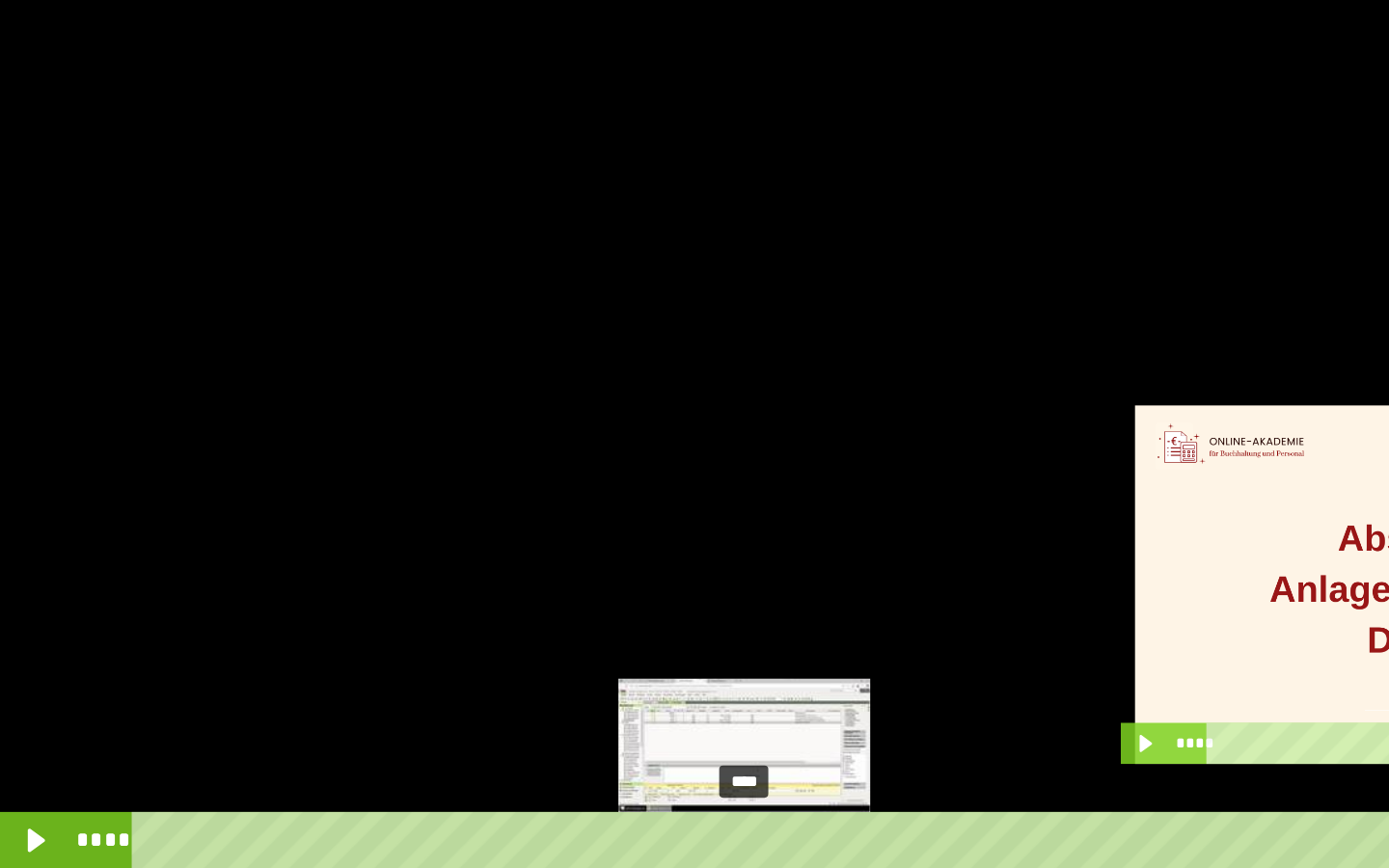 click at bounding box center (563, 847) 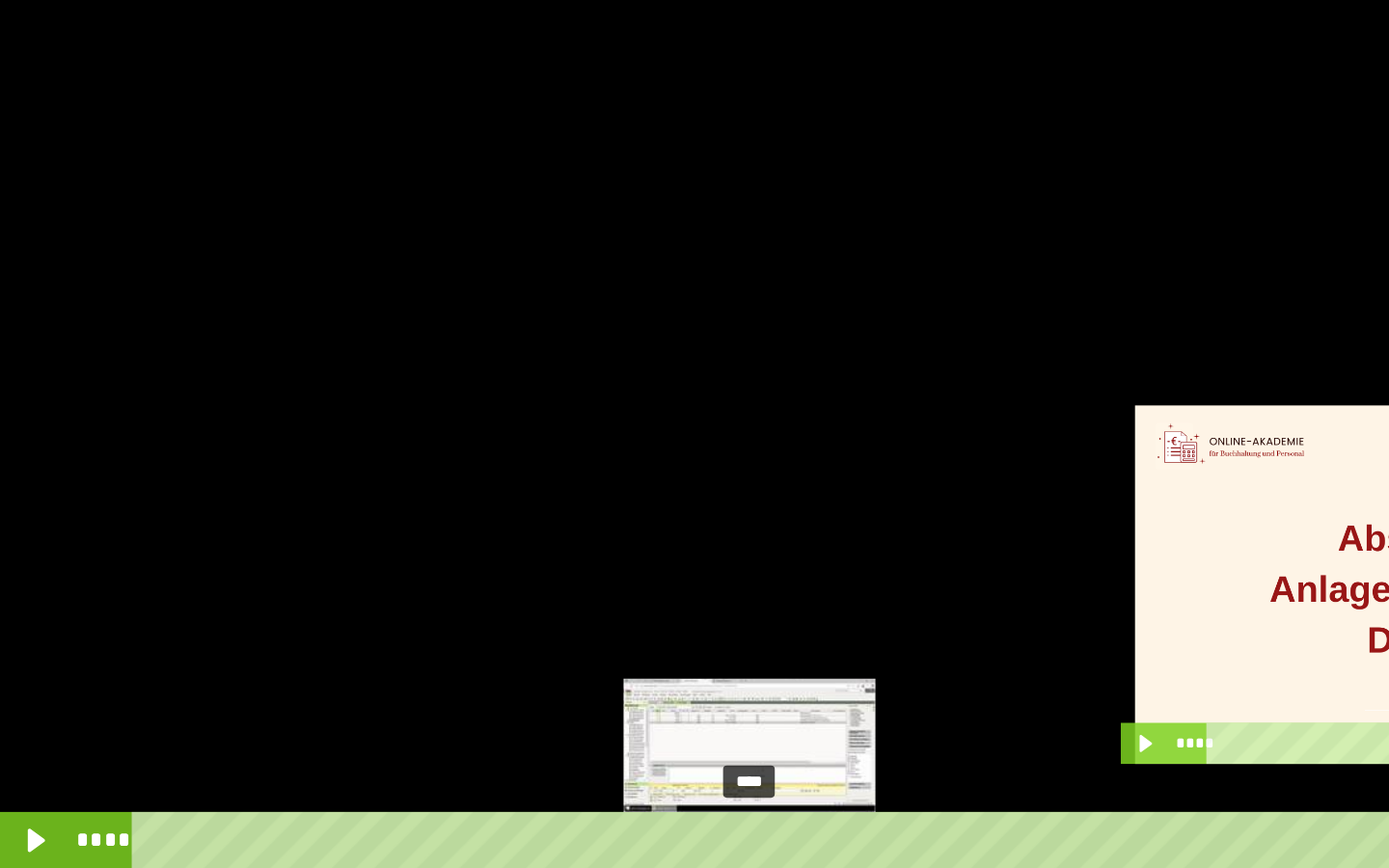 click at bounding box center [556, 847] 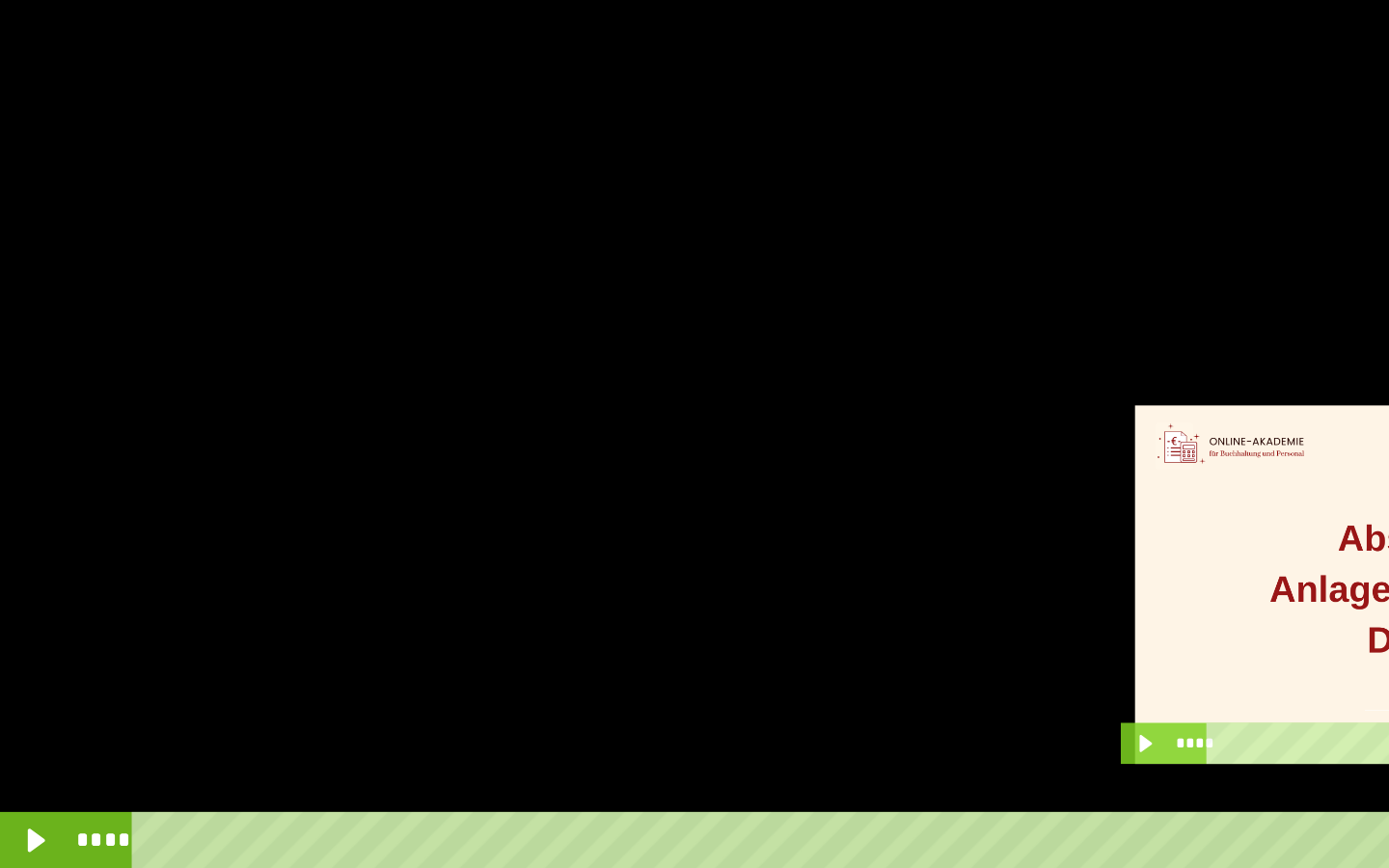 click at bounding box center [694, 434] 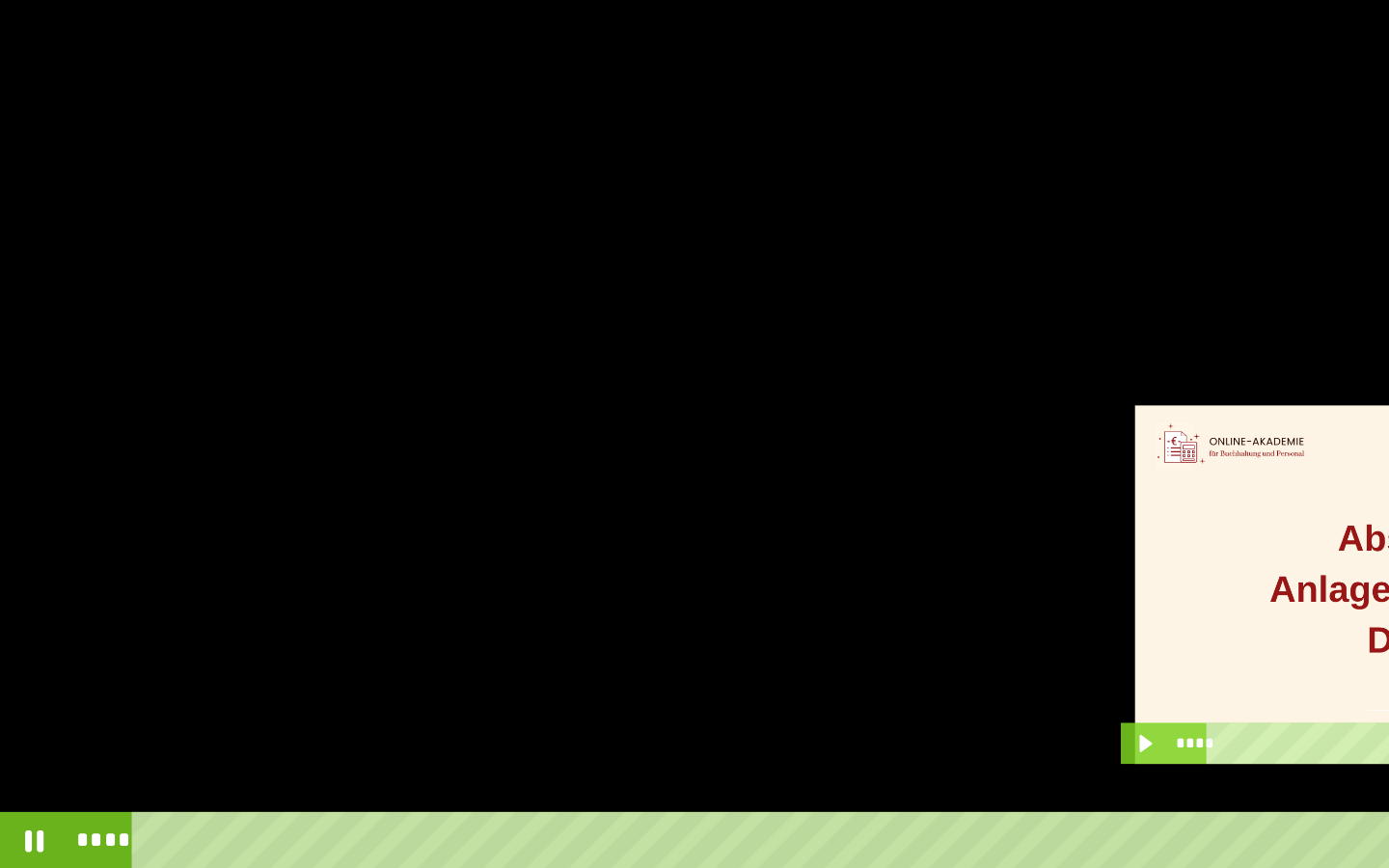 click at bounding box center [694, 434] 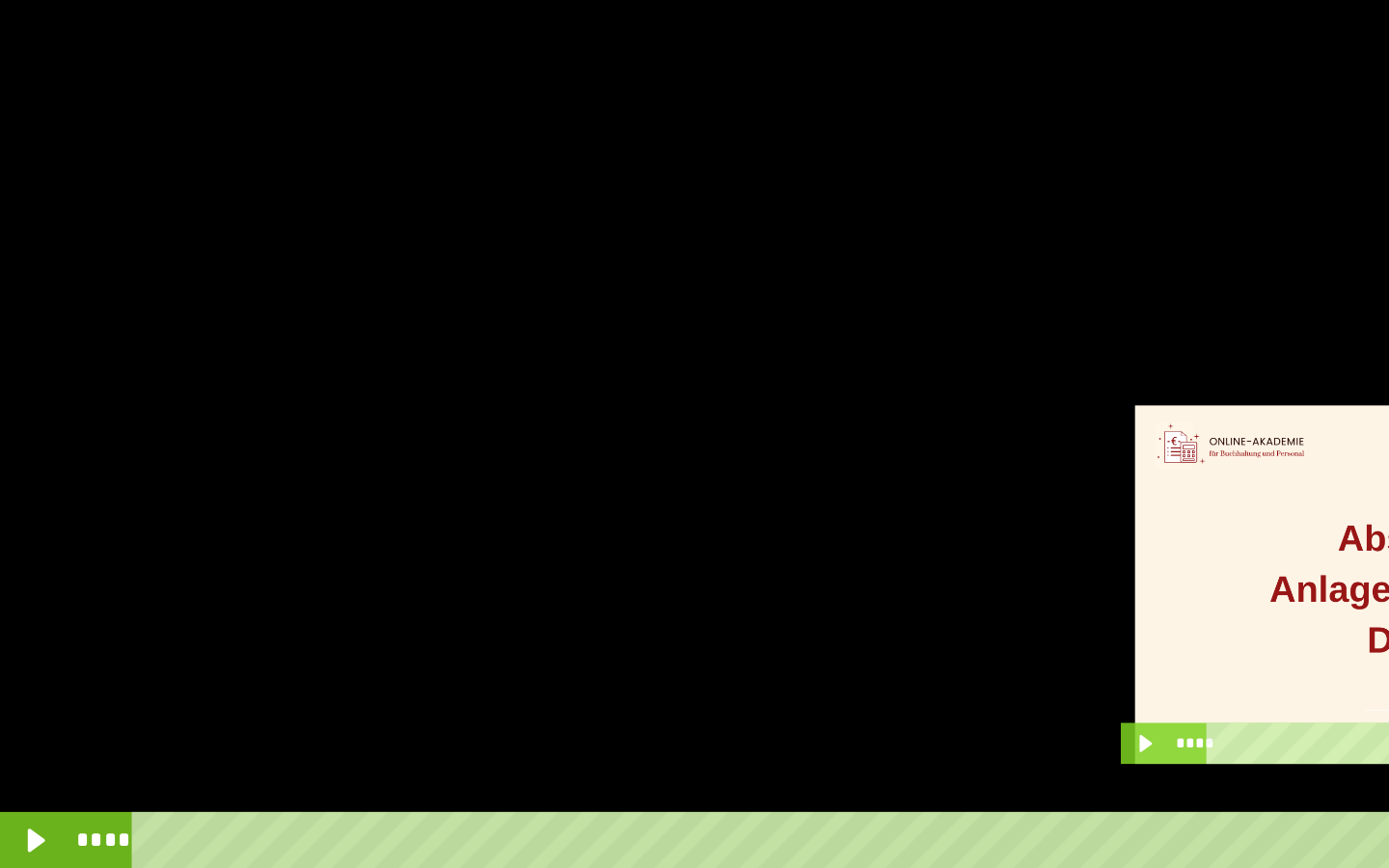 click at bounding box center [694, 434] 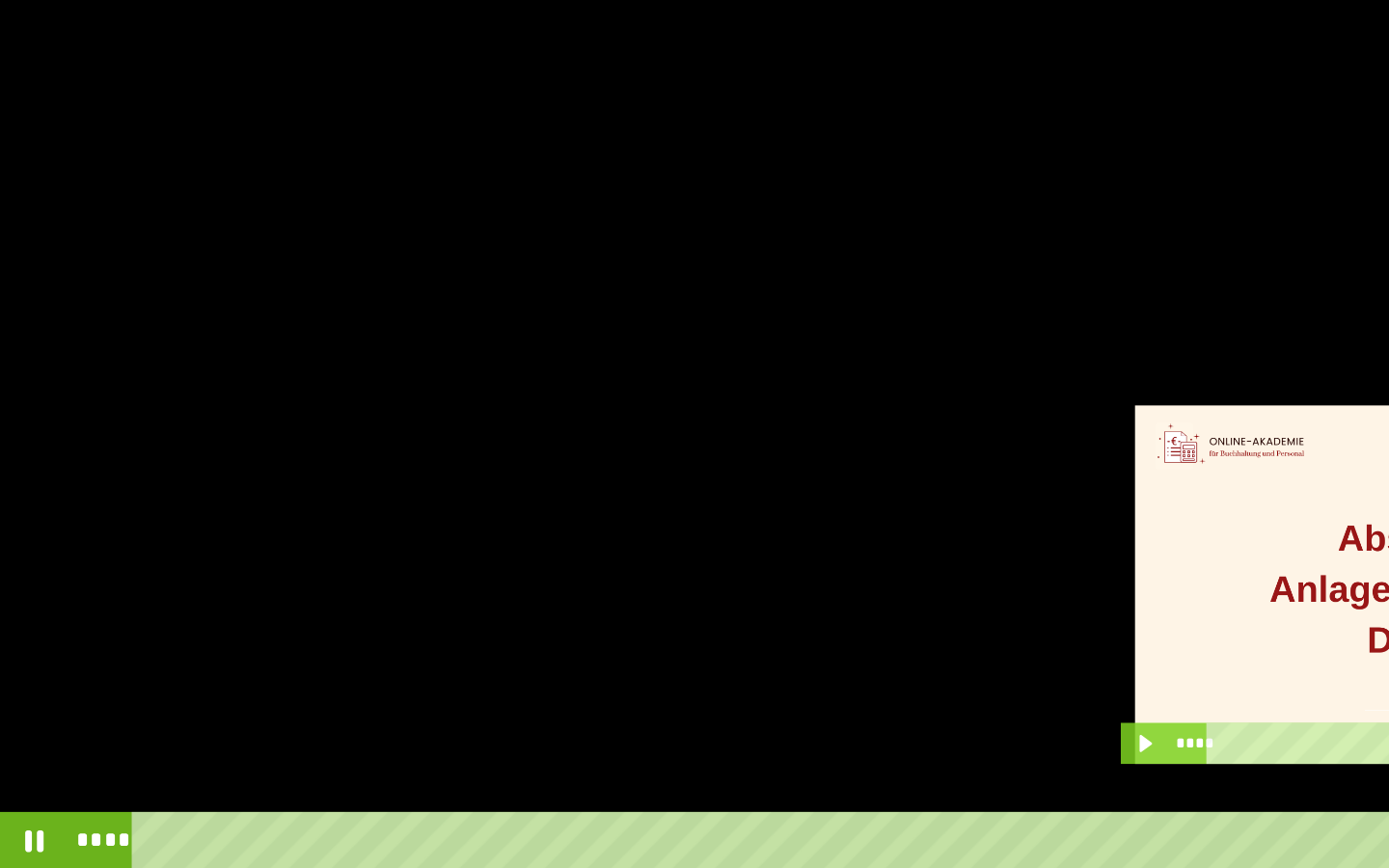 click at bounding box center [694, 434] 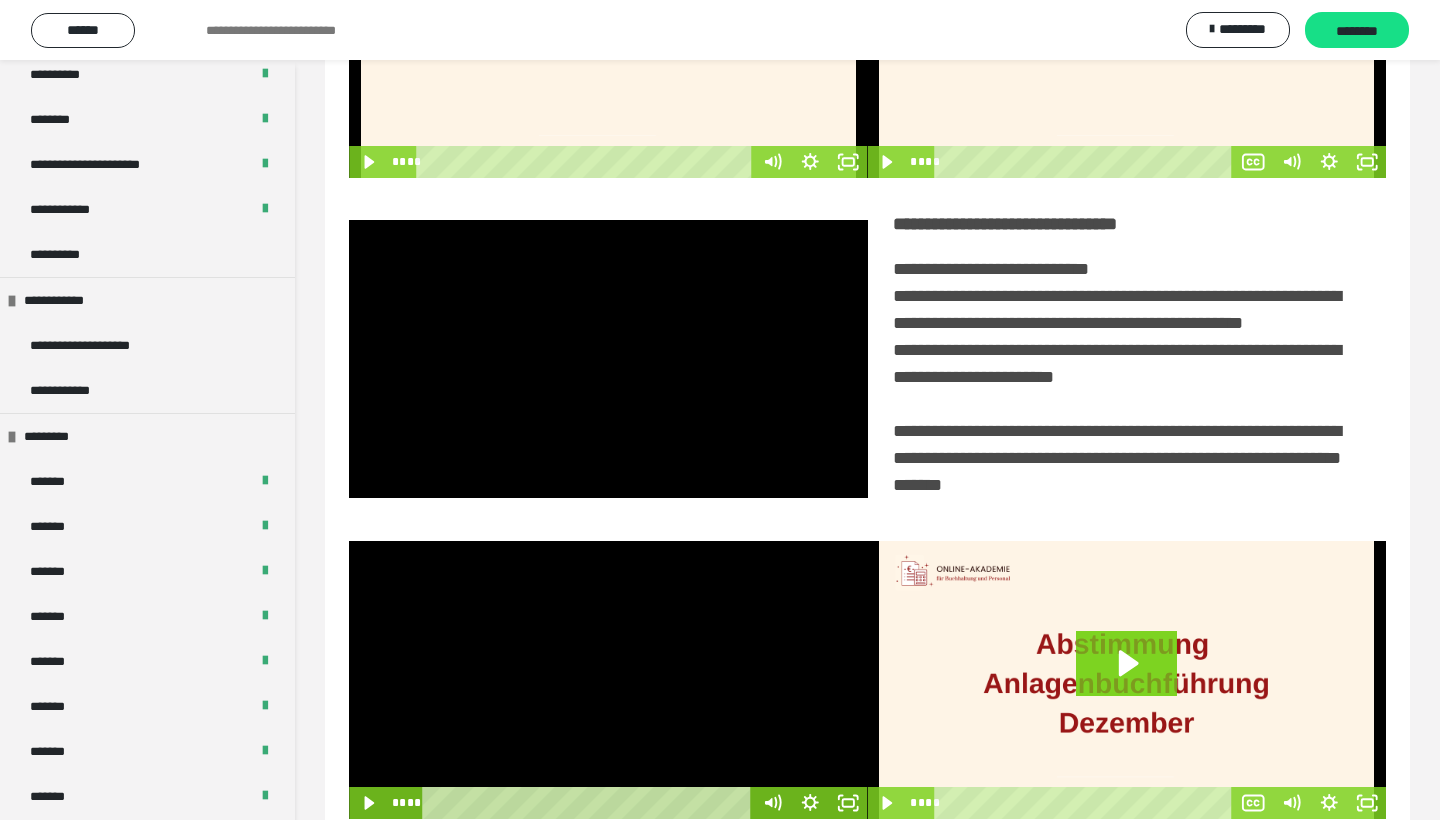 click at bounding box center [608, 680] 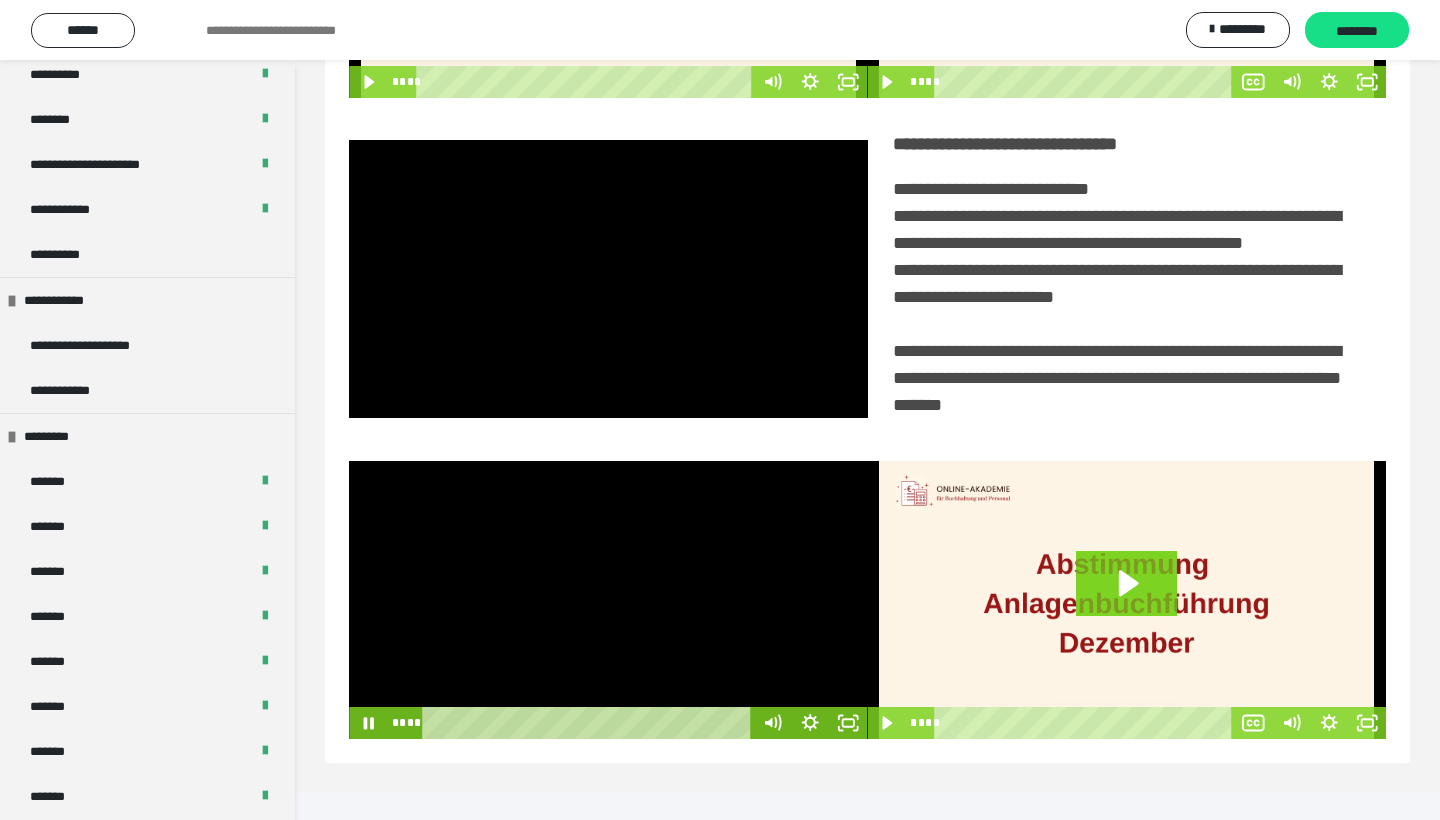 scroll, scrollTop: 322, scrollLeft: 0, axis: vertical 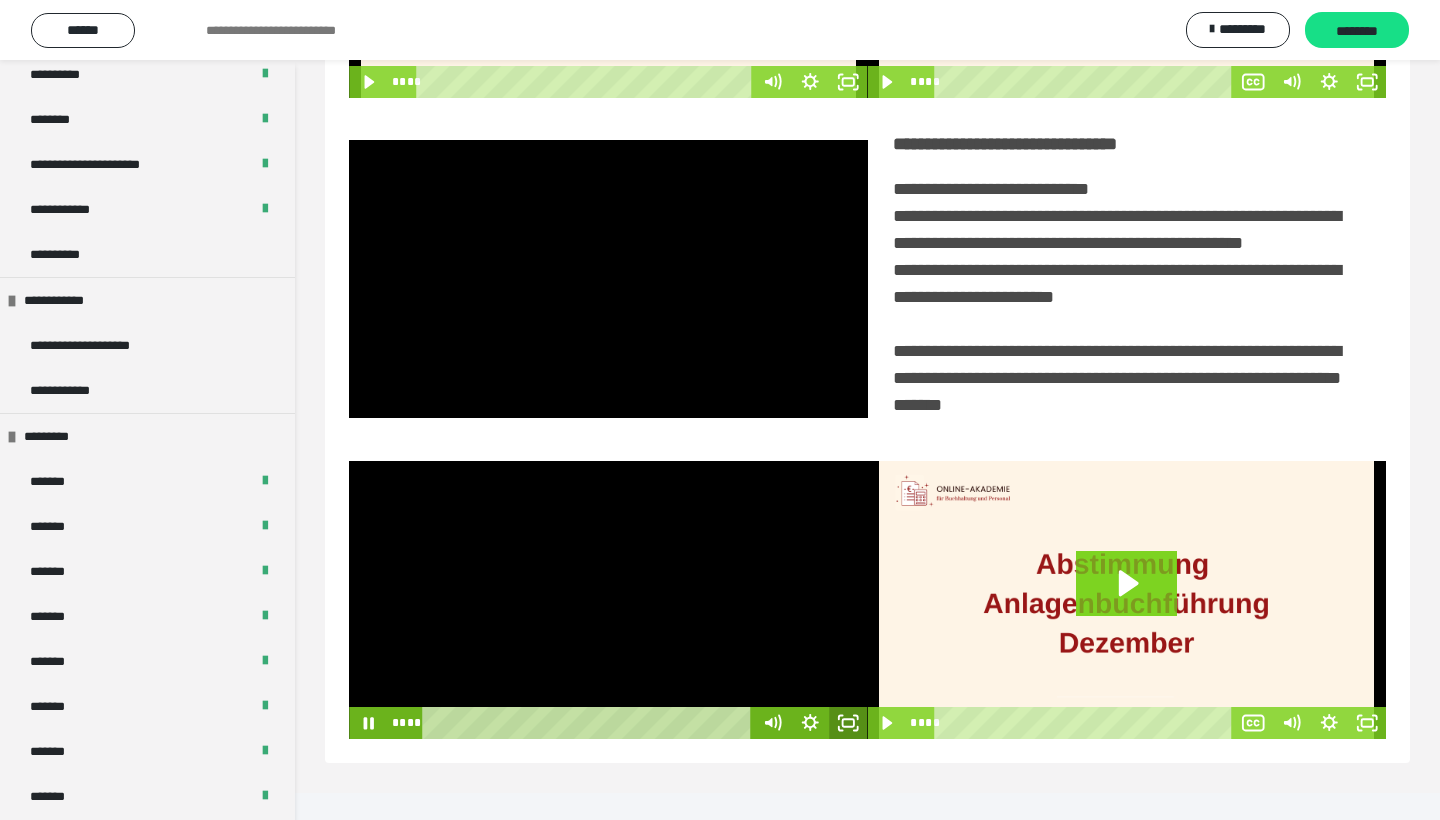 click 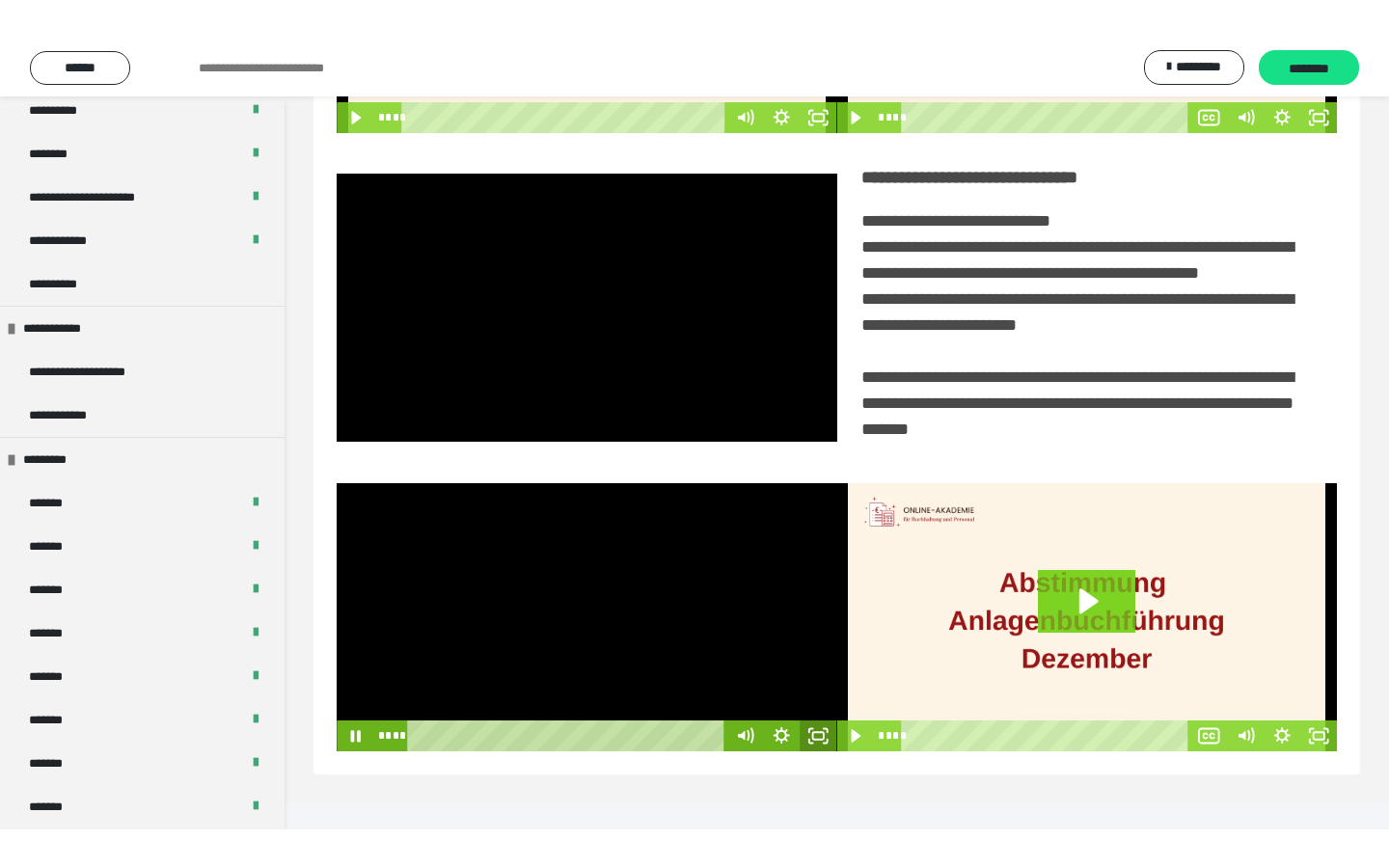 scroll, scrollTop: 0, scrollLeft: 0, axis: both 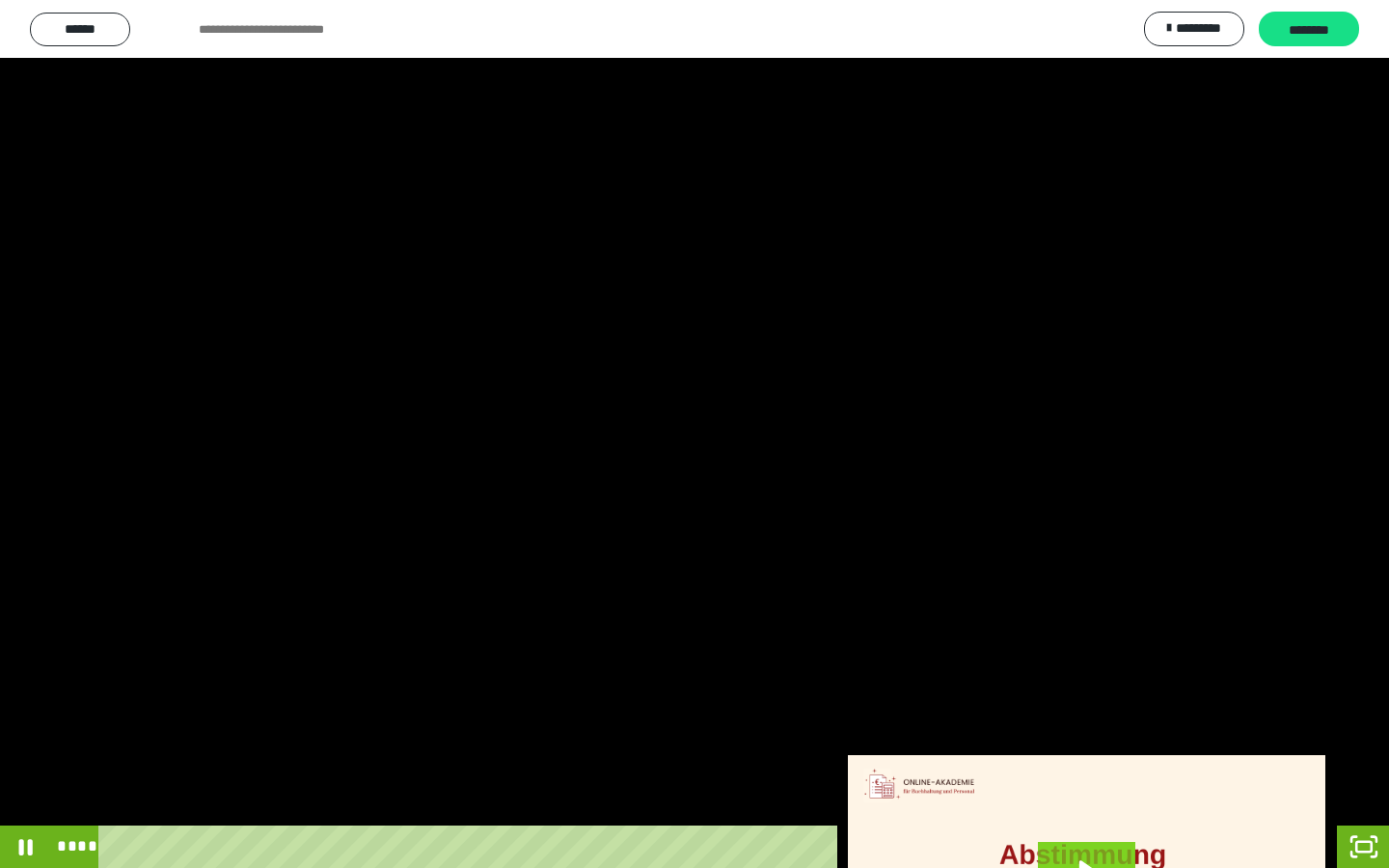click at bounding box center (694, 434) 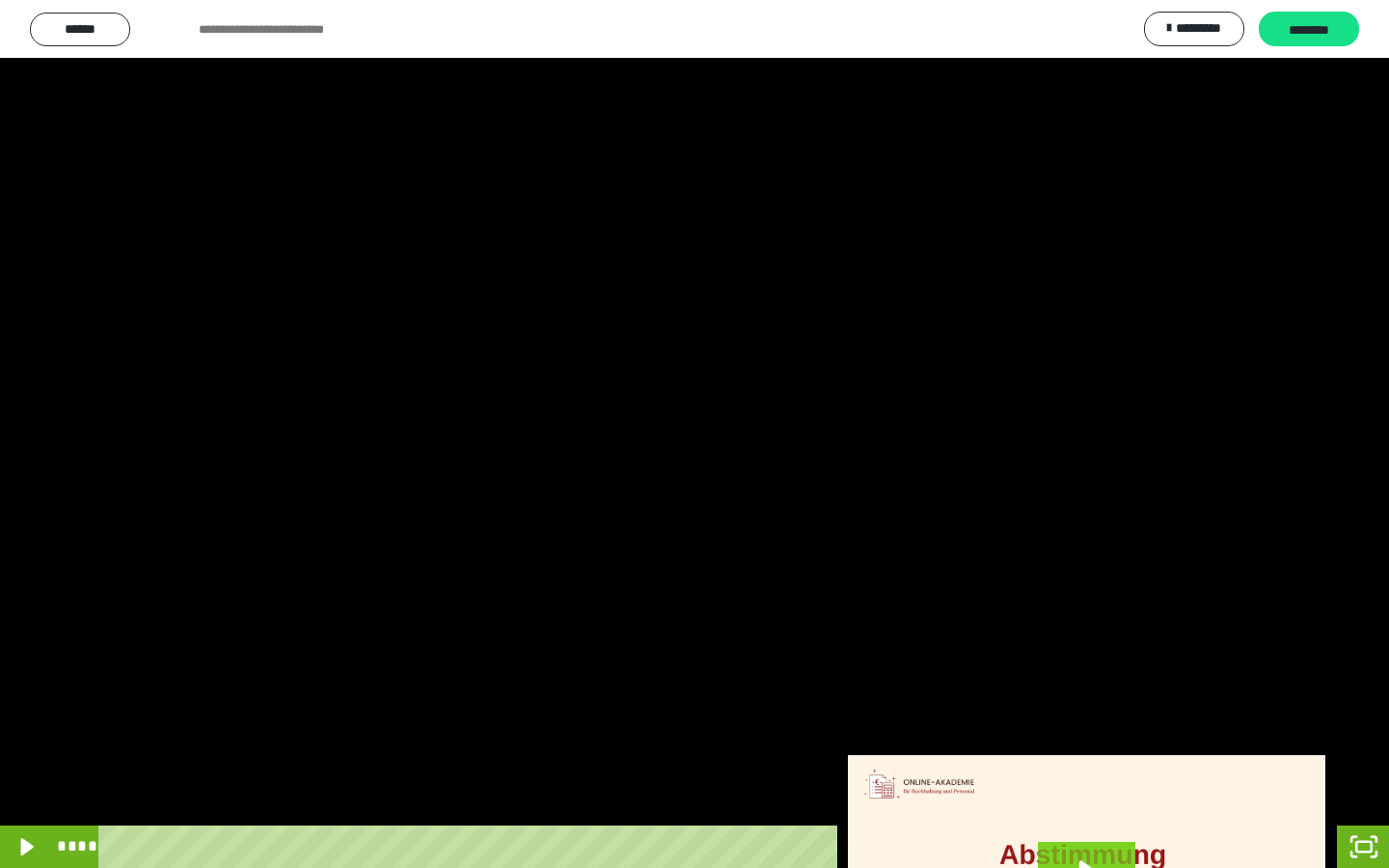 click at bounding box center (694, 434) 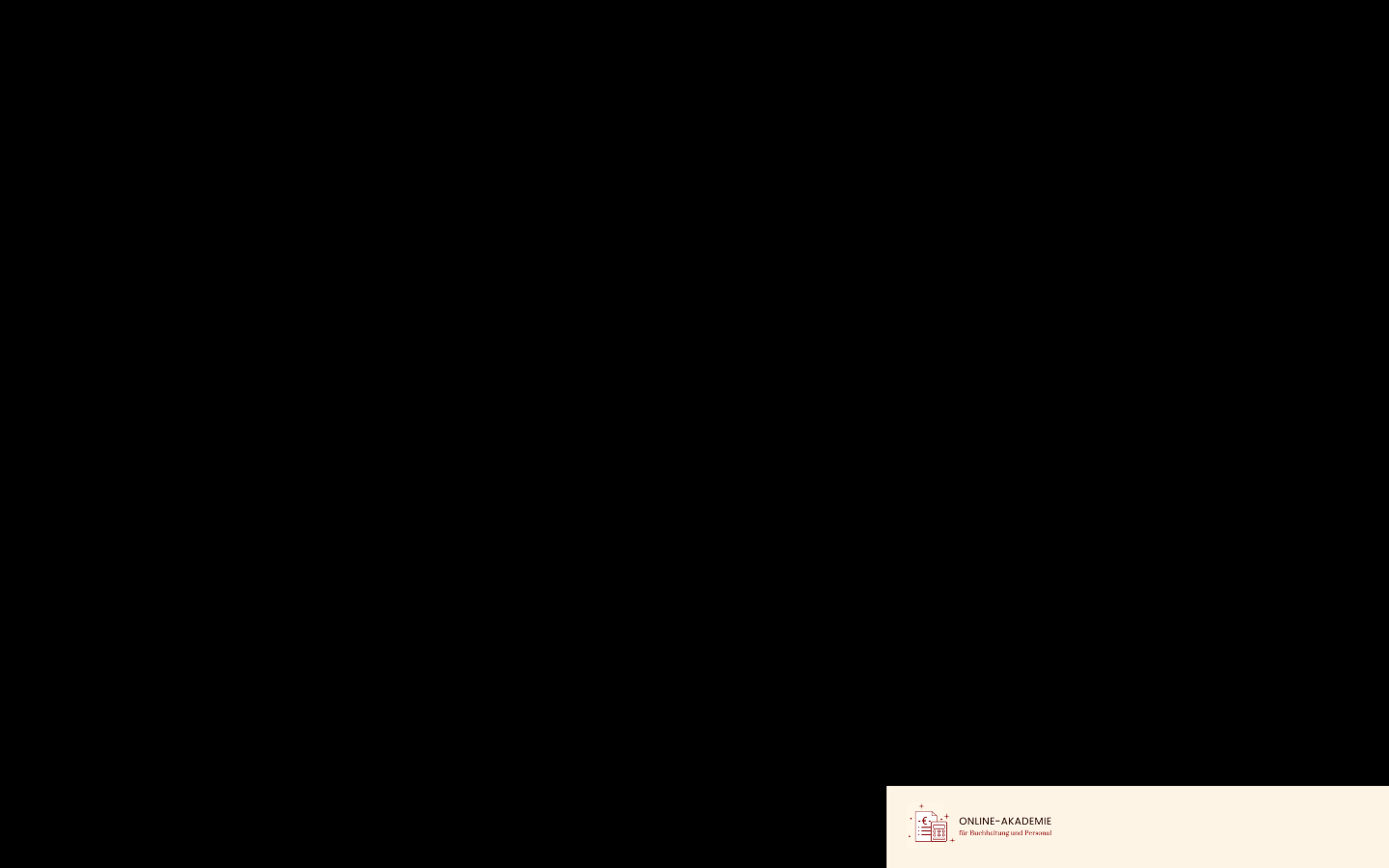 click at bounding box center (694, 434) 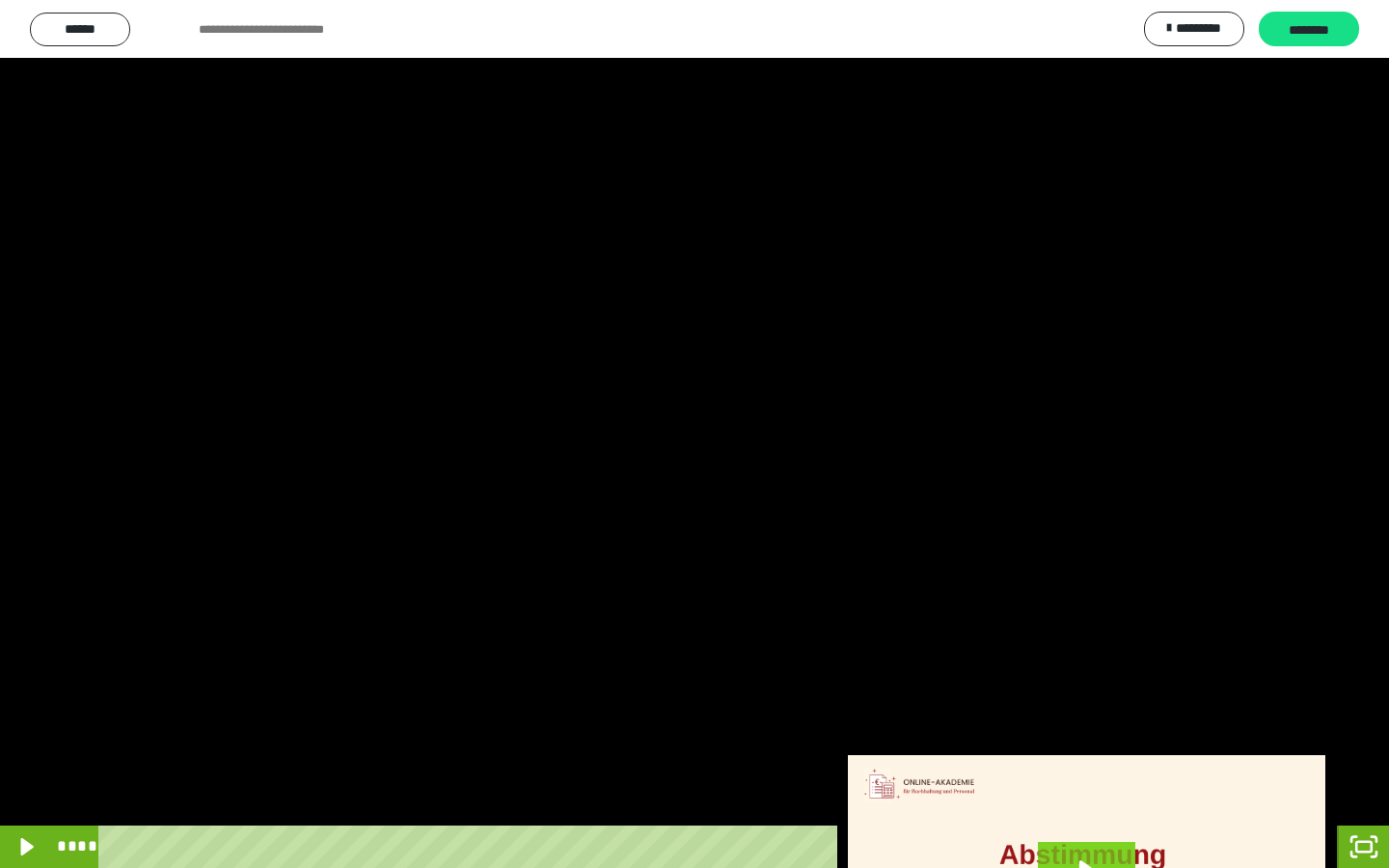 click 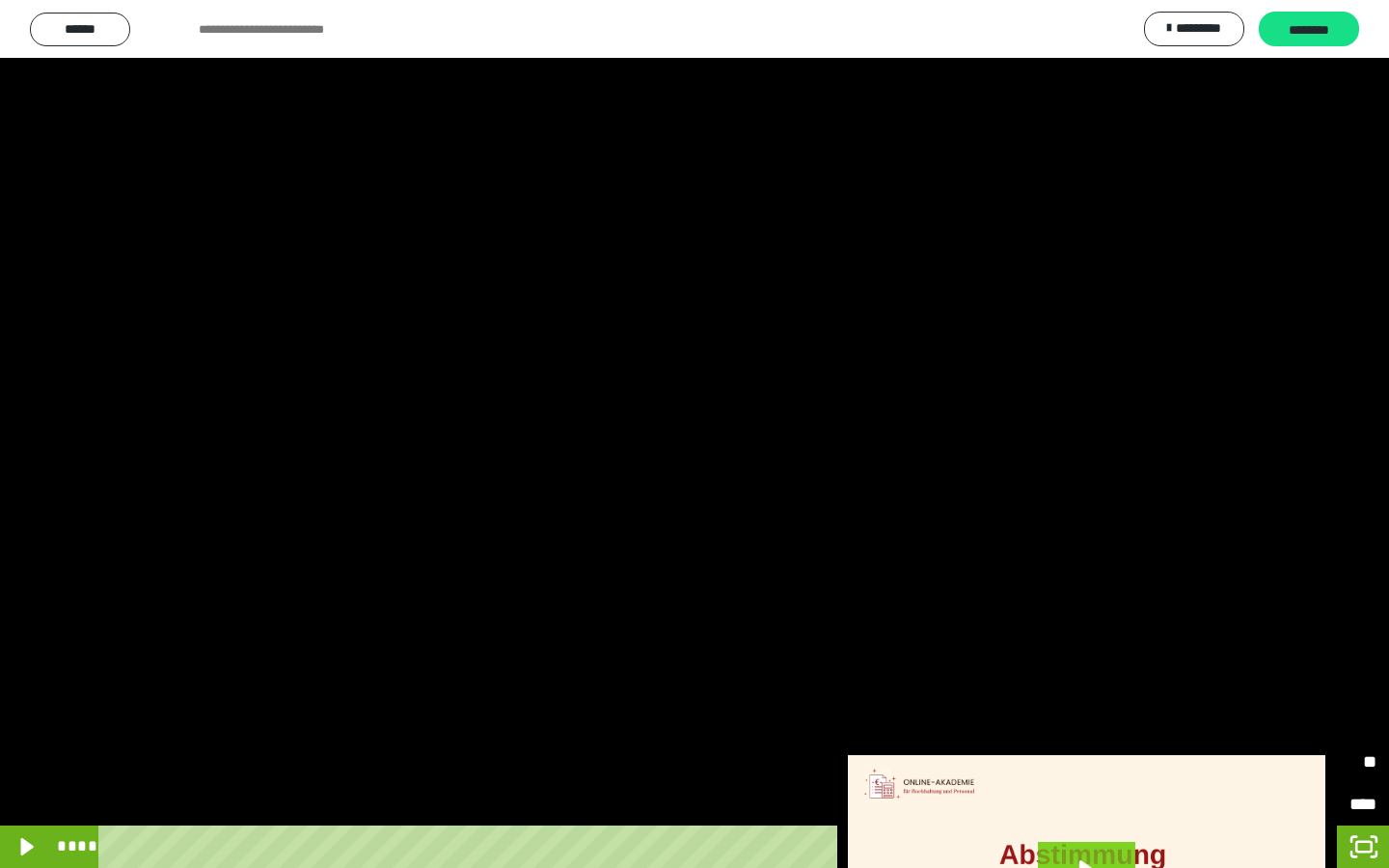 click on "*******" at bounding box center [1282, 804] 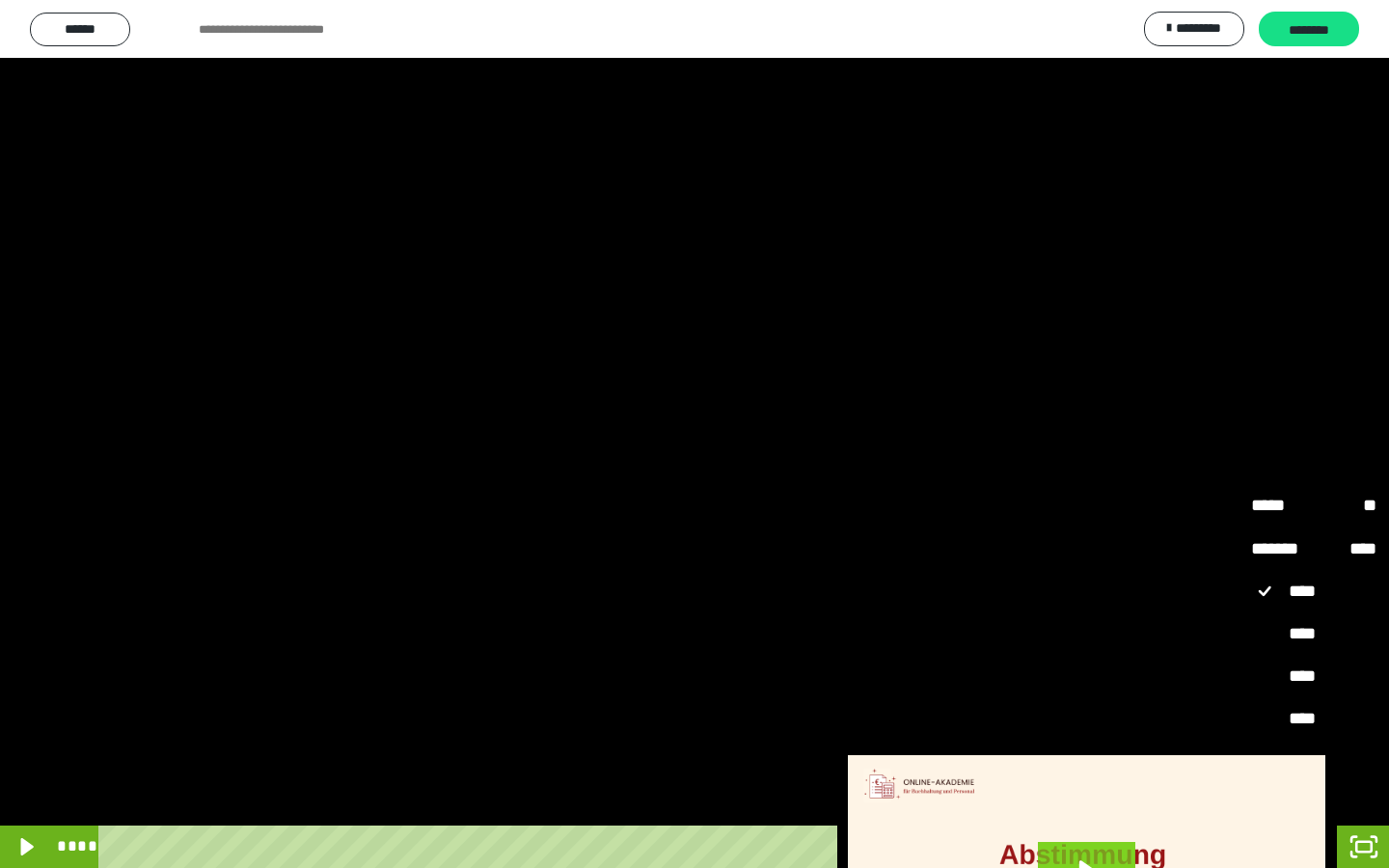 click on "*****" at bounding box center [1314, 805] 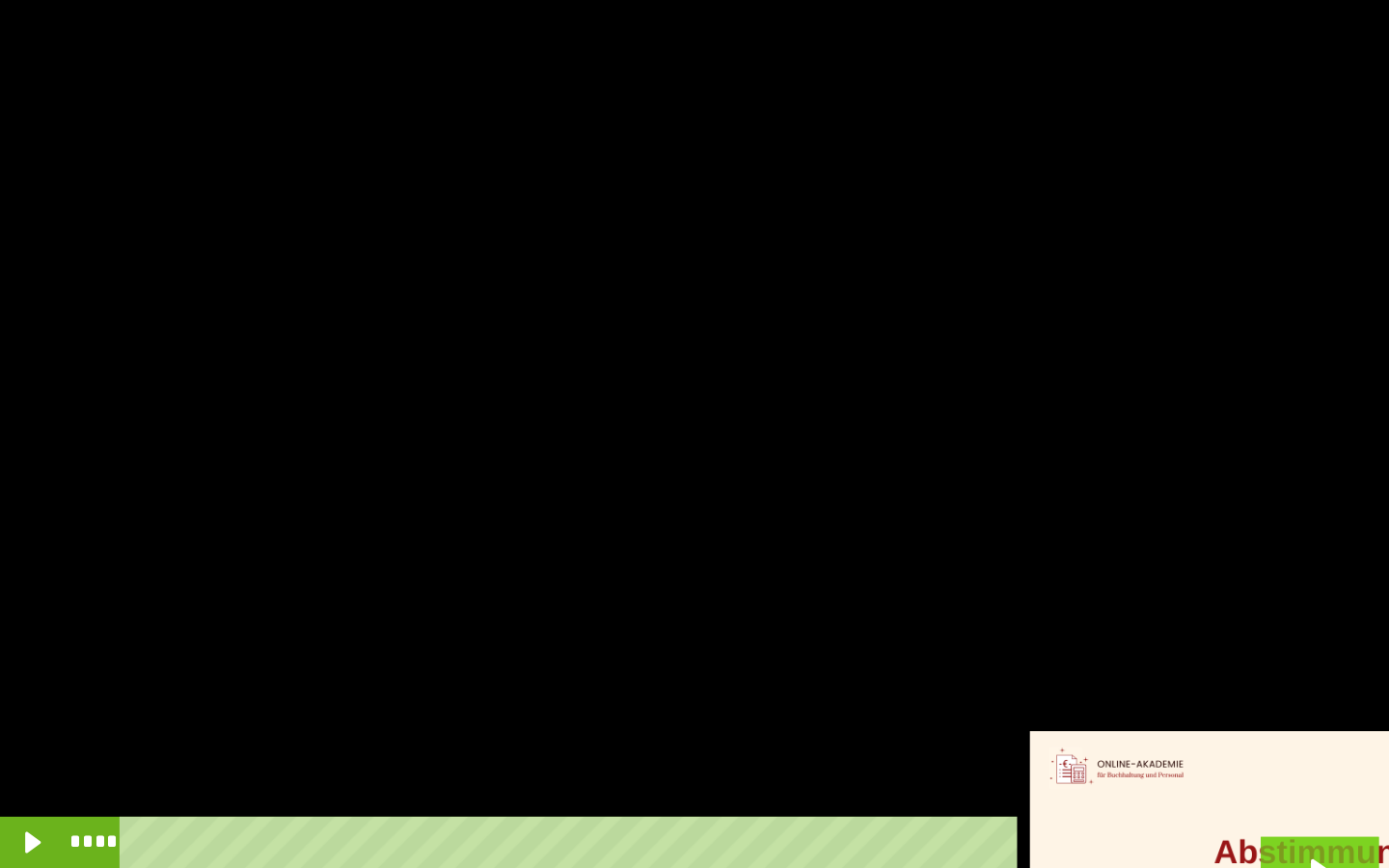 click at bounding box center [694, 434] 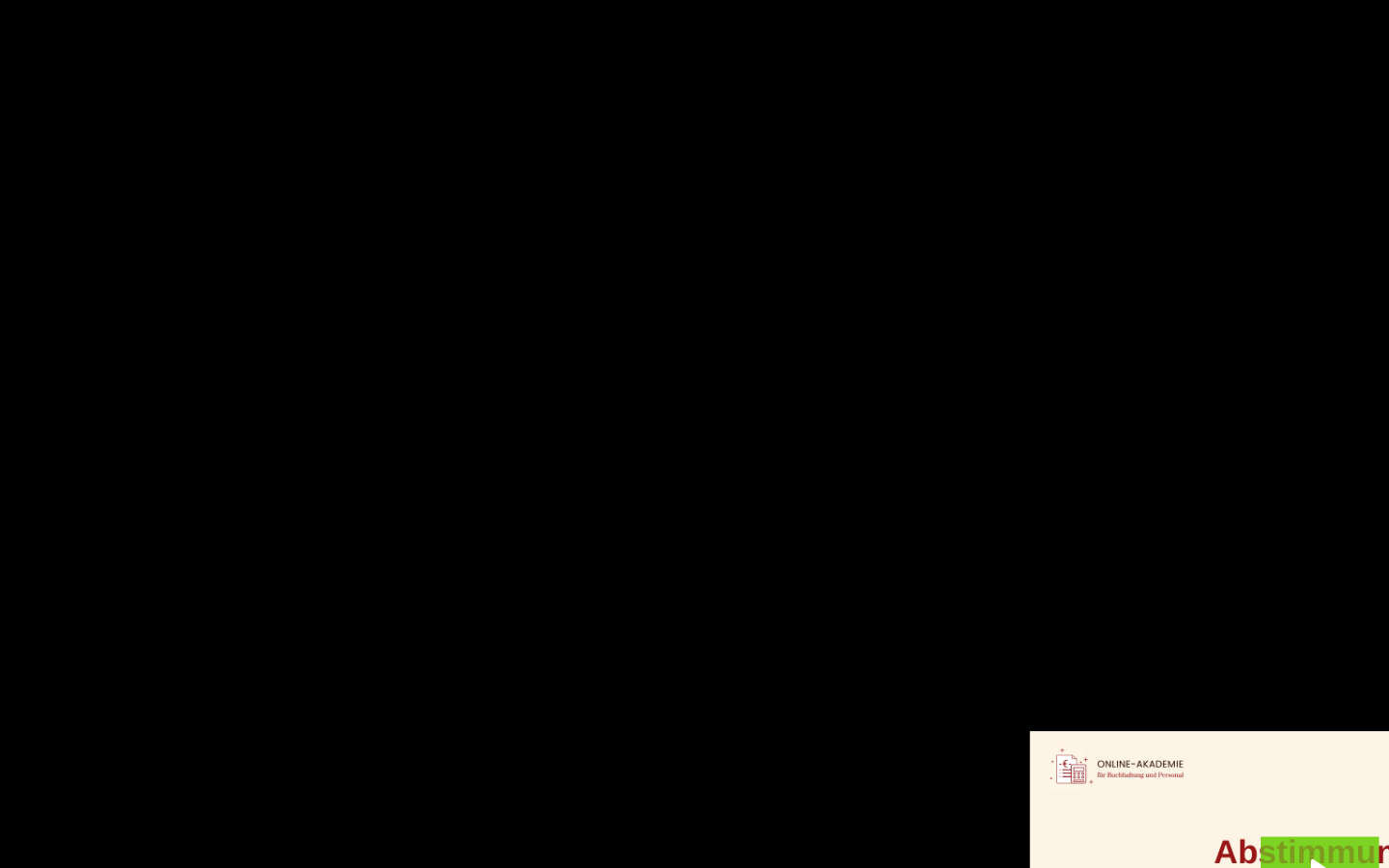 click at bounding box center [694, 434] 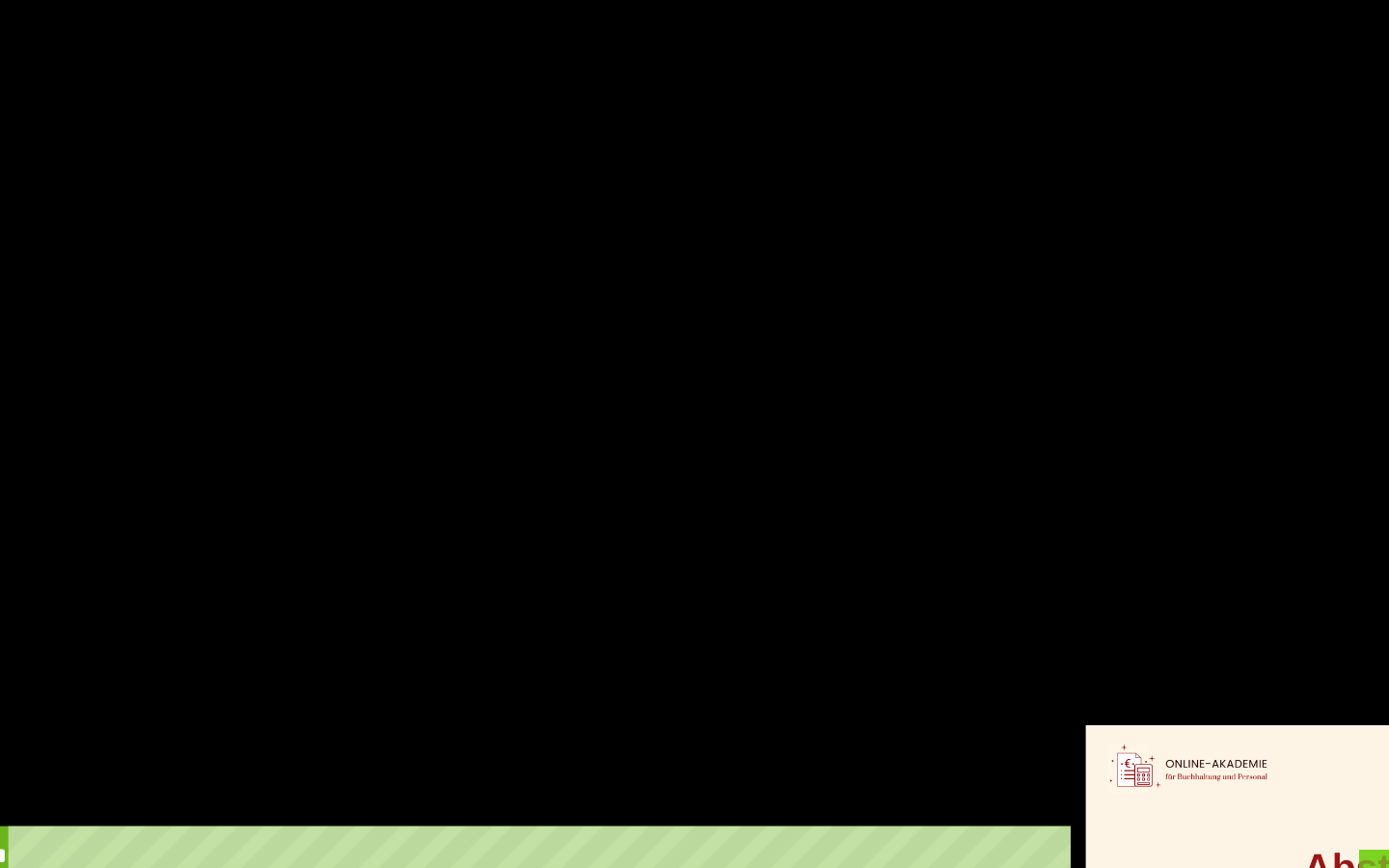 click at bounding box center (694, 434) 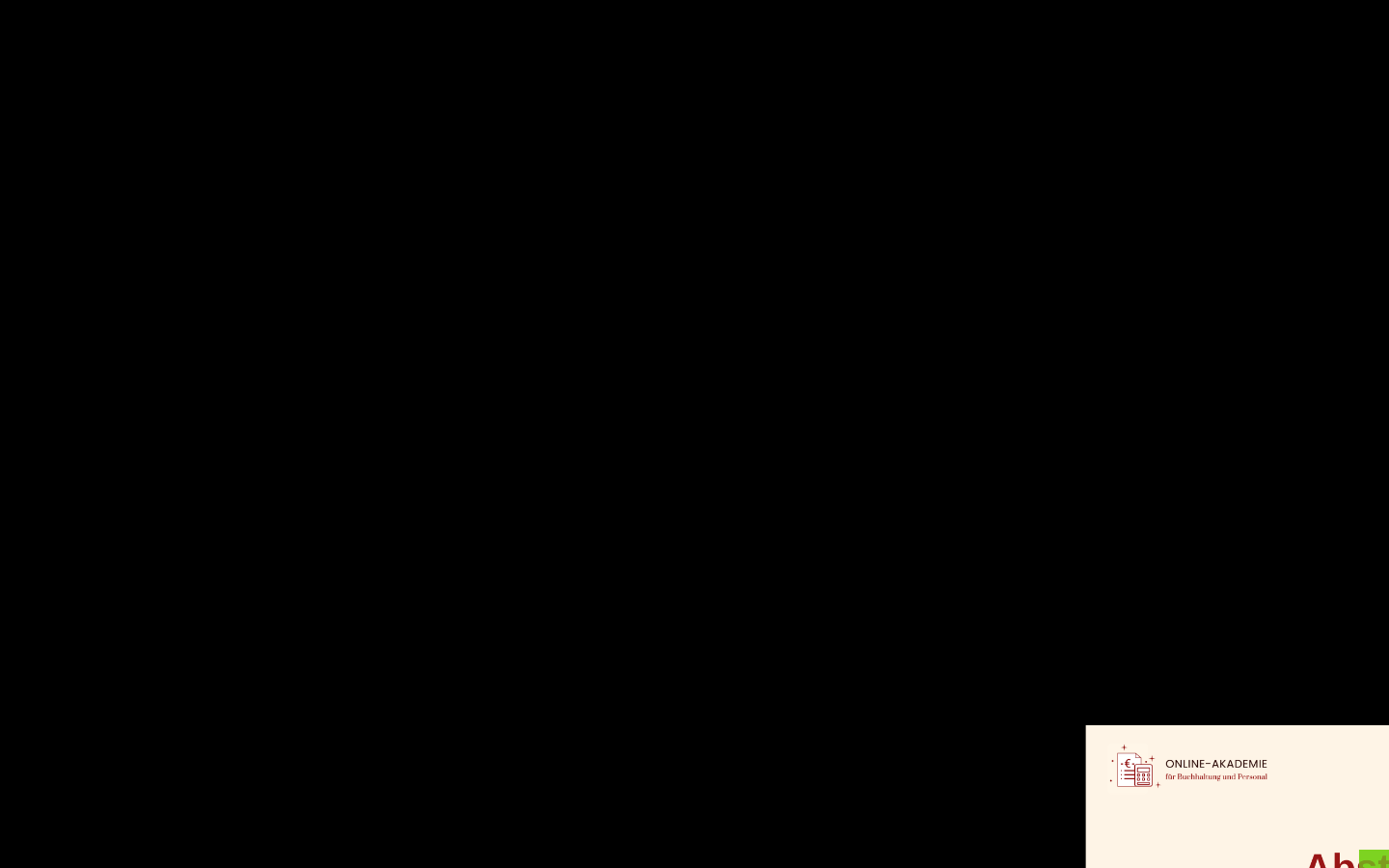 scroll, scrollTop: 68, scrollLeft: 0, axis: vertical 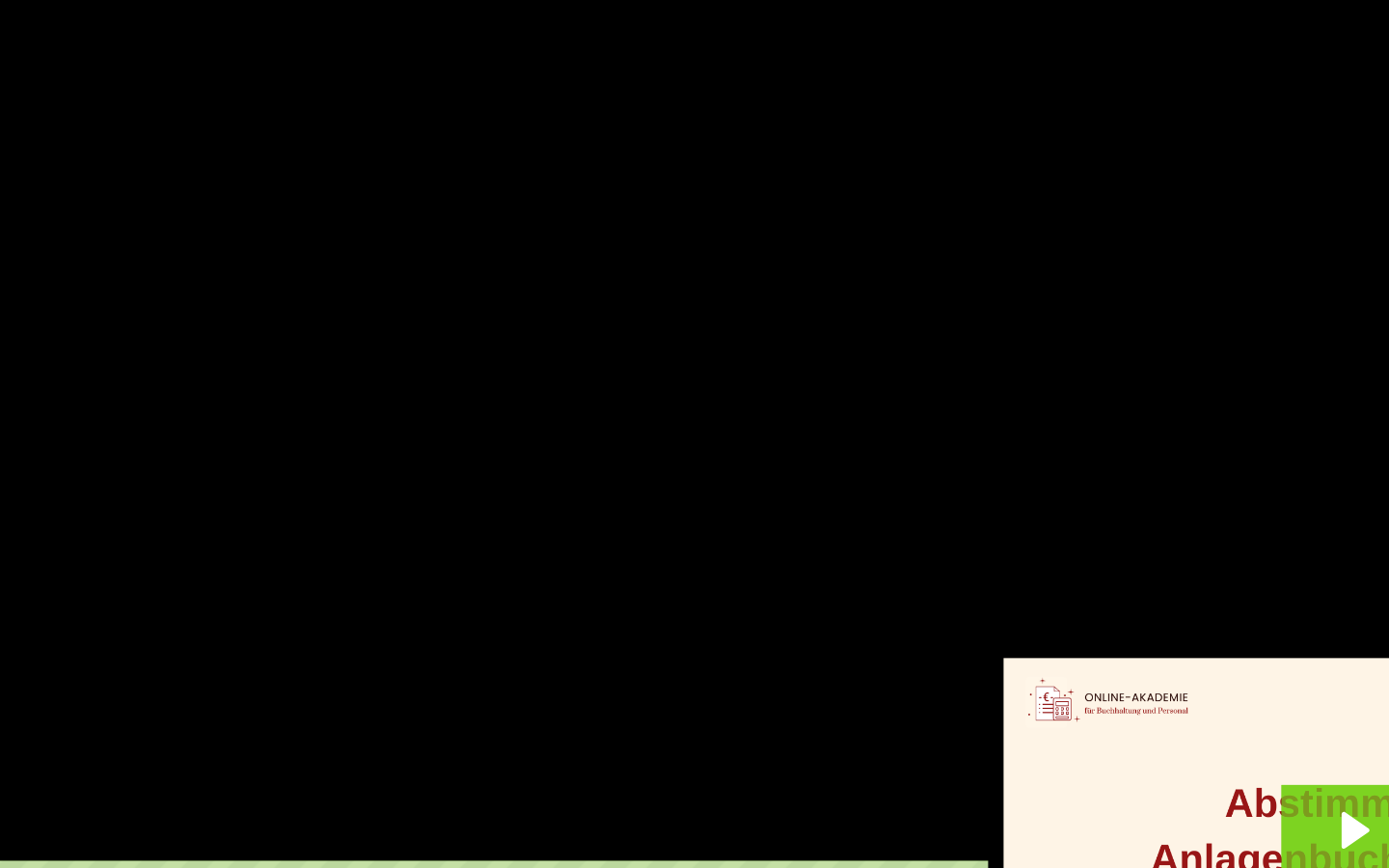 click at bounding box center [694, 434] 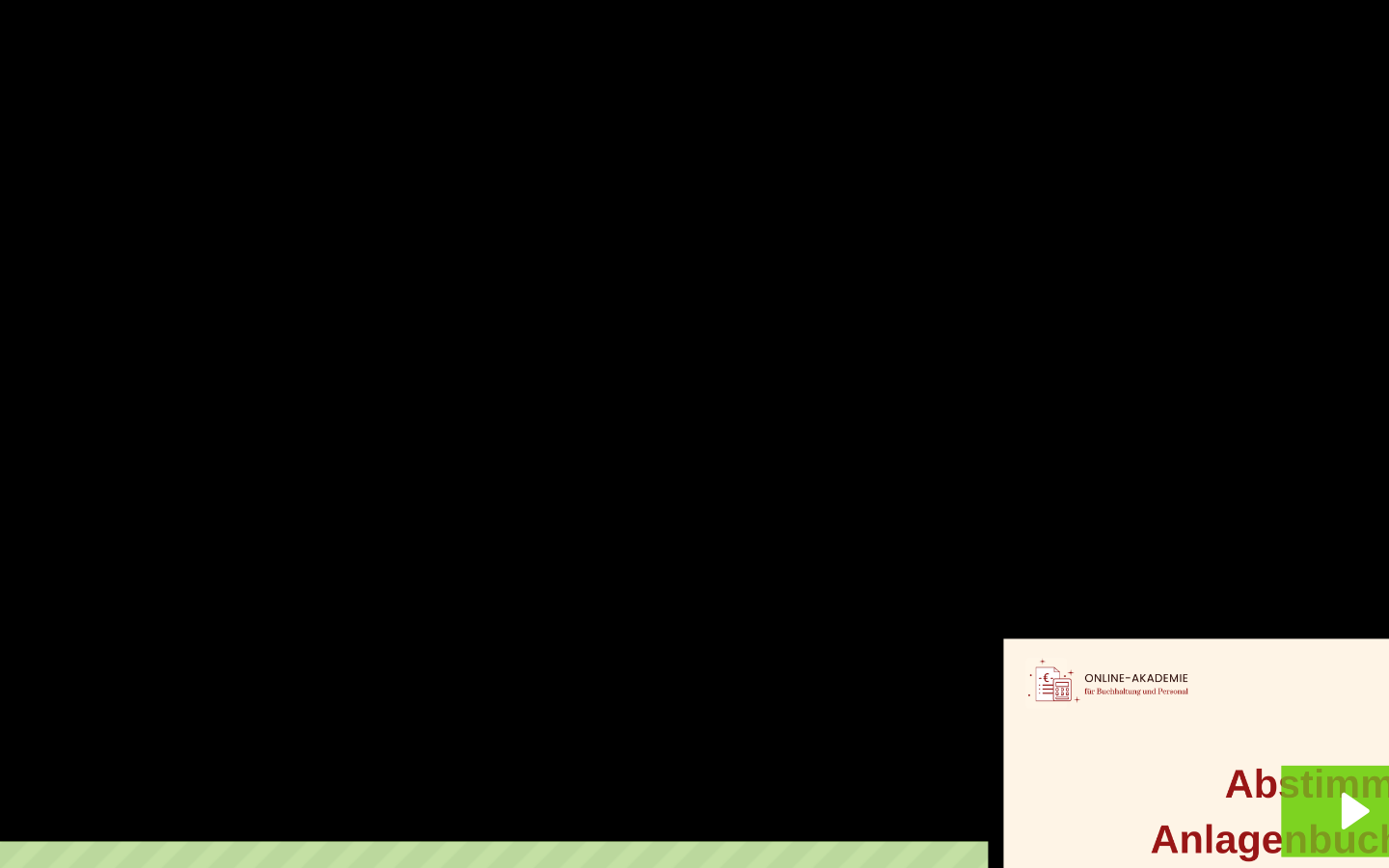 scroll, scrollTop: 70, scrollLeft: 0, axis: vertical 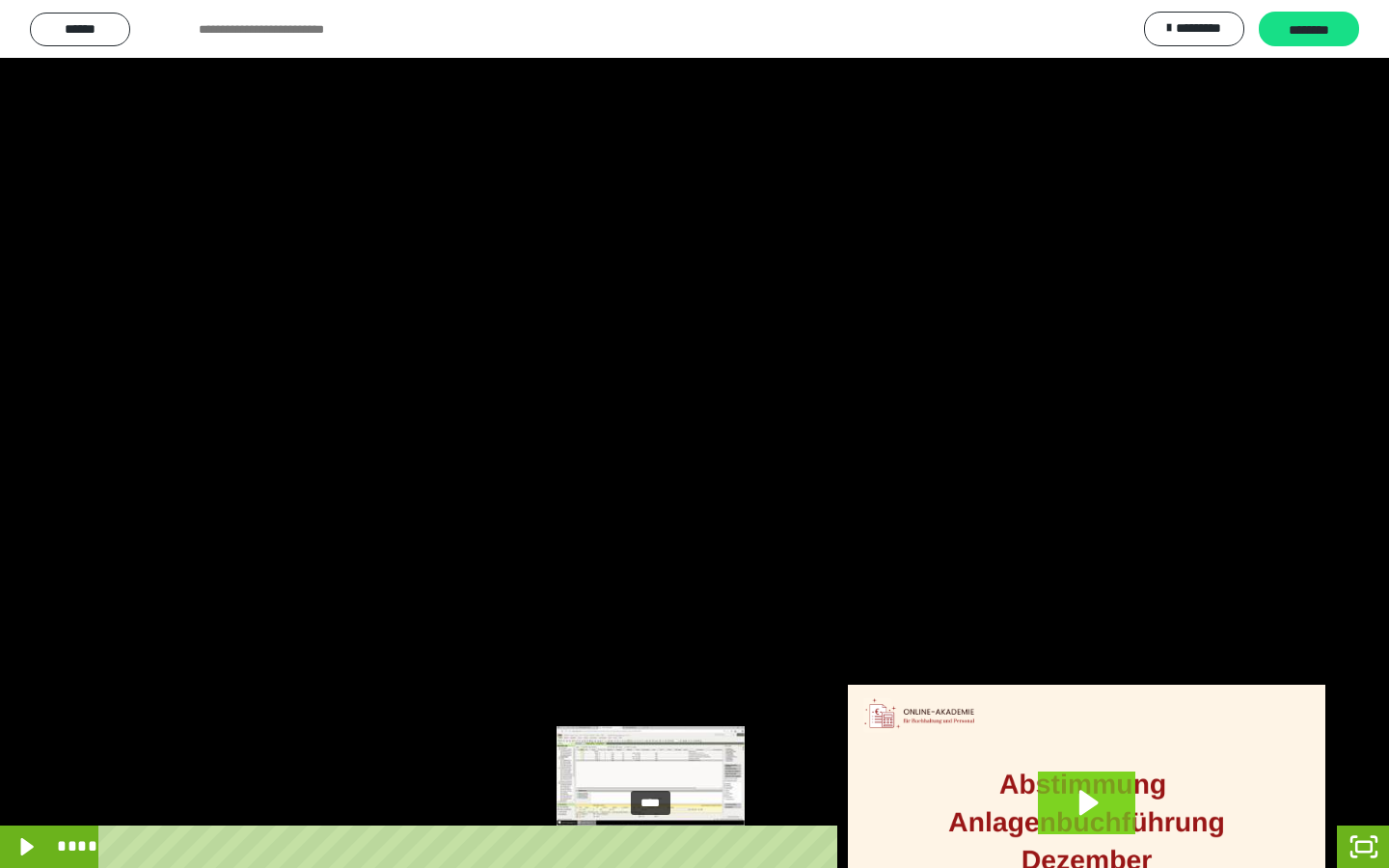 click at bounding box center [657, 847] 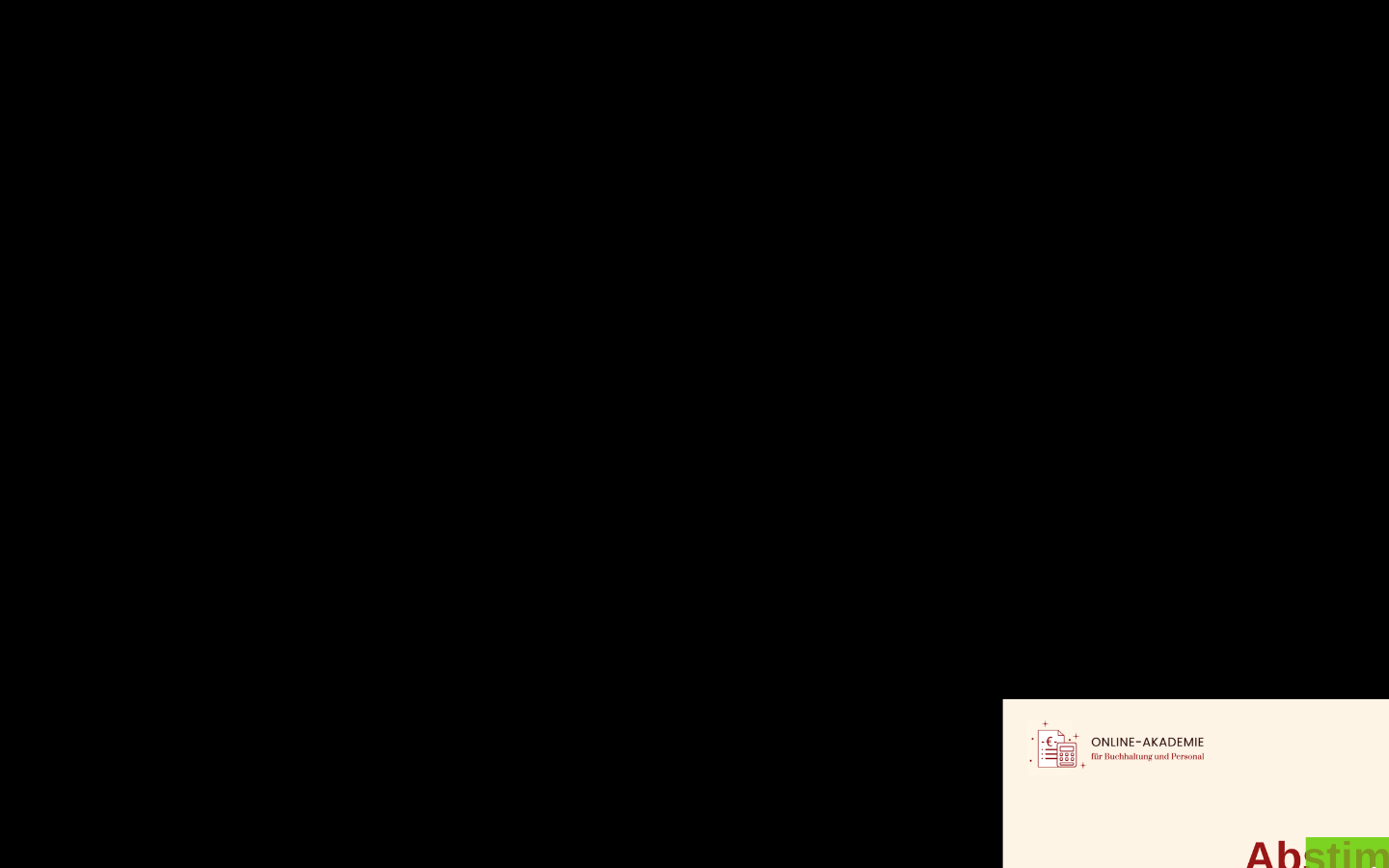 click at bounding box center (694, 434) 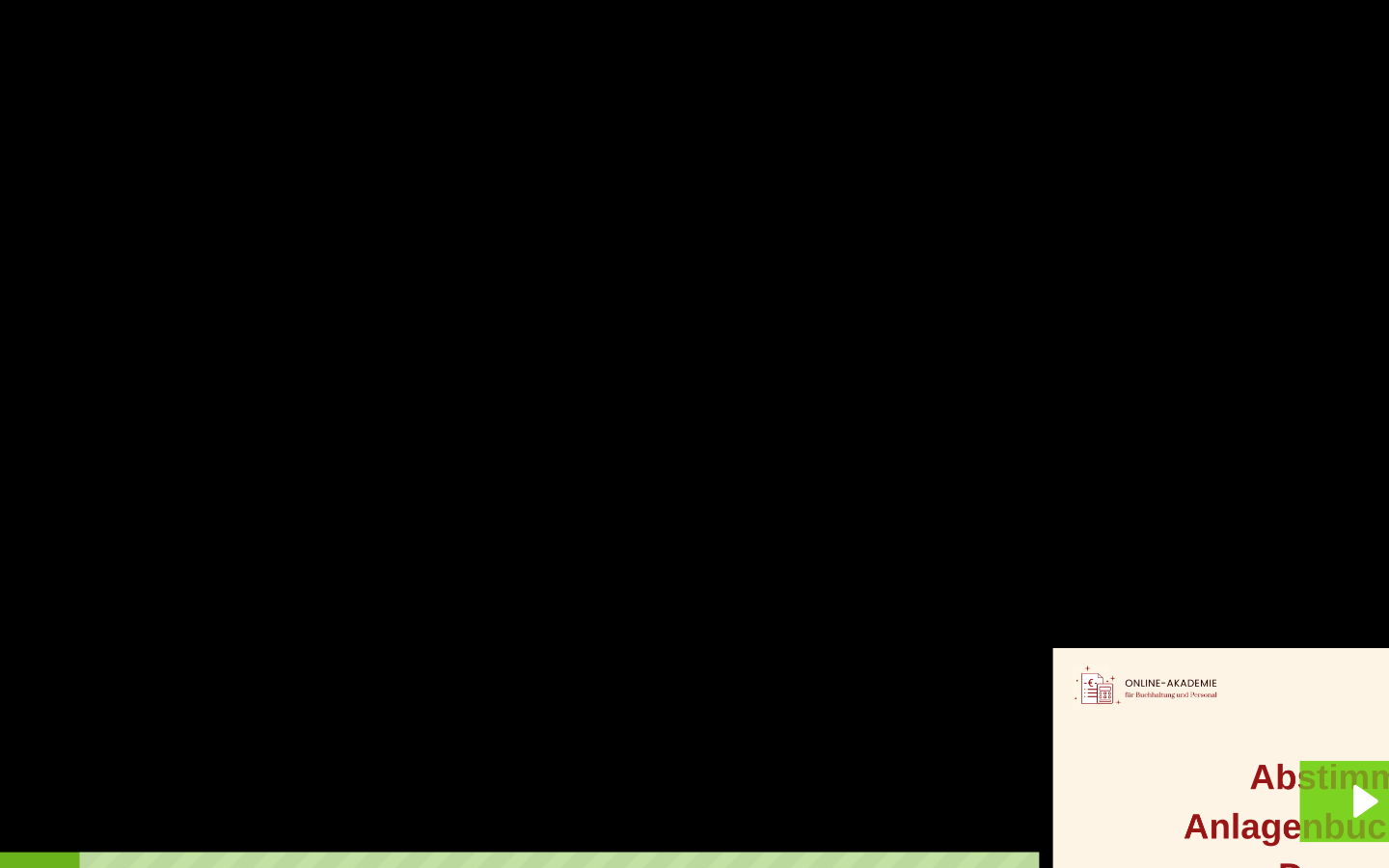 scroll, scrollTop: 93, scrollLeft: 0, axis: vertical 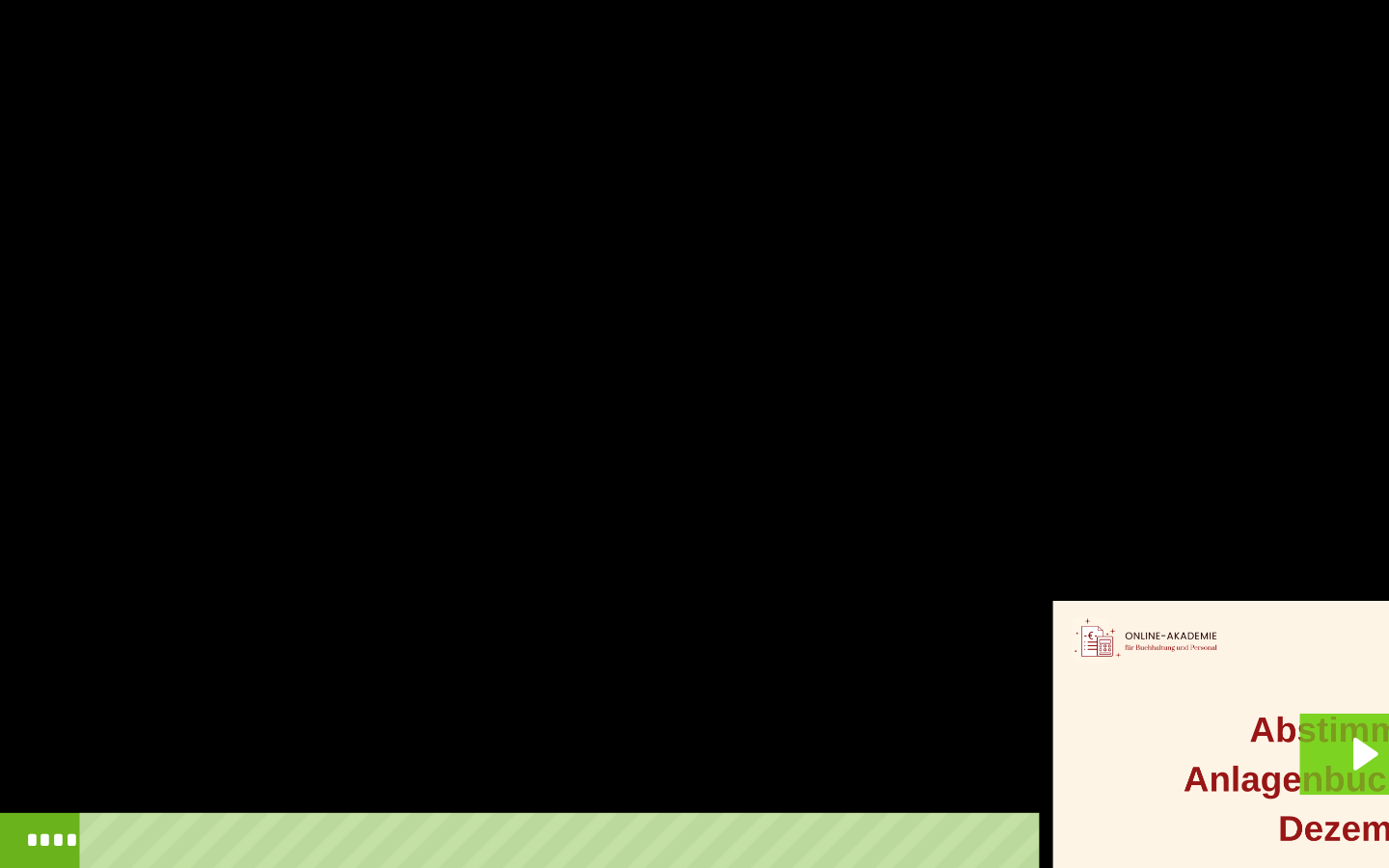 click at bounding box center [694, 434] 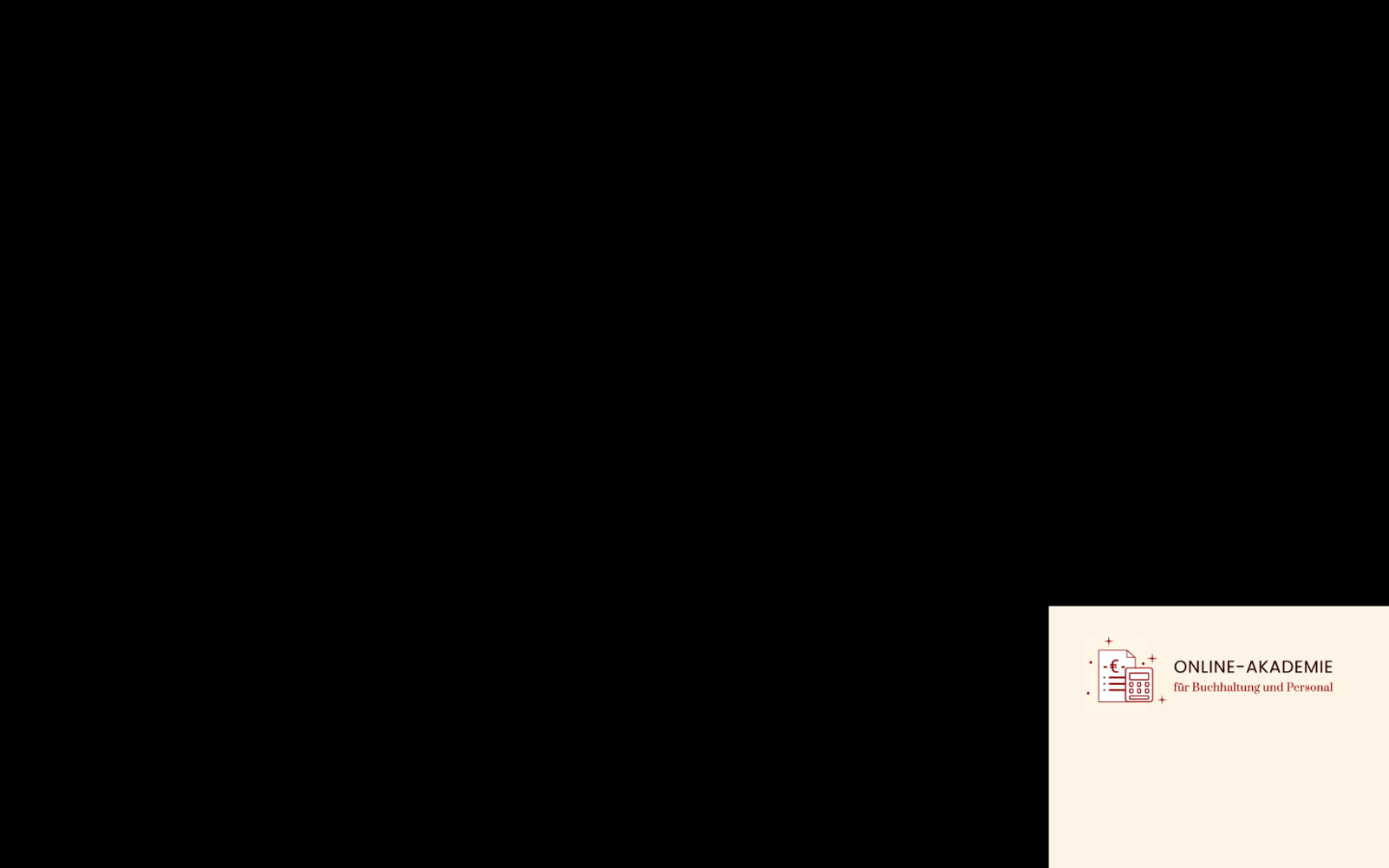 scroll, scrollTop: 120, scrollLeft: 0, axis: vertical 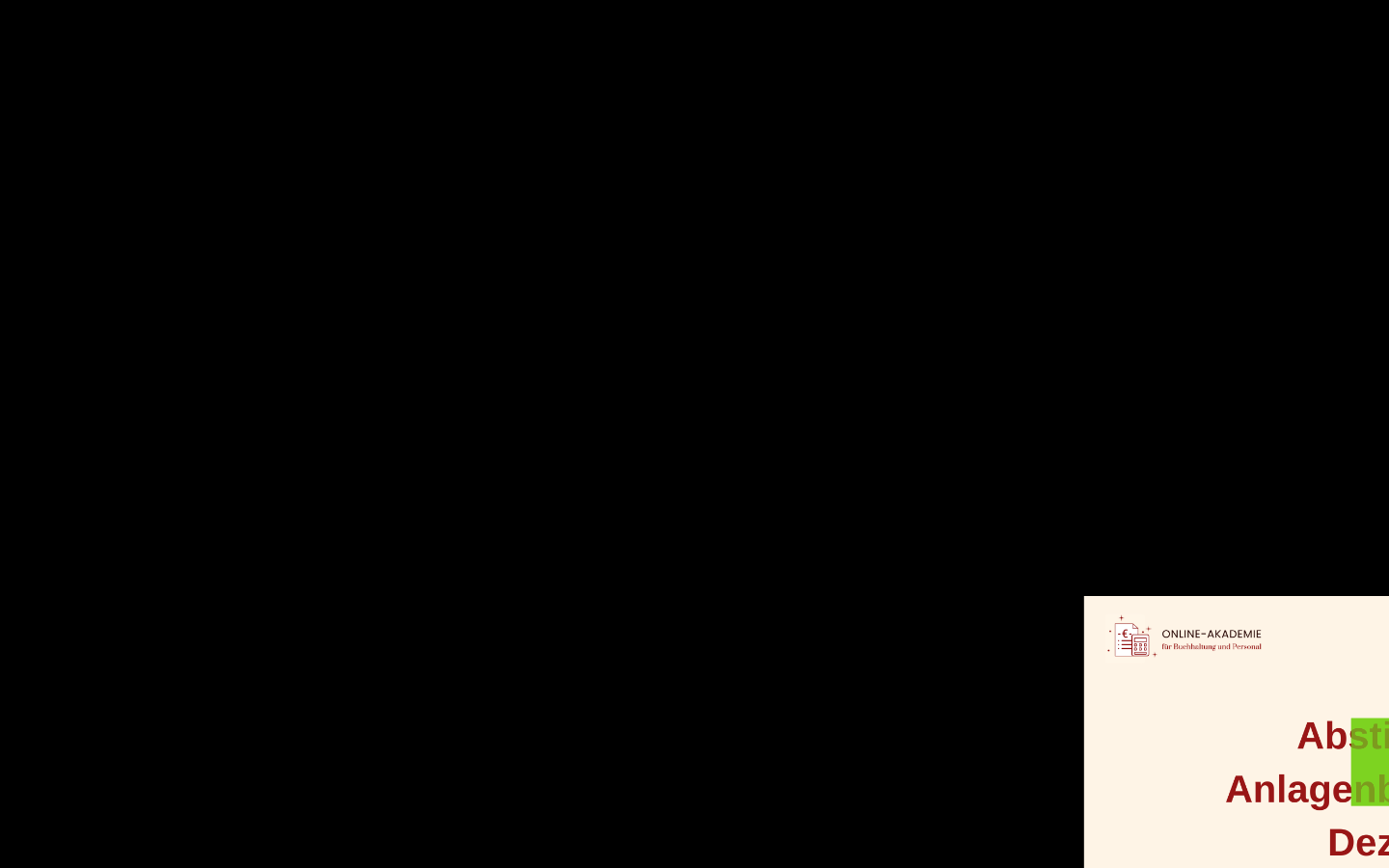 click at bounding box center [694, 434] 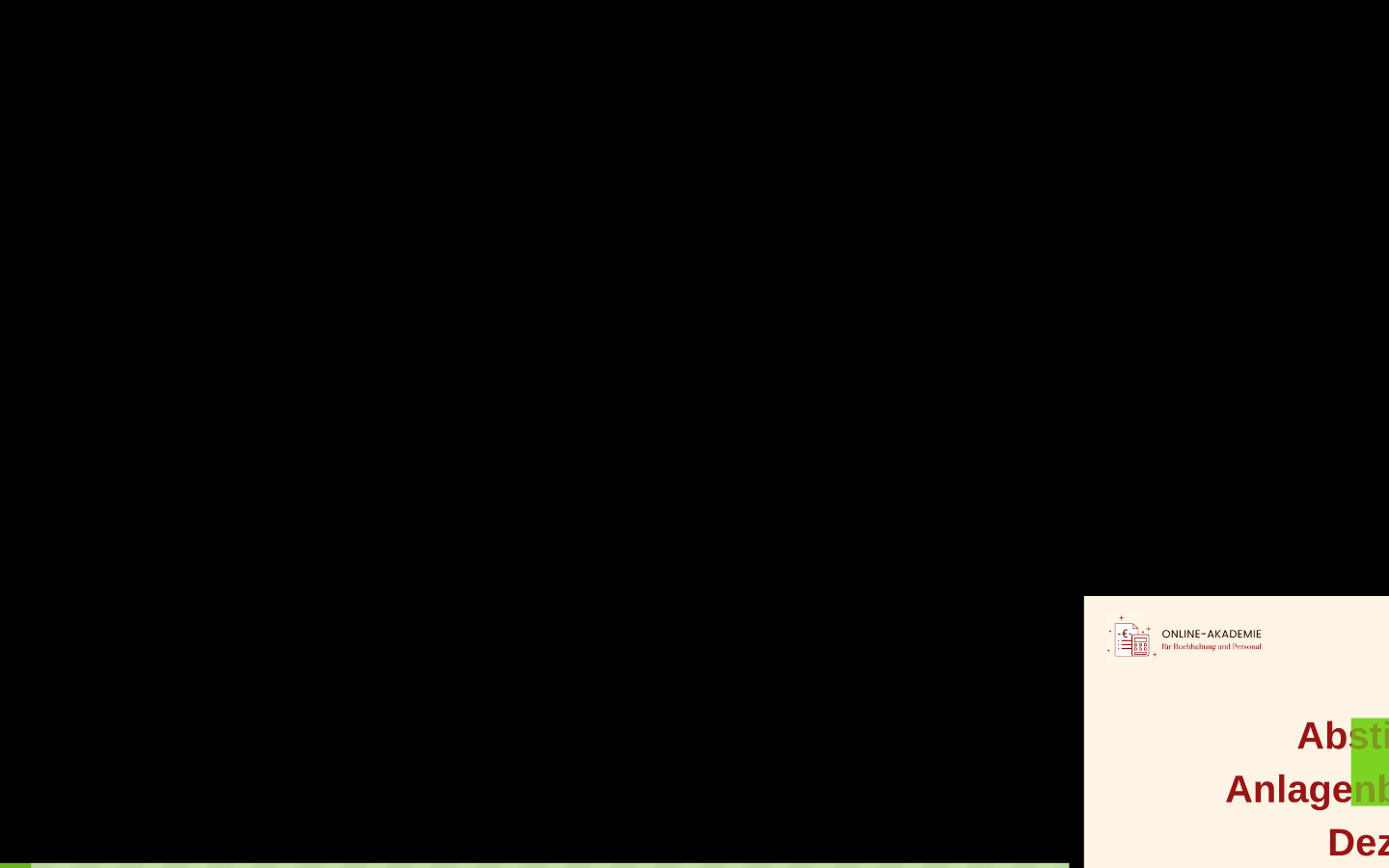 scroll, scrollTop: 156, scrollLeft: 0, axis: vertical 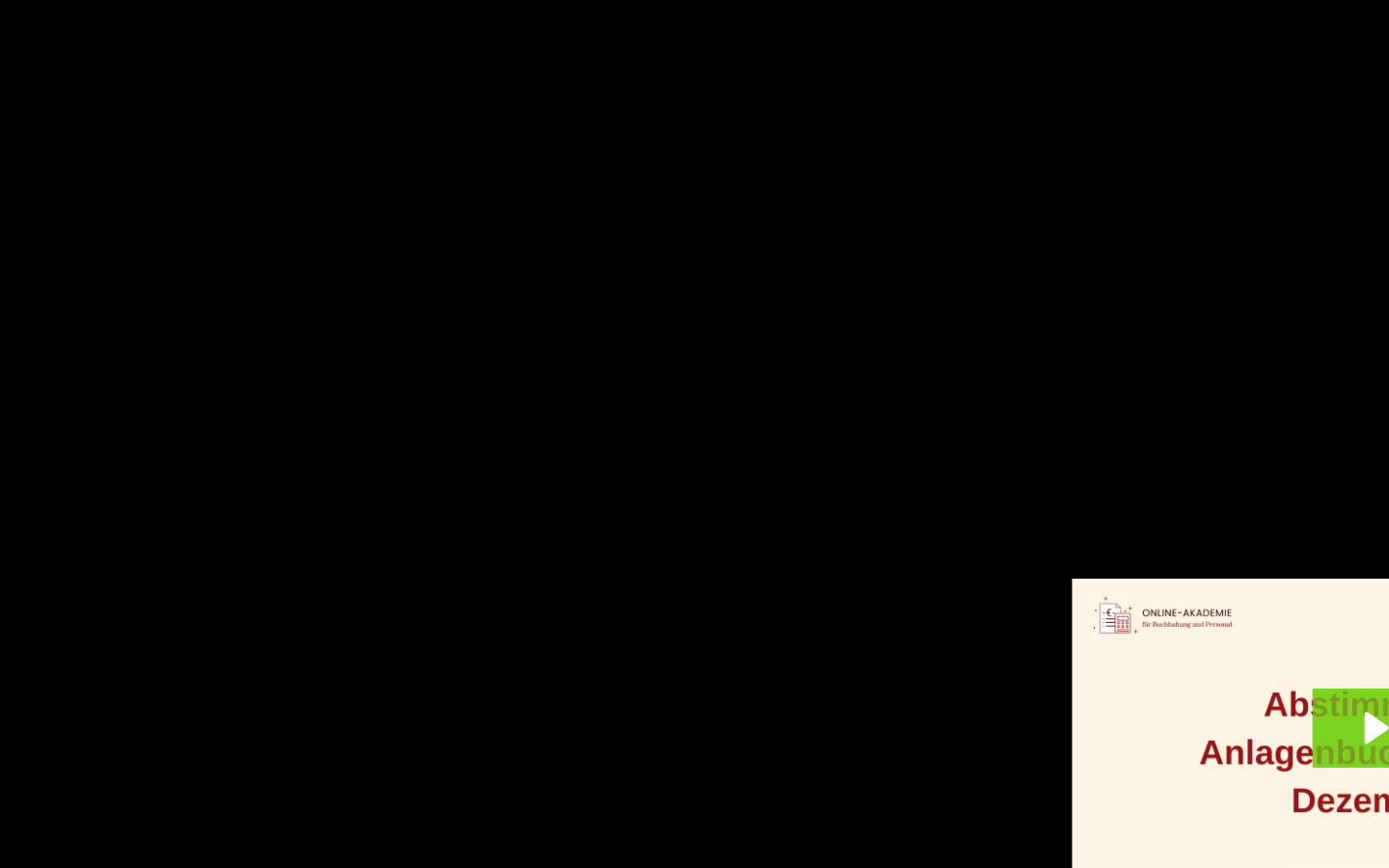 click at bounding box center (694, 434) 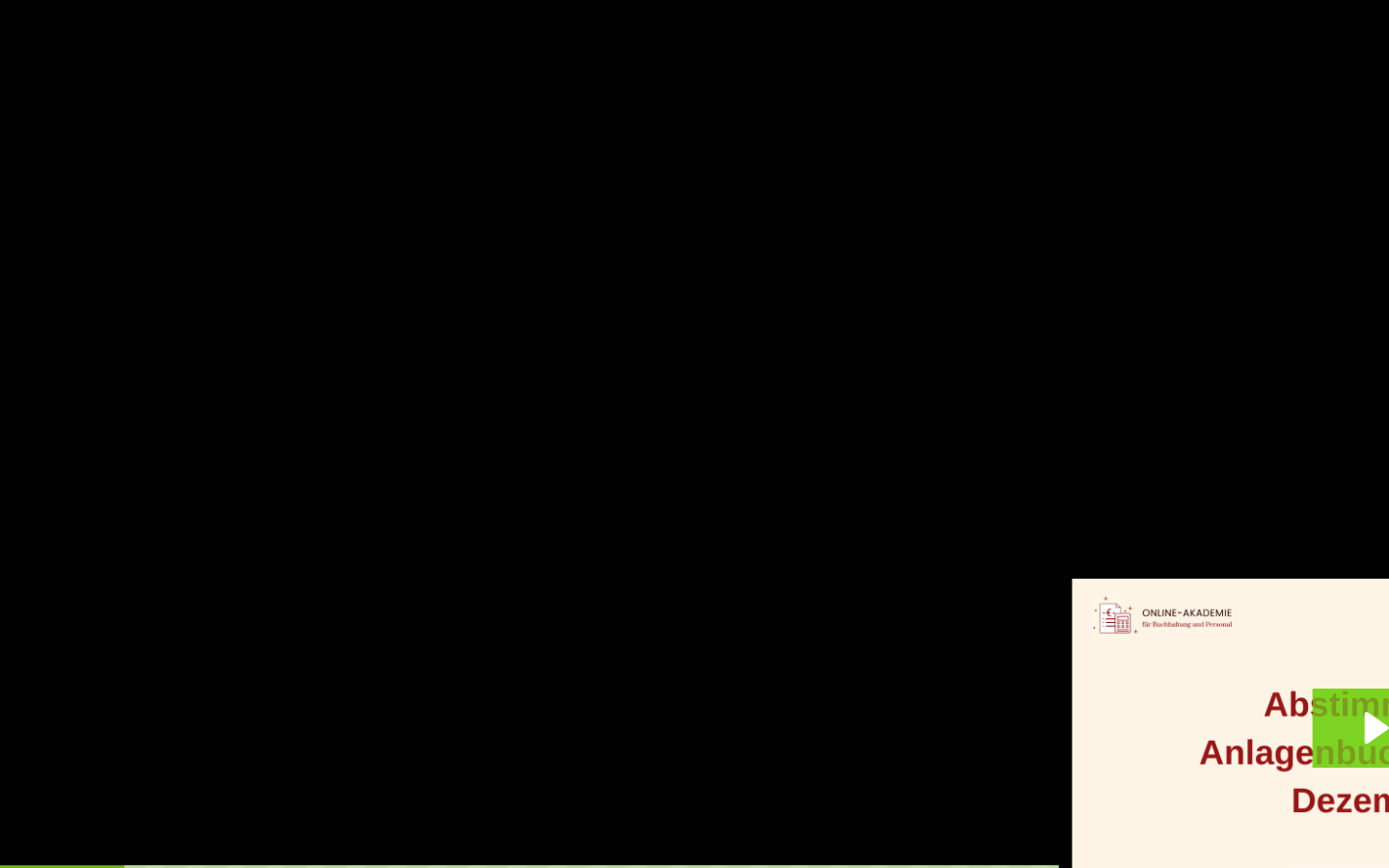 click at bounding box center (694, 434) 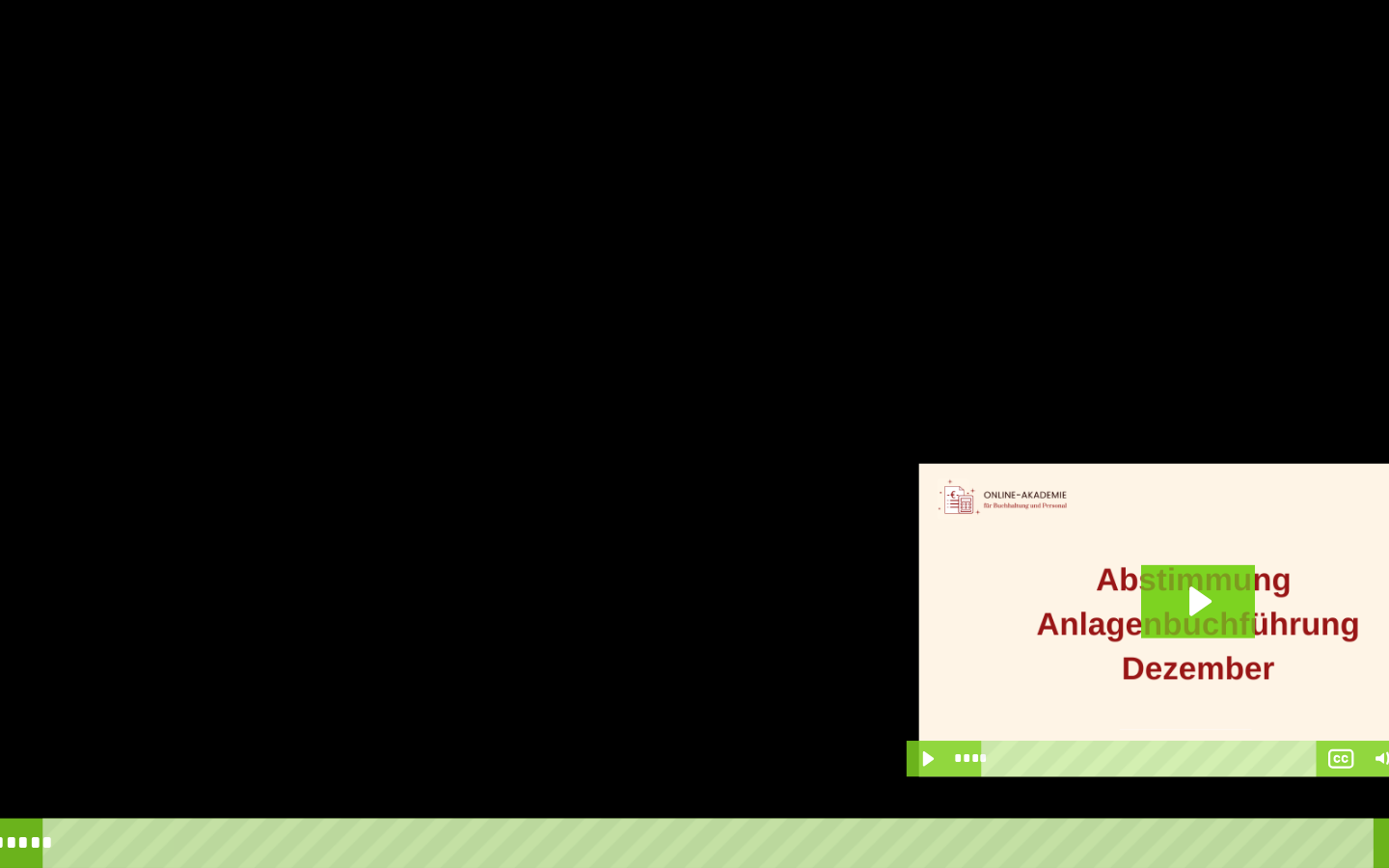 scroll, scrollTop: 233, scrollLeft: 0, axis: vertical 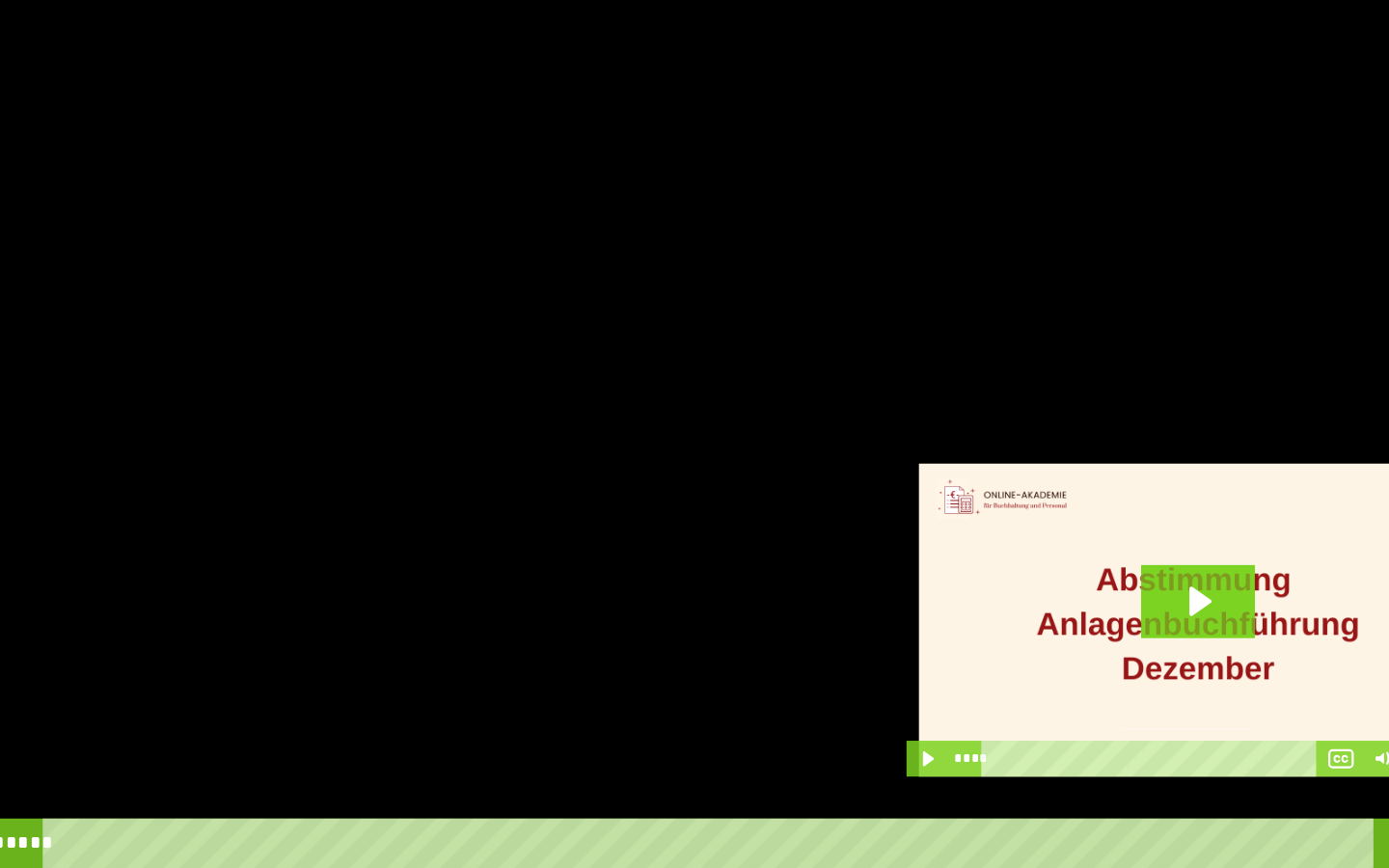 click at bounding box center (694, 434) 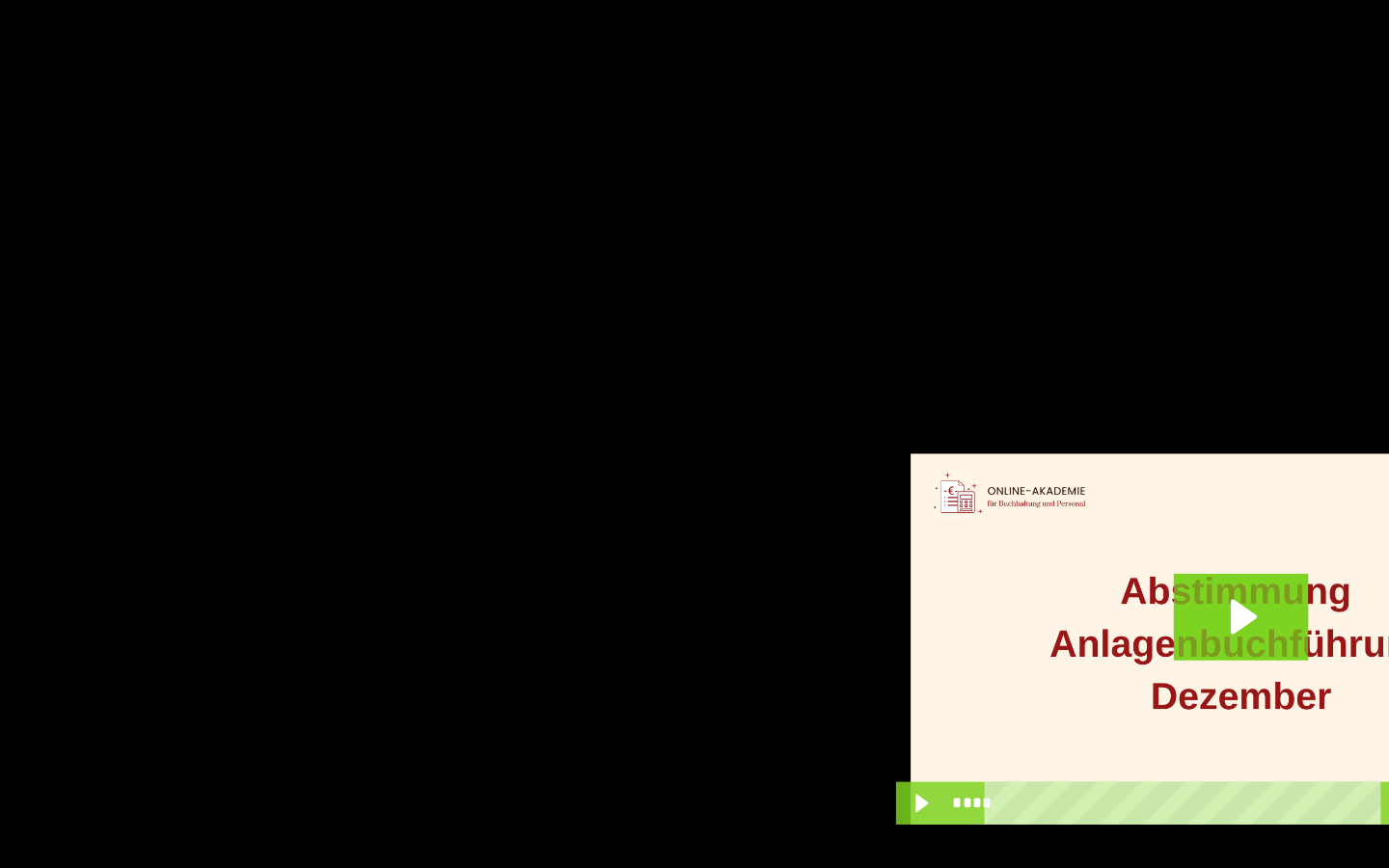 click at bounding box center [694, 434] 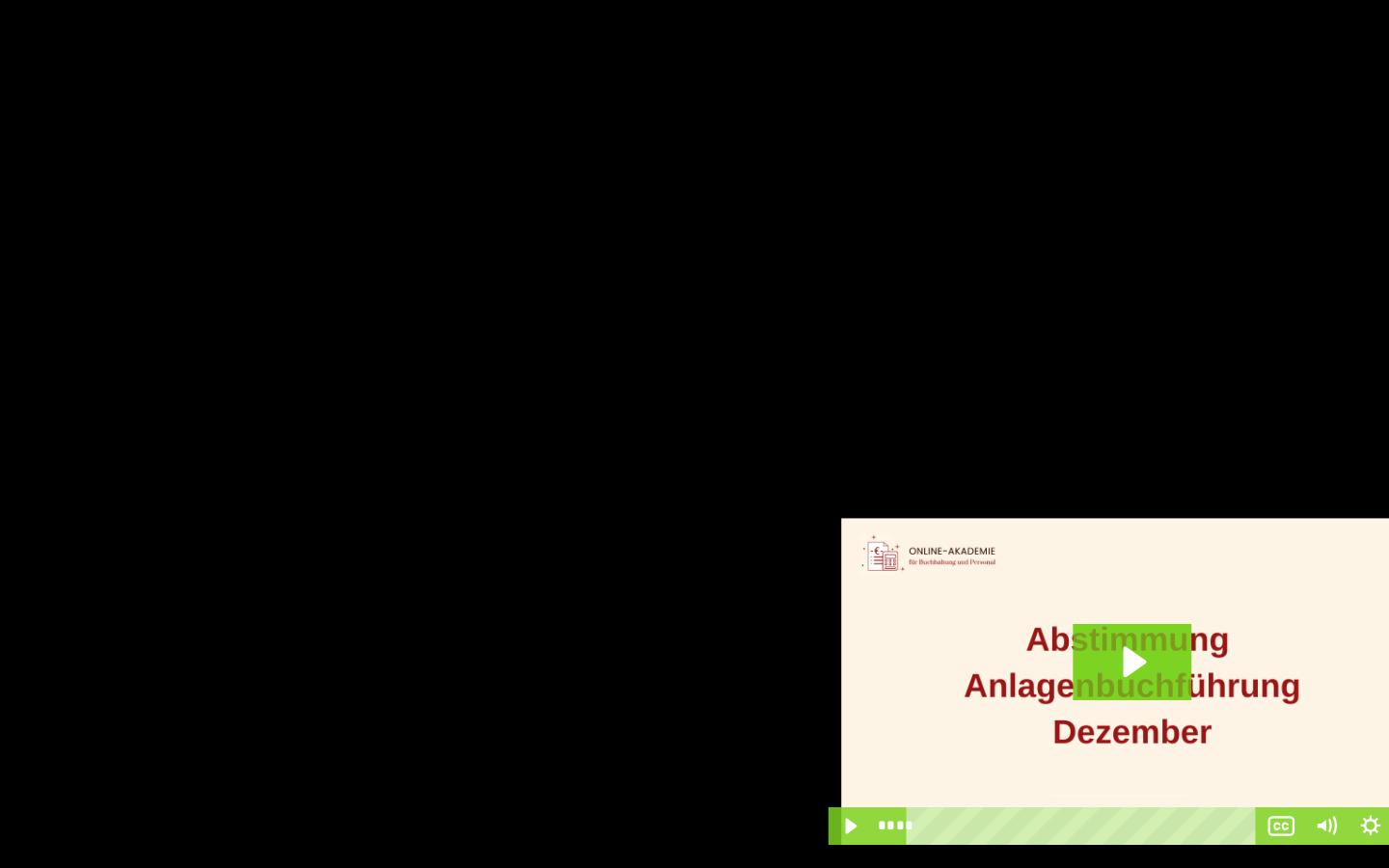 scroll, scrollTop: 176, scrollLeft: 0, axis: vertical 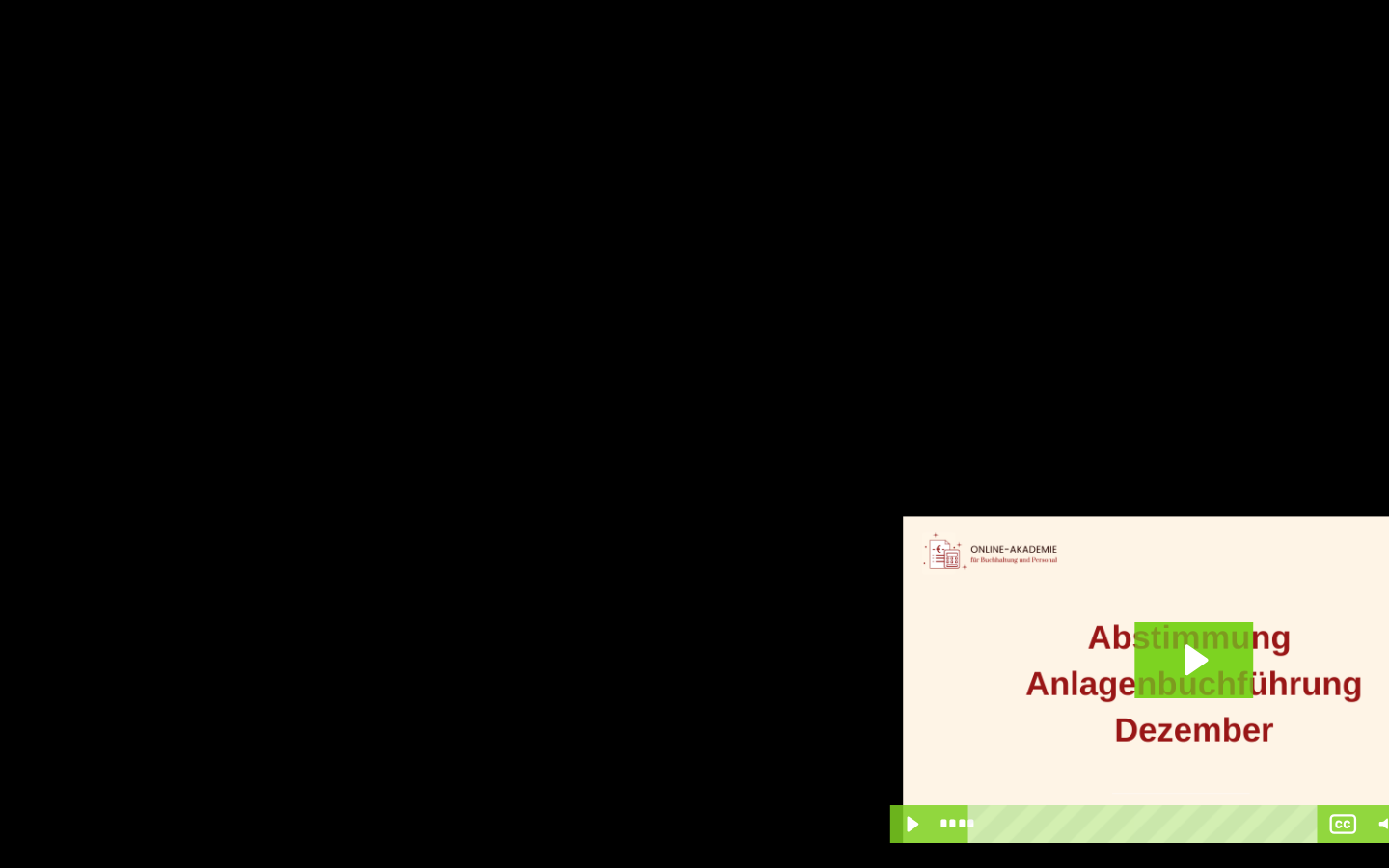 click at bounding box center (694, 434) 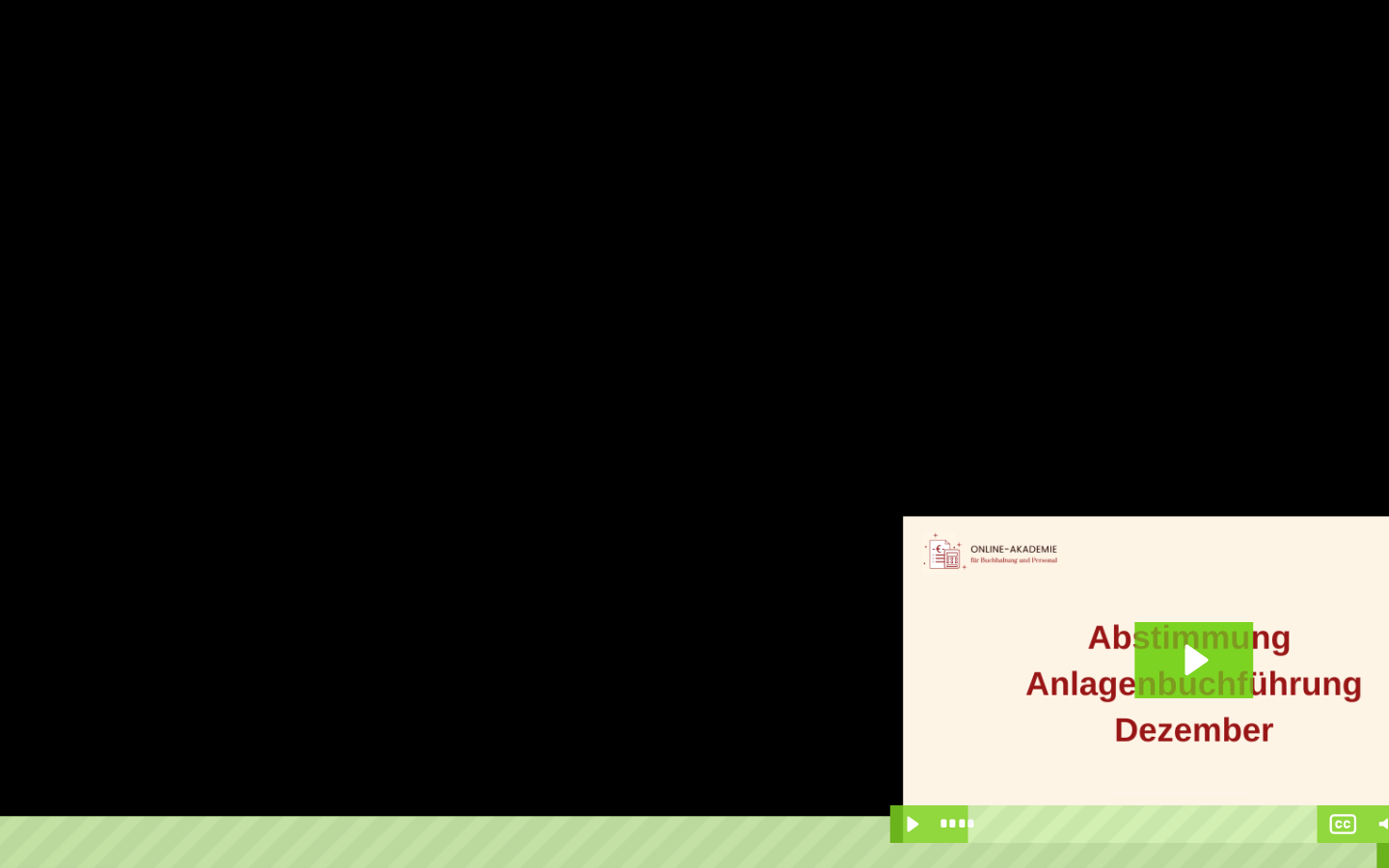 click at bounding box center [694, 434] 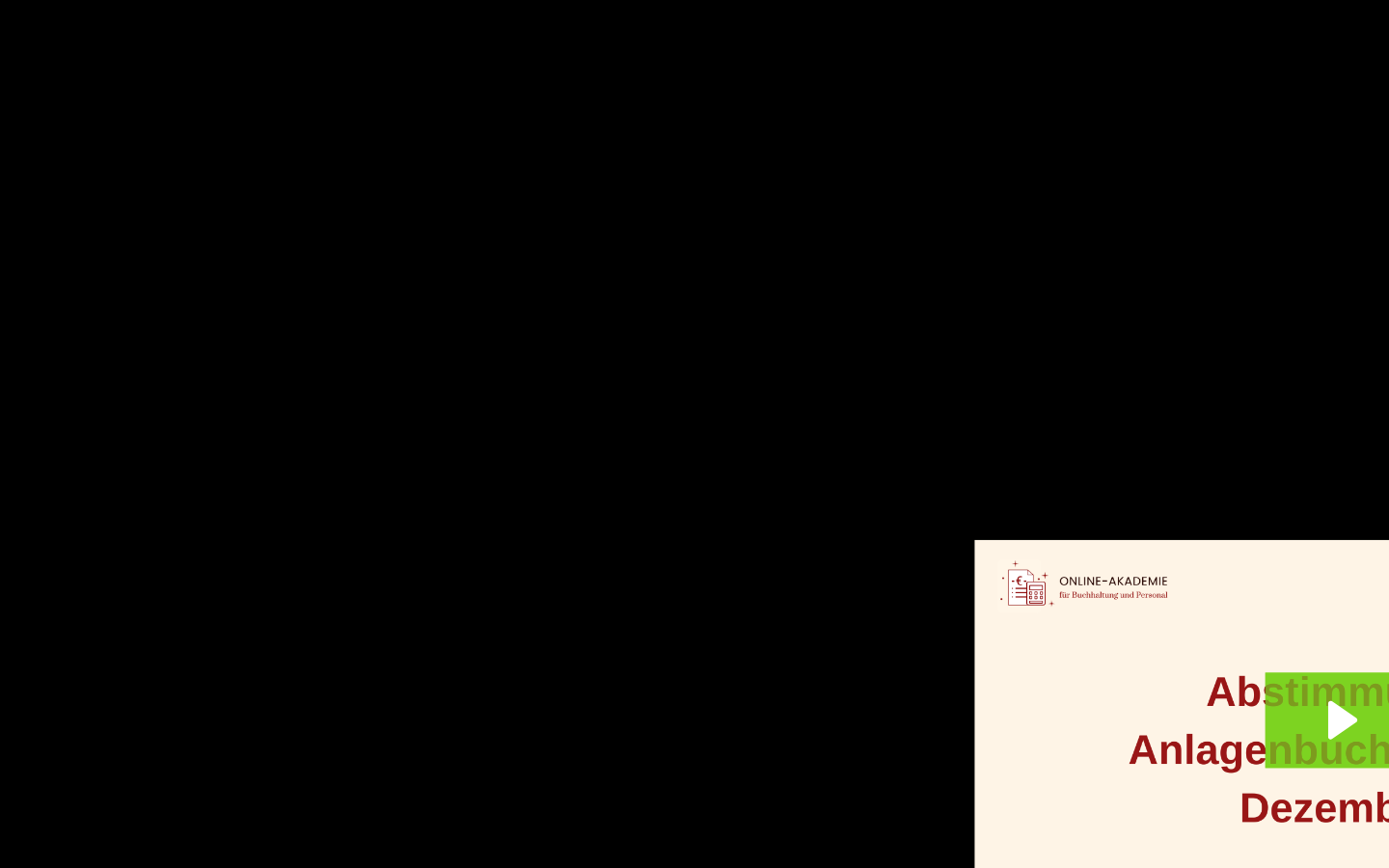 click at bounding box center [694, 434] 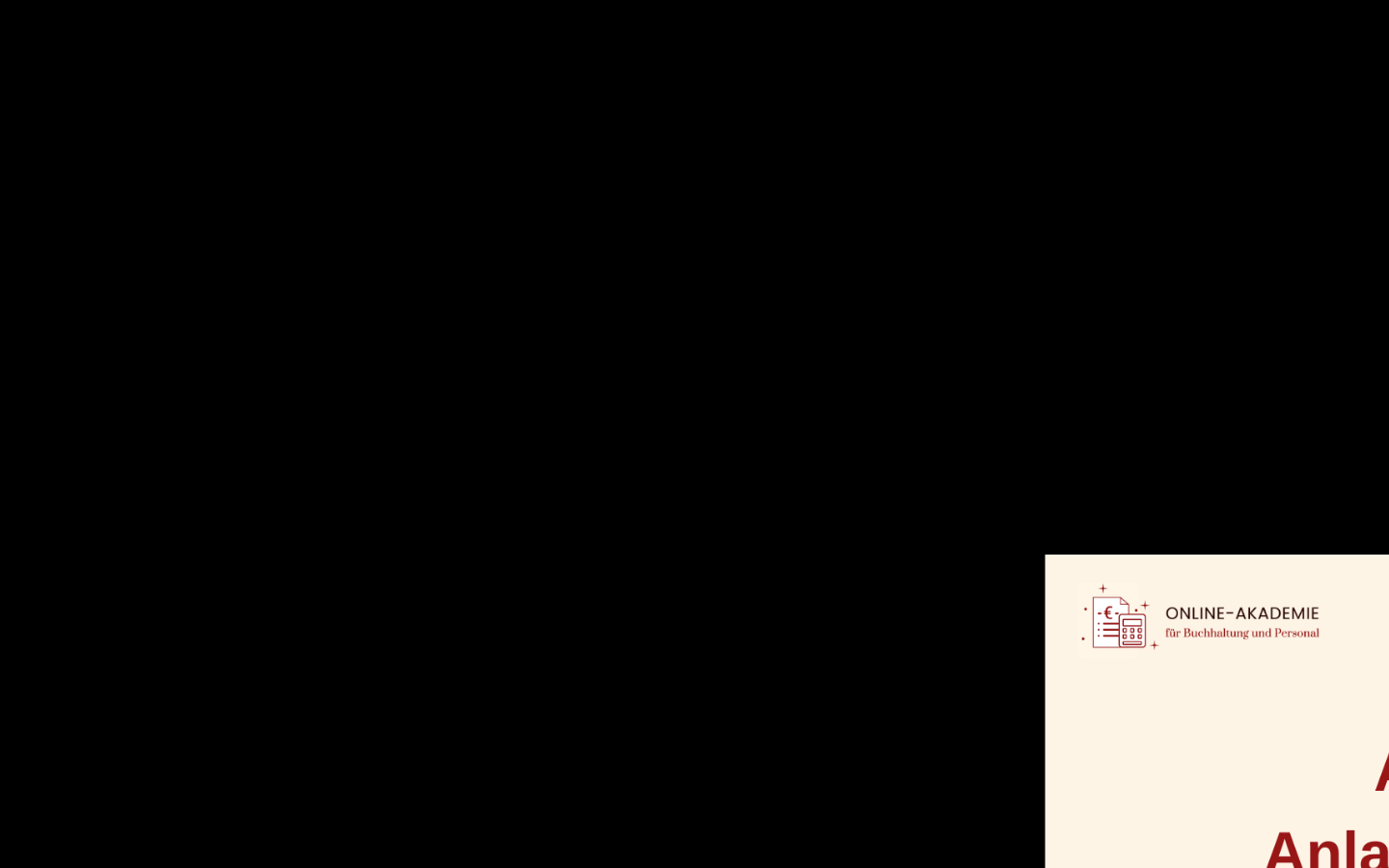 click at bounding box center [694, 434] 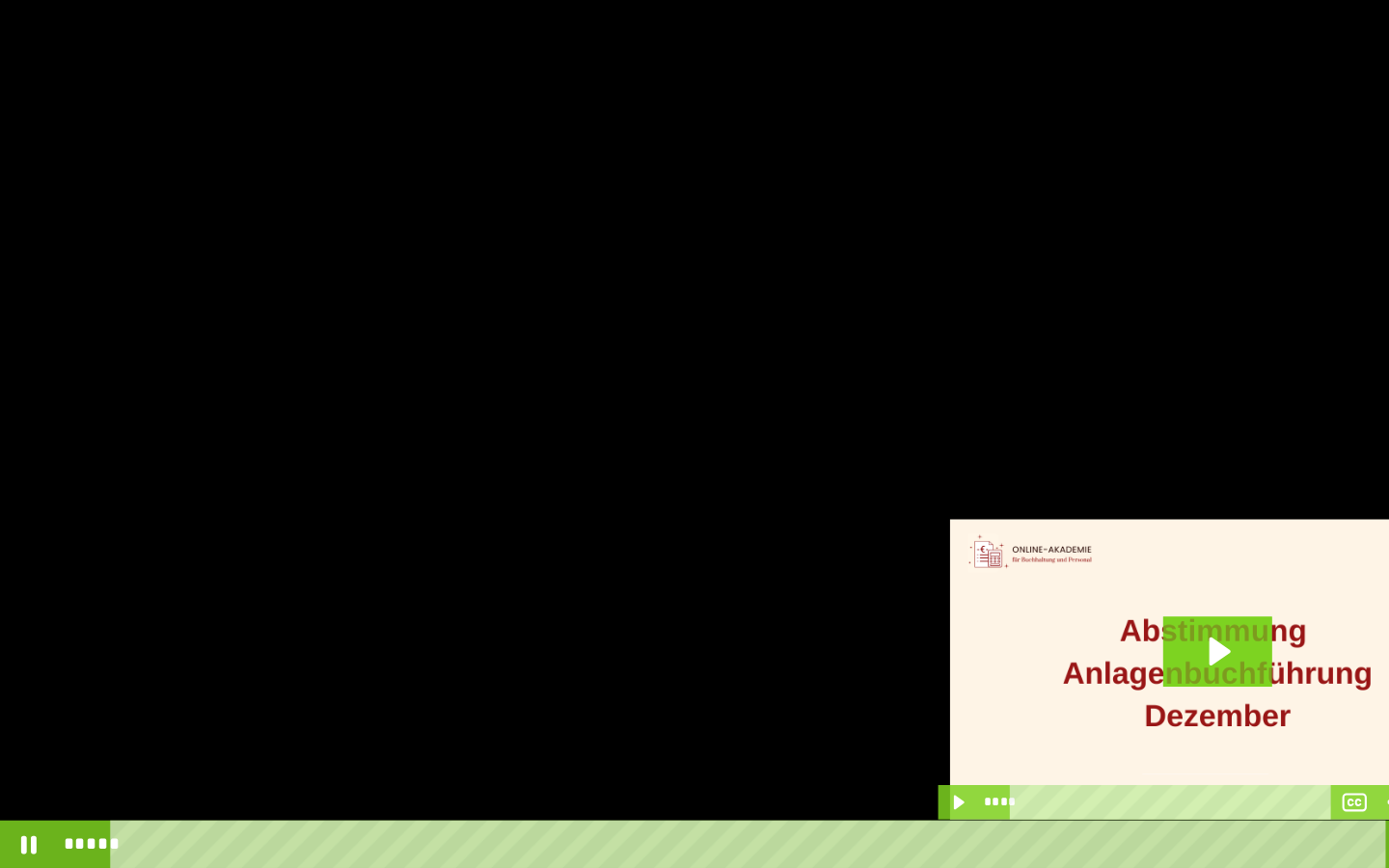 click at bounding box center (694, 434) 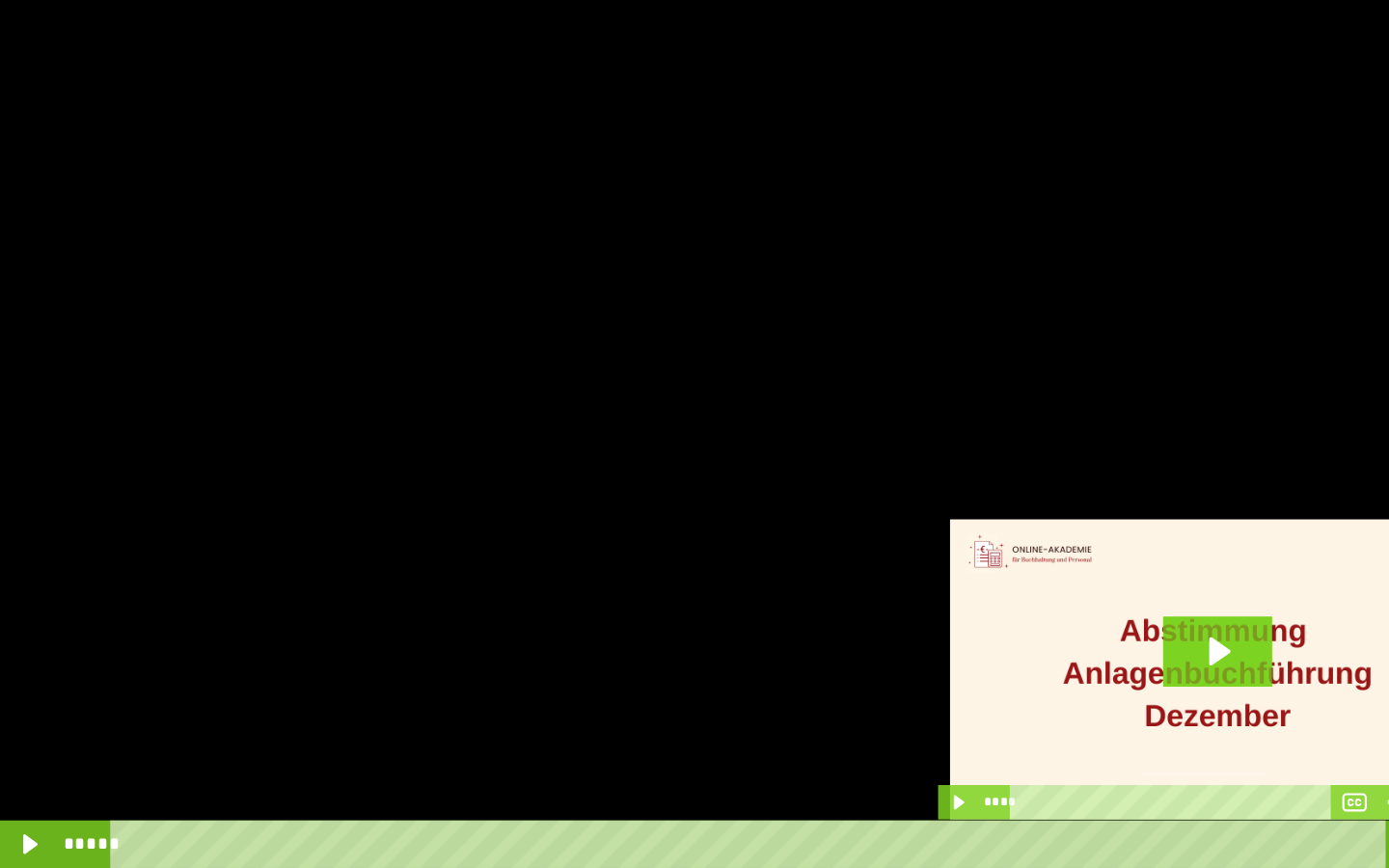 click at bounding box center (694, 434) 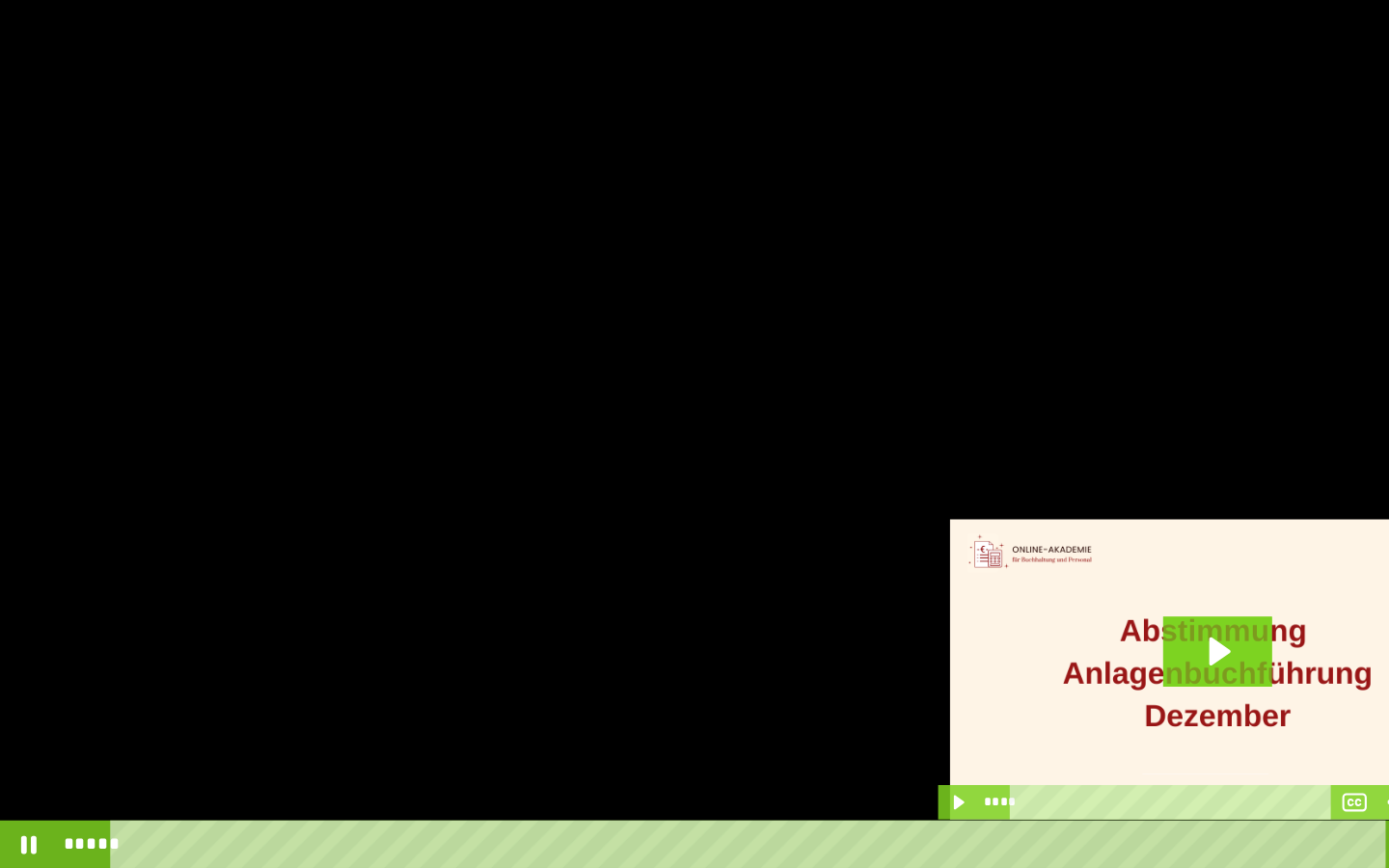 click at bounding box center [694, 434] 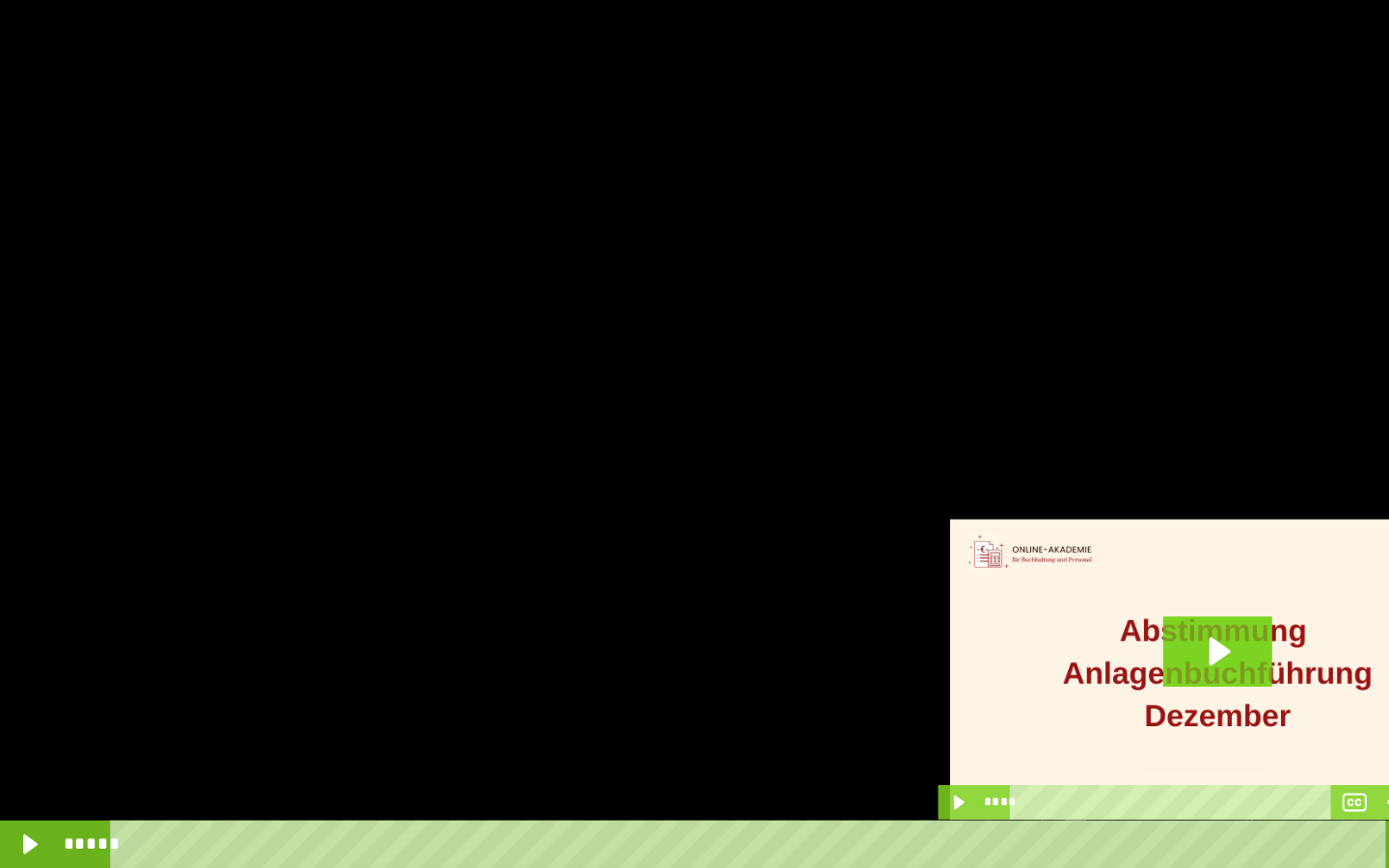 click at bounding box center [1031, 847] 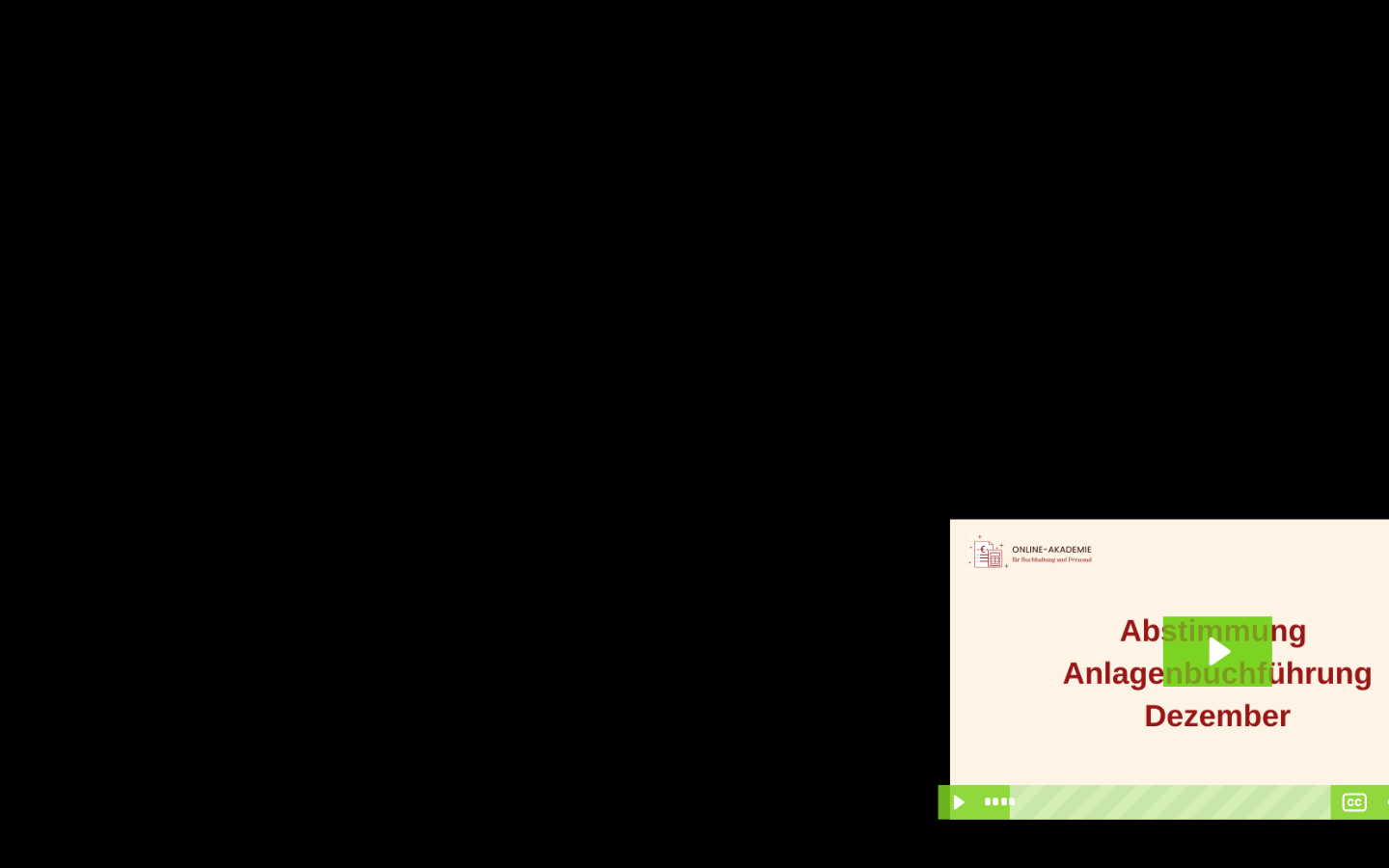 click at bounding box center [694, 434] 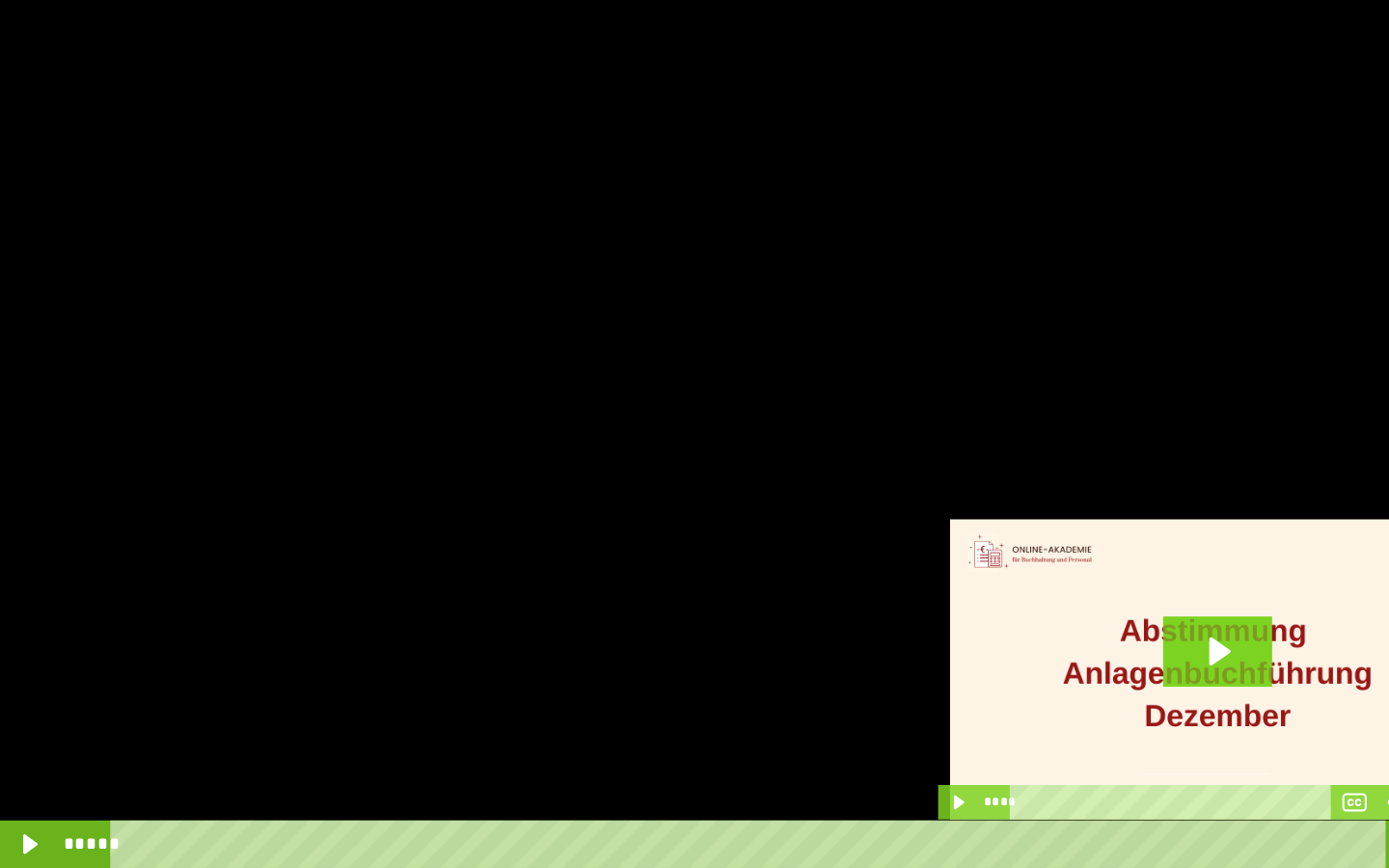 click at bounding box center [694, 434] 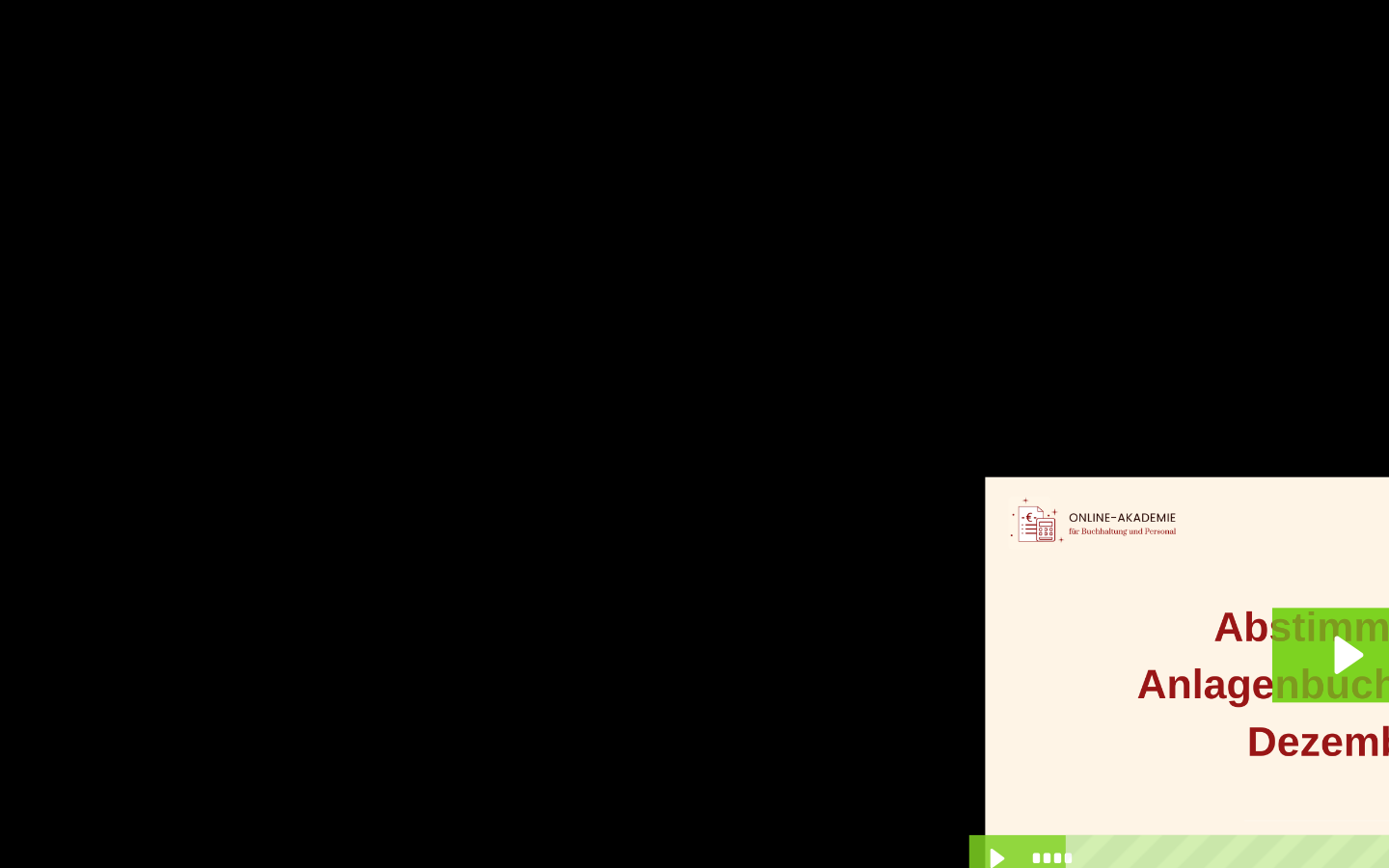 click at bounding box center [694, 434] 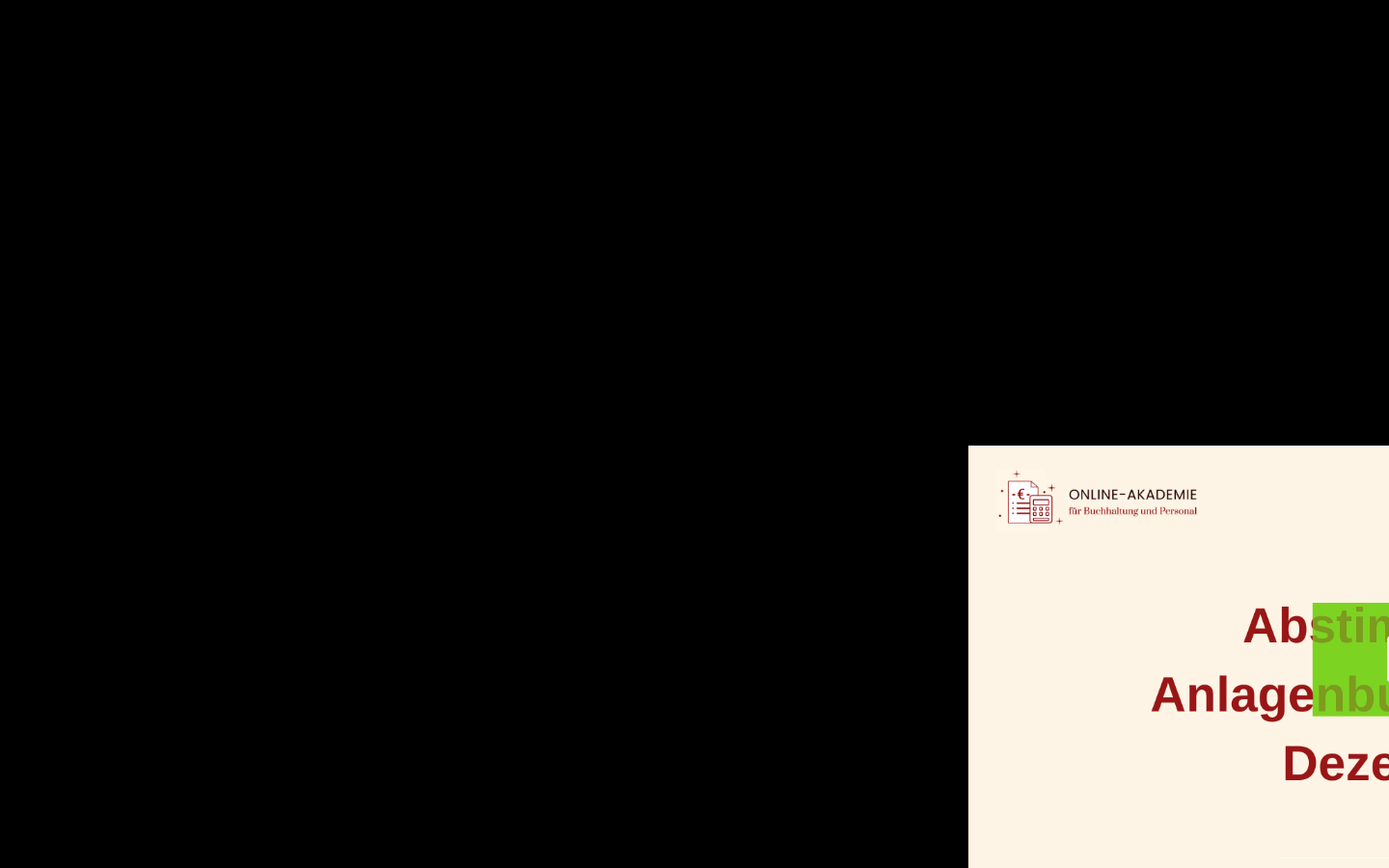 click at bounding box center [694, 434] 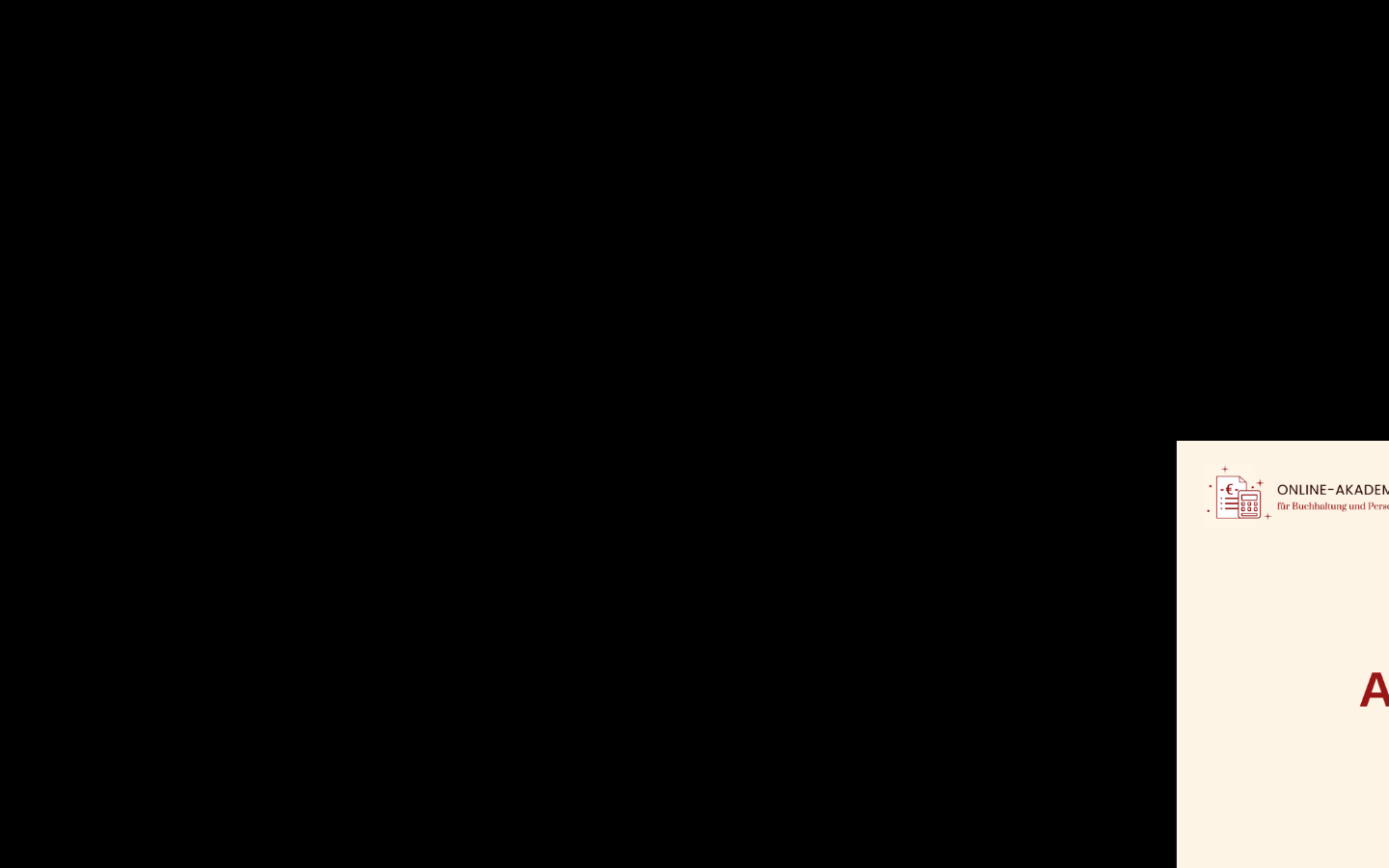 scroll, scrollTop: 229, scrollLeft: 0, axis: vertical 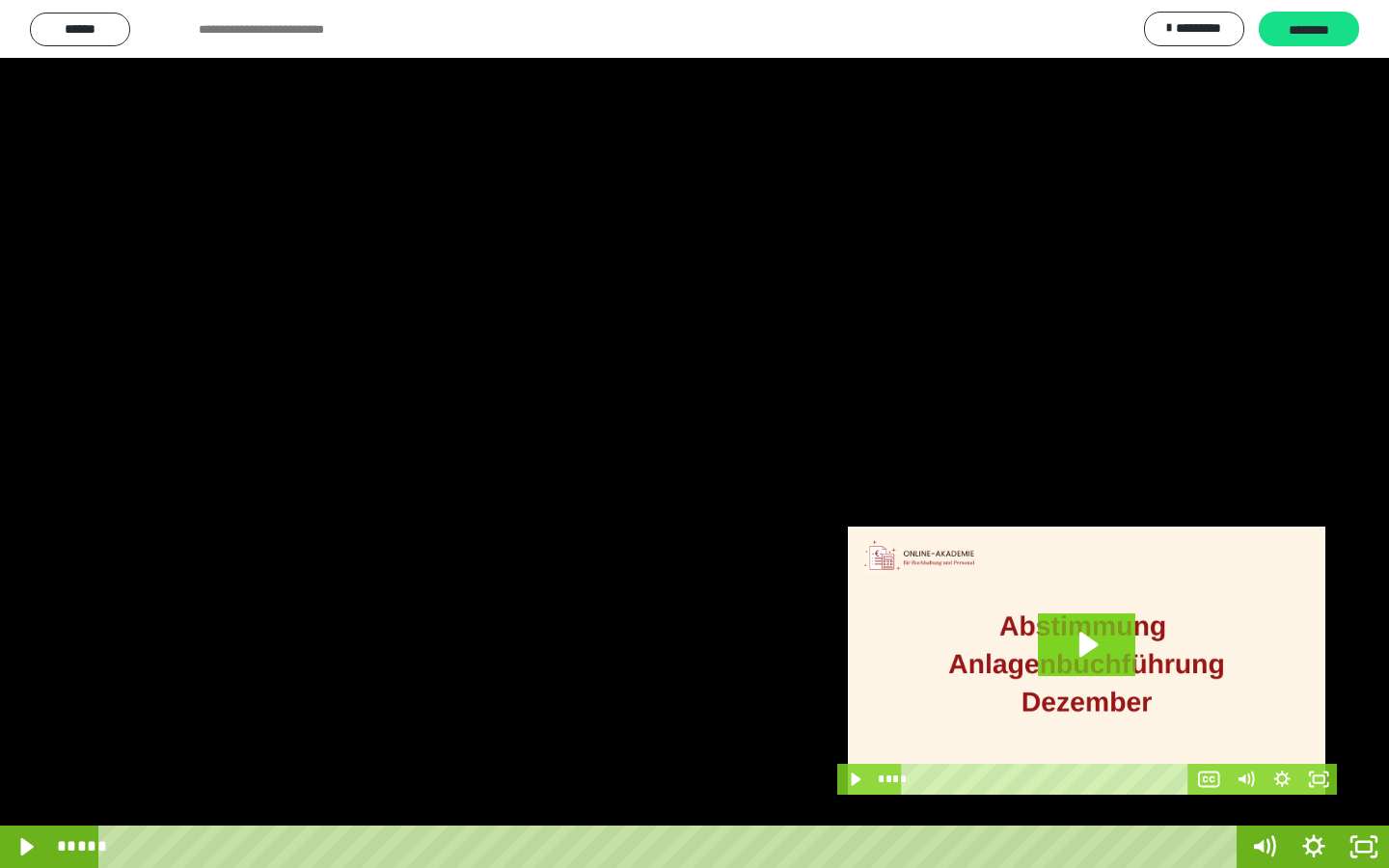 click at bounding box center (694, 434) 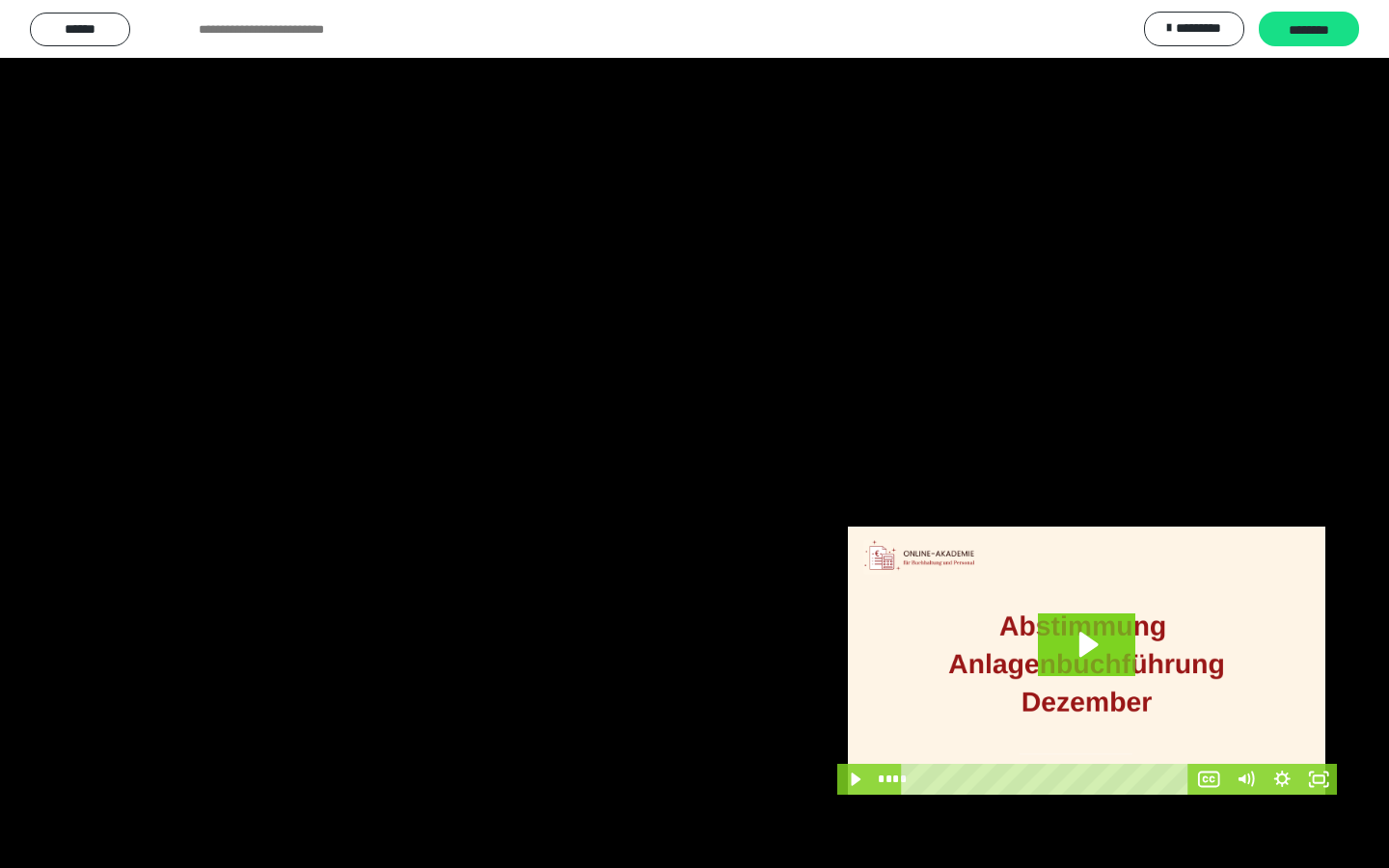 click at bounding box center [694, 434] 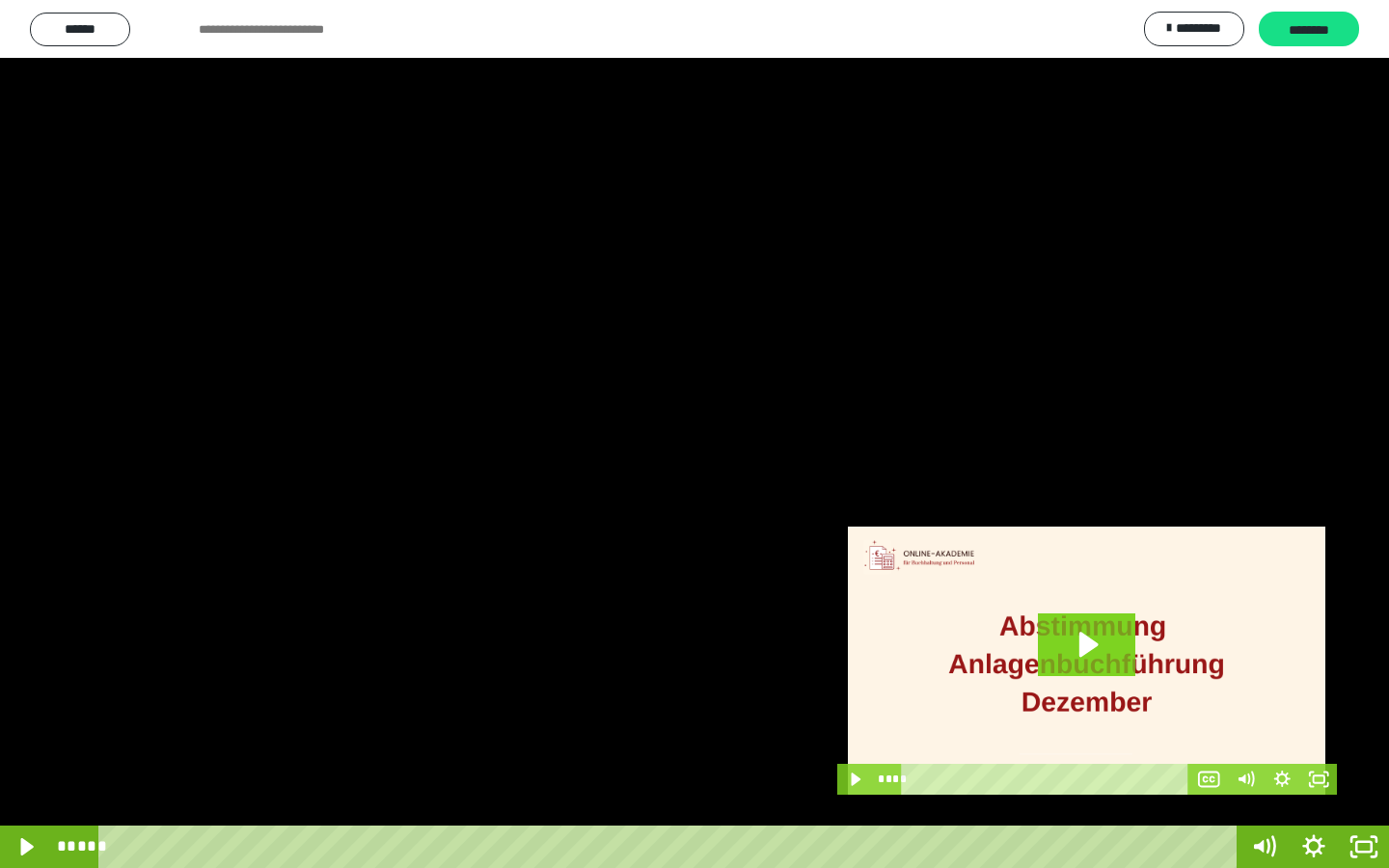 click at bounding box center [694, 434] 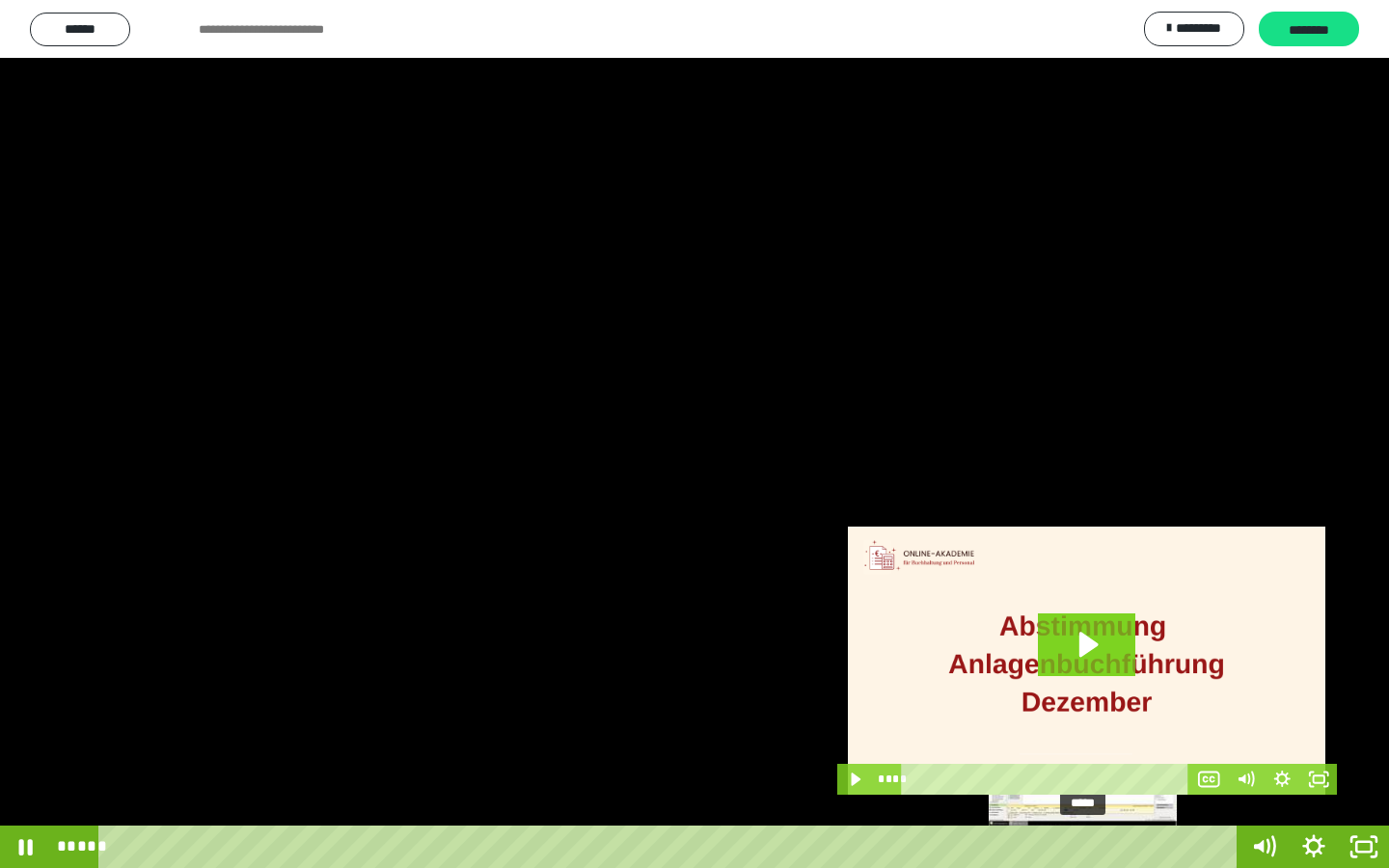 click on "*****" at bounding box center [671, 847] 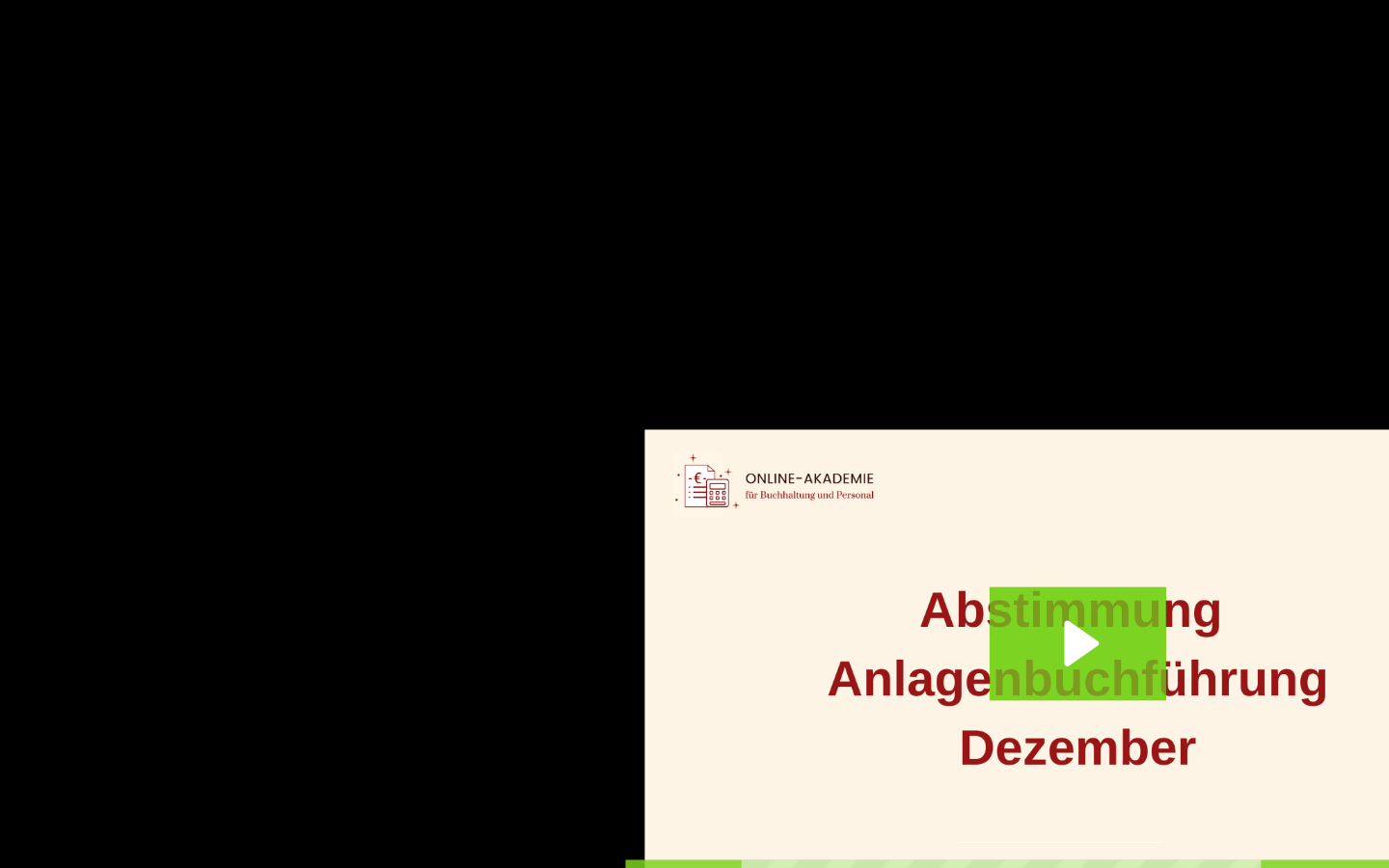 click at bounding box center (694, 434) 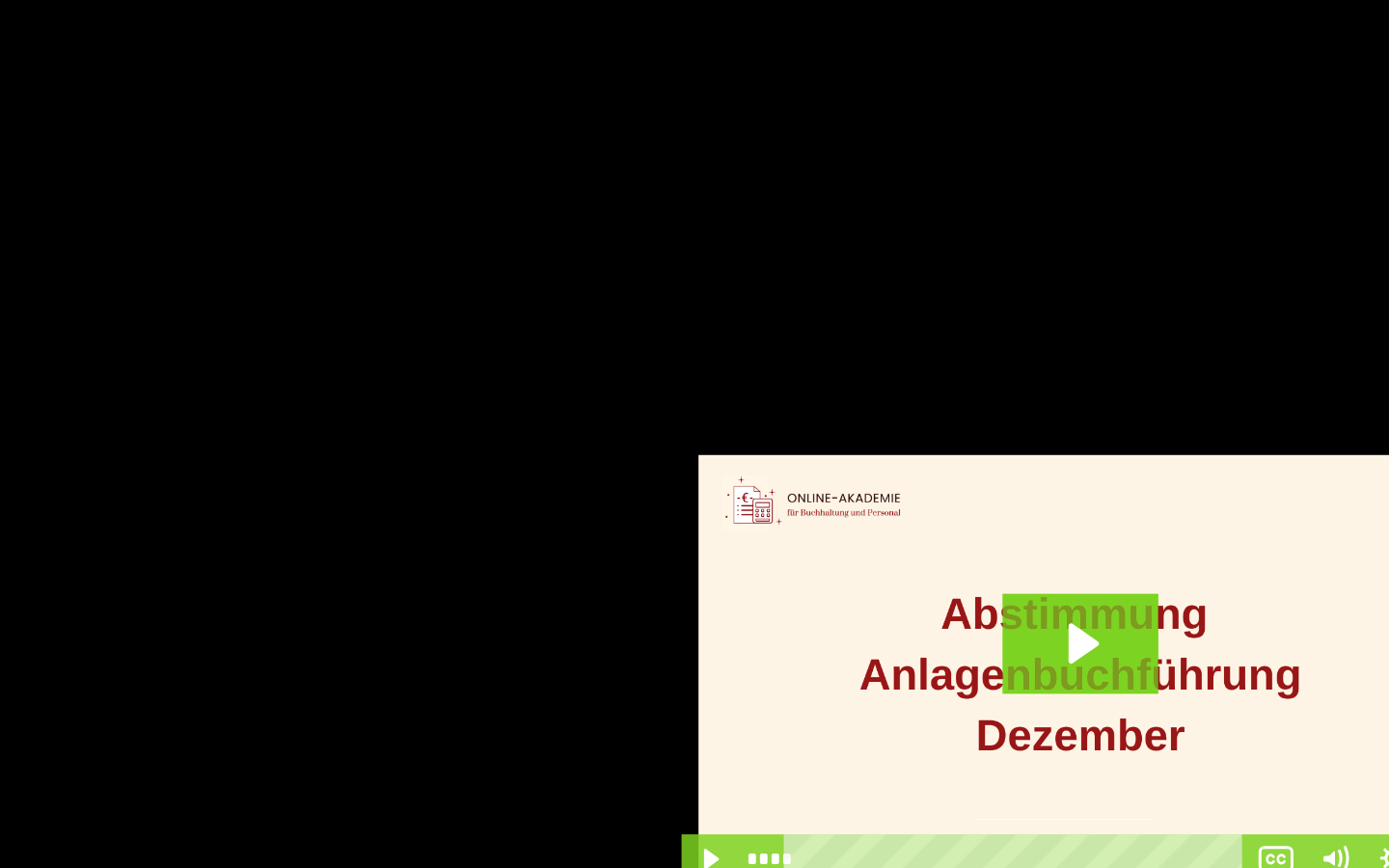 click at bounding box center (694, 434) 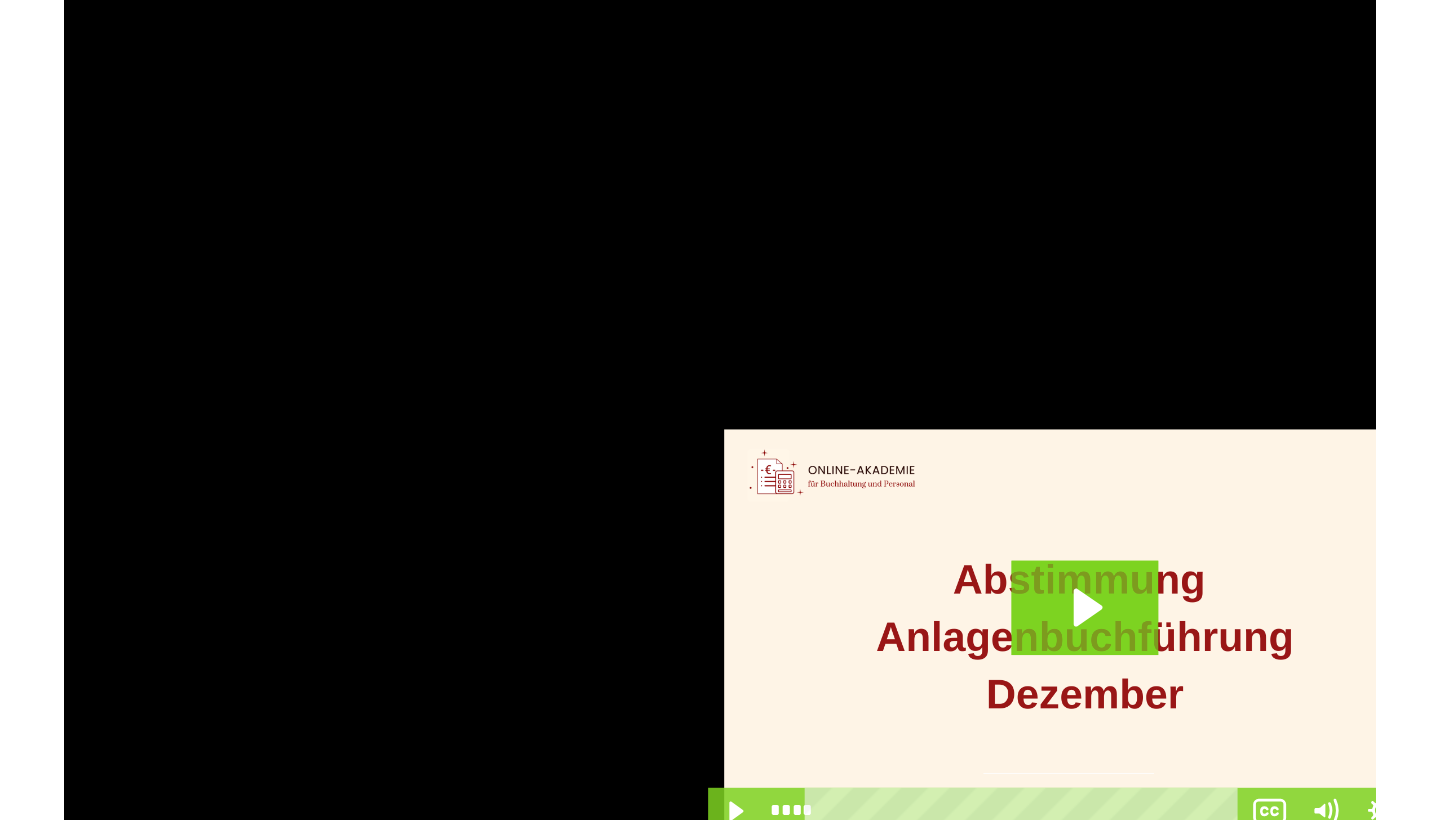 scroll, scrollTop: 242, scrollLeft: 0, axis: vertical 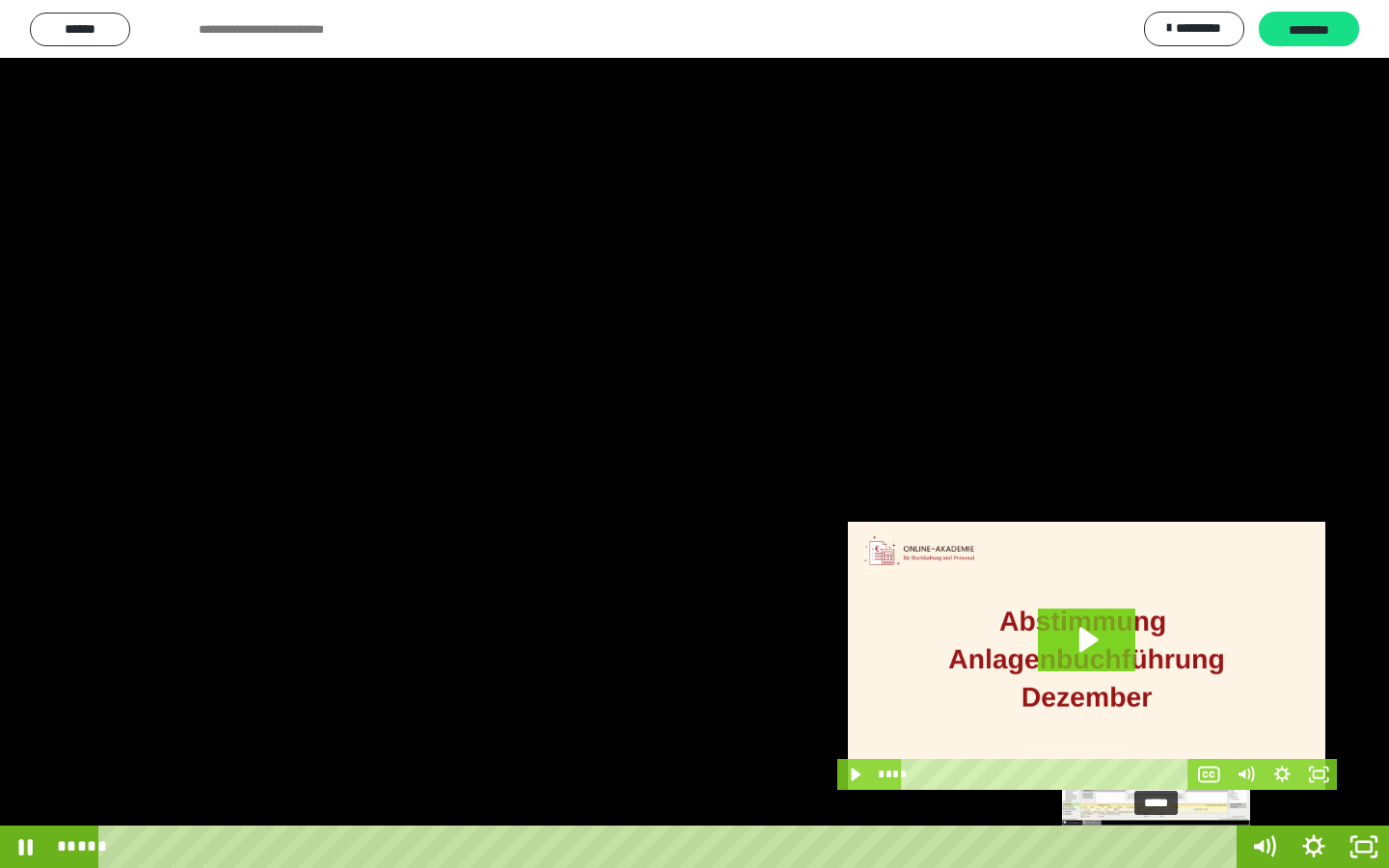 click on "*****" at bounding box center [671, 847] 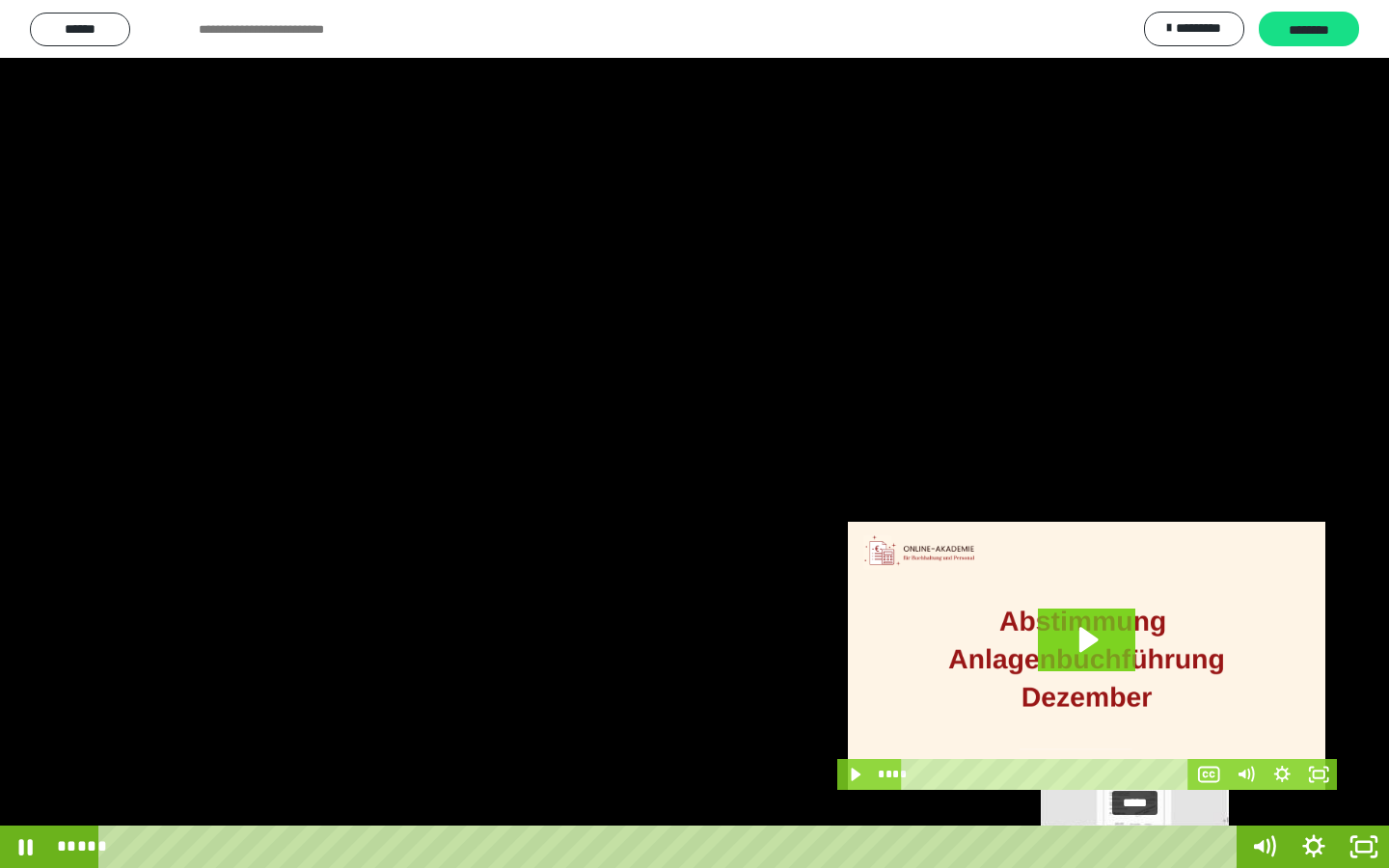 click on "*****" at bounding box center (671, 847) 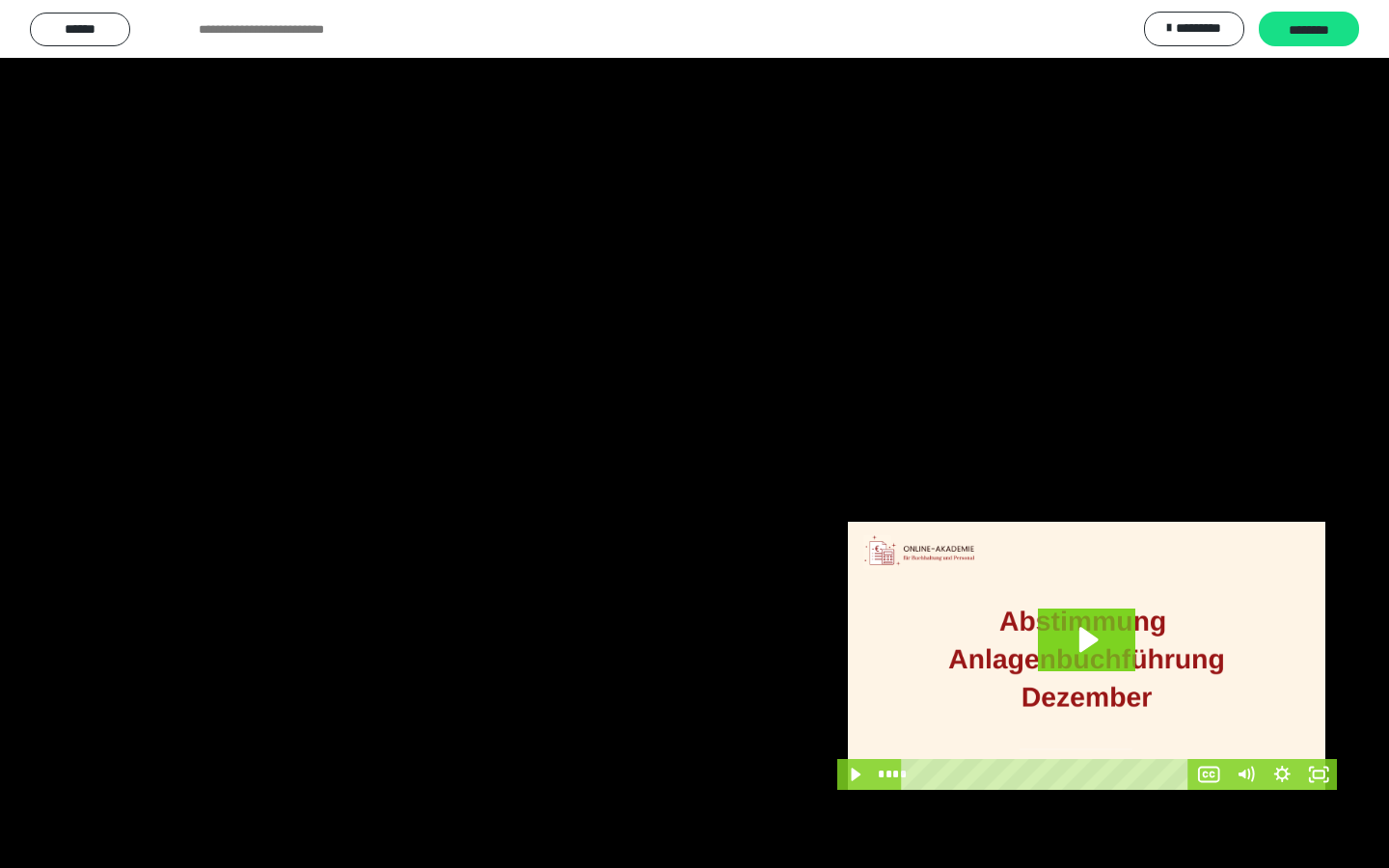 click at bounding box center (694, 434) 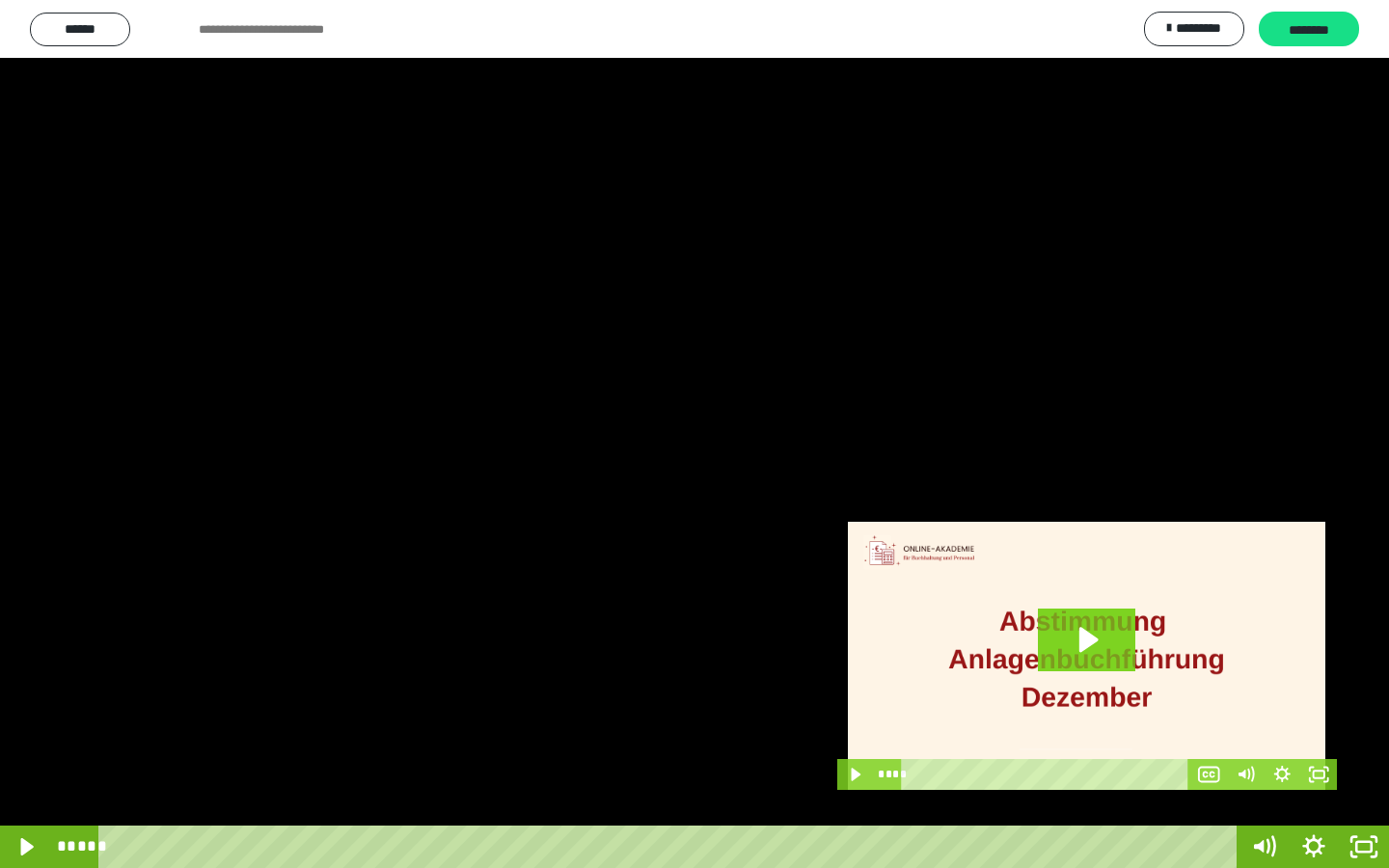 click at bounding box center (694, 434) 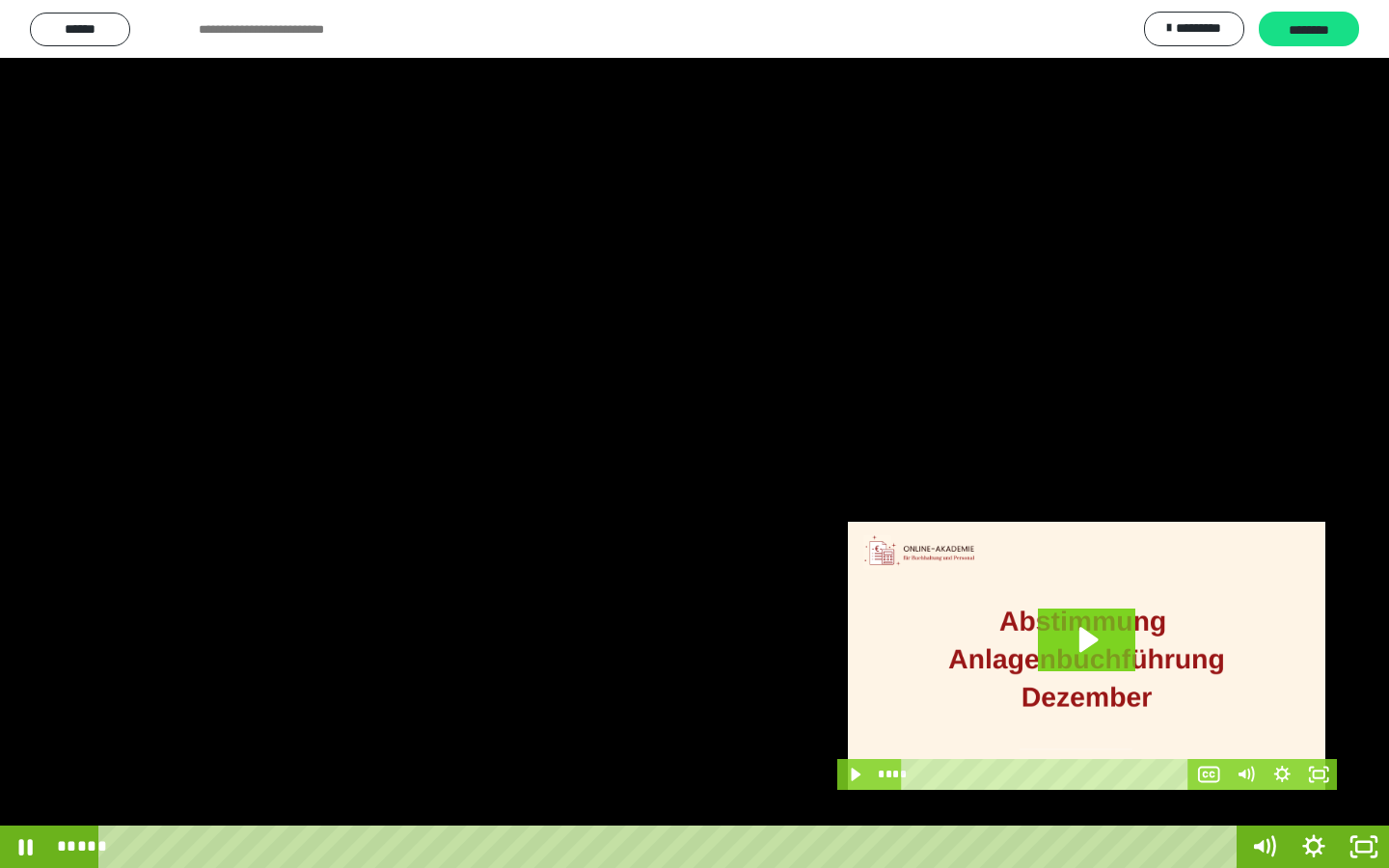 click at bounding box center (694, 434) 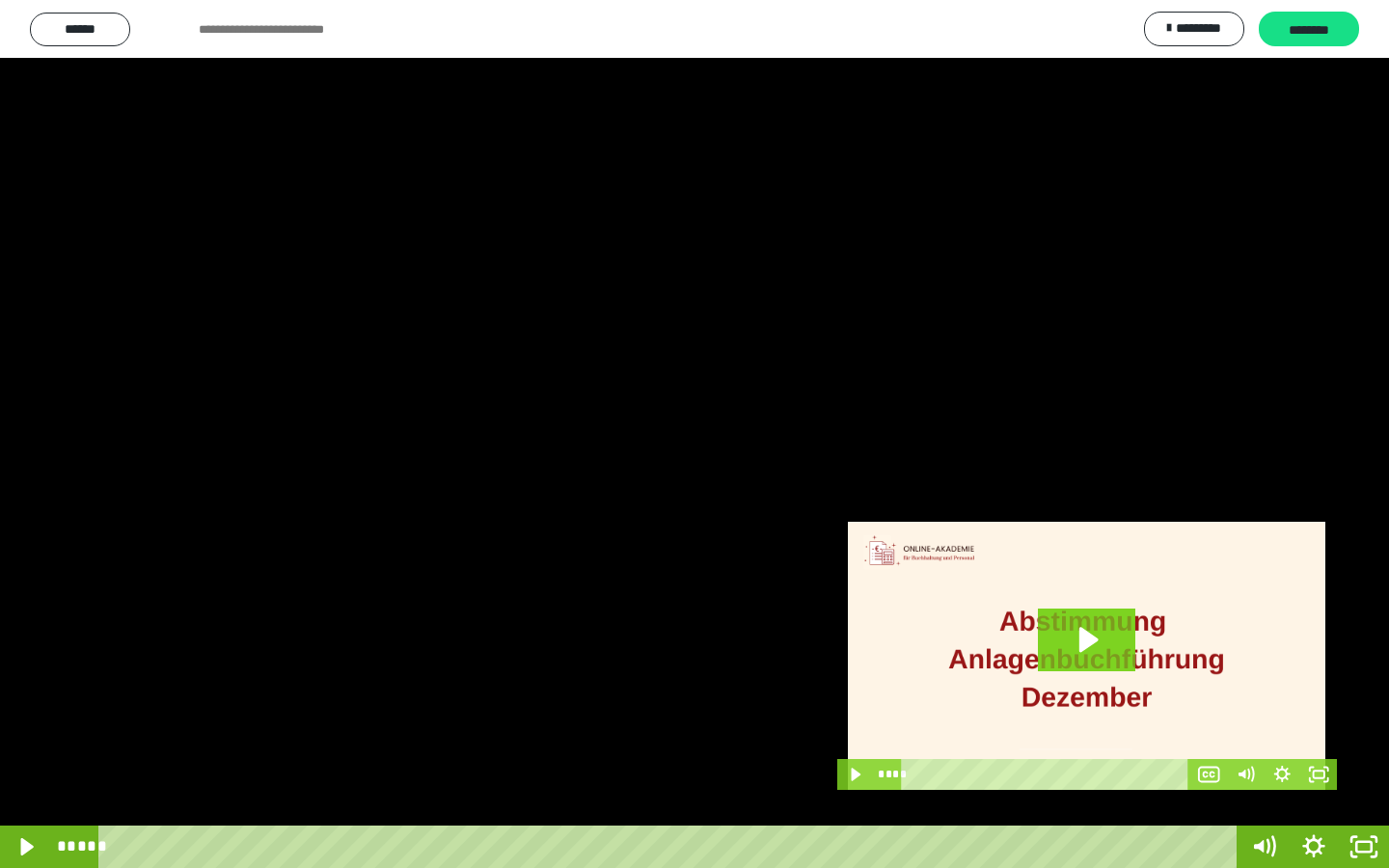 click at bounding box center [694, 434] 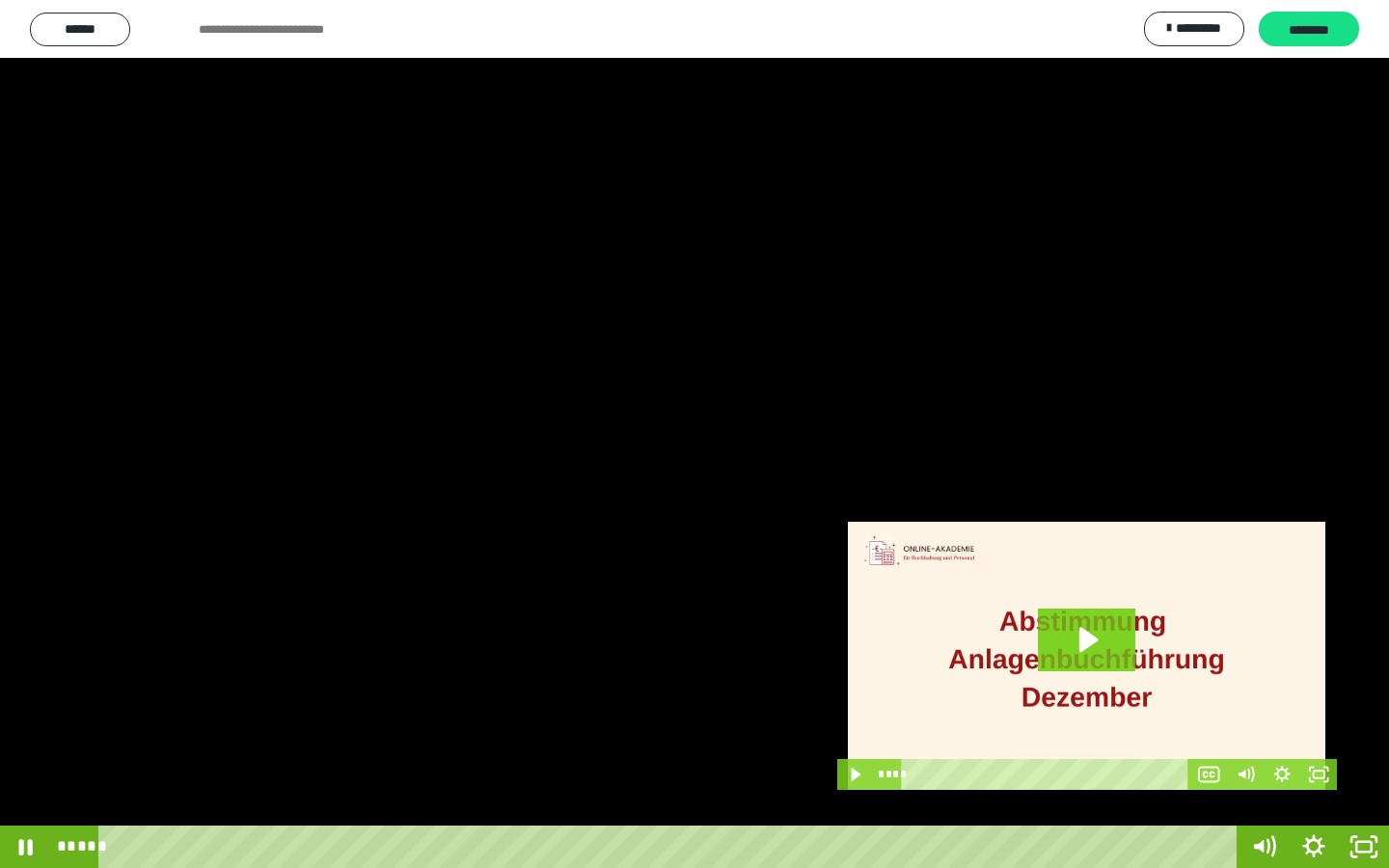 click at bounding box center [694, 434] 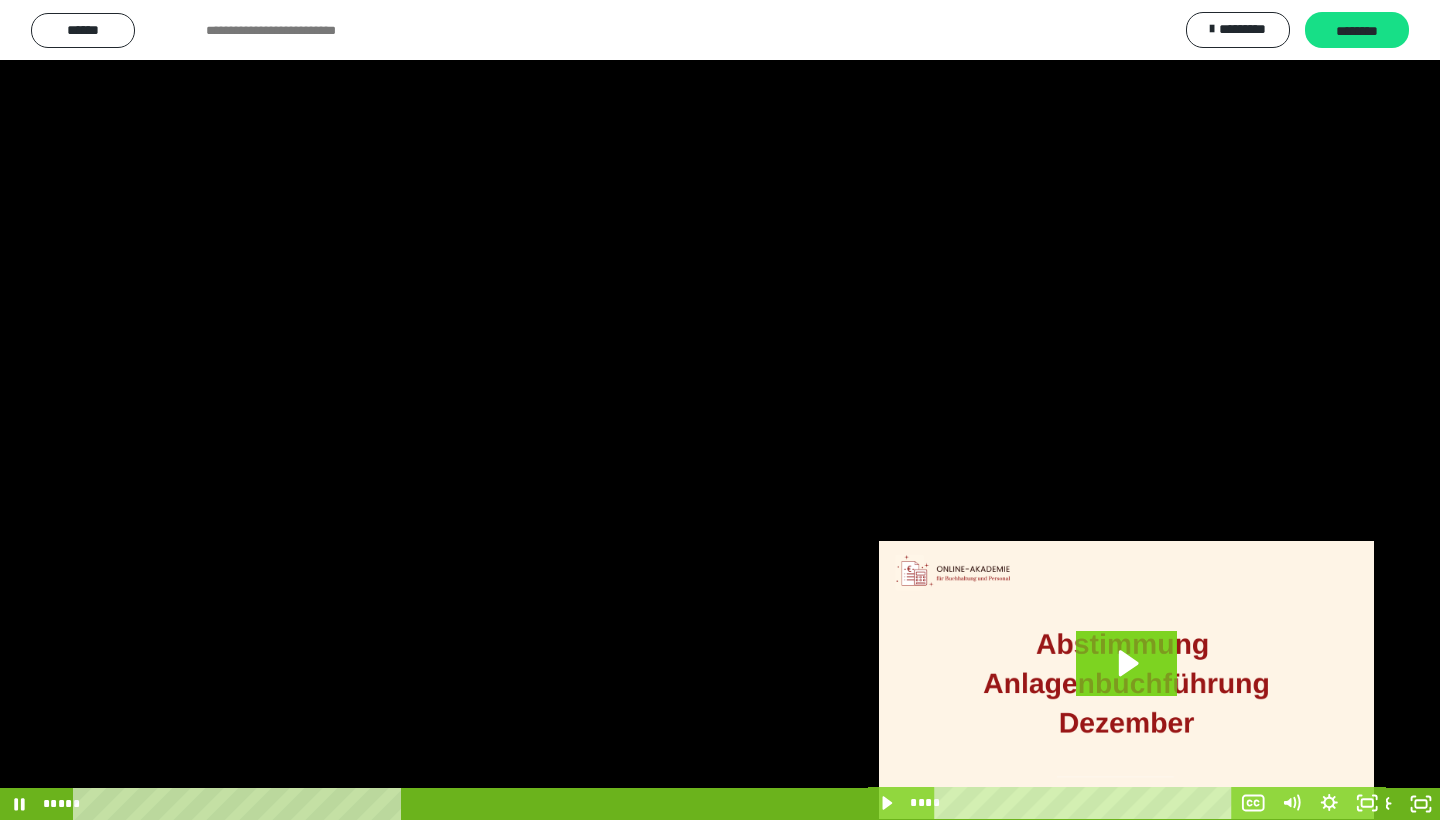 scroll, scrollTop: 242, scrollLeft: 1, axis: both 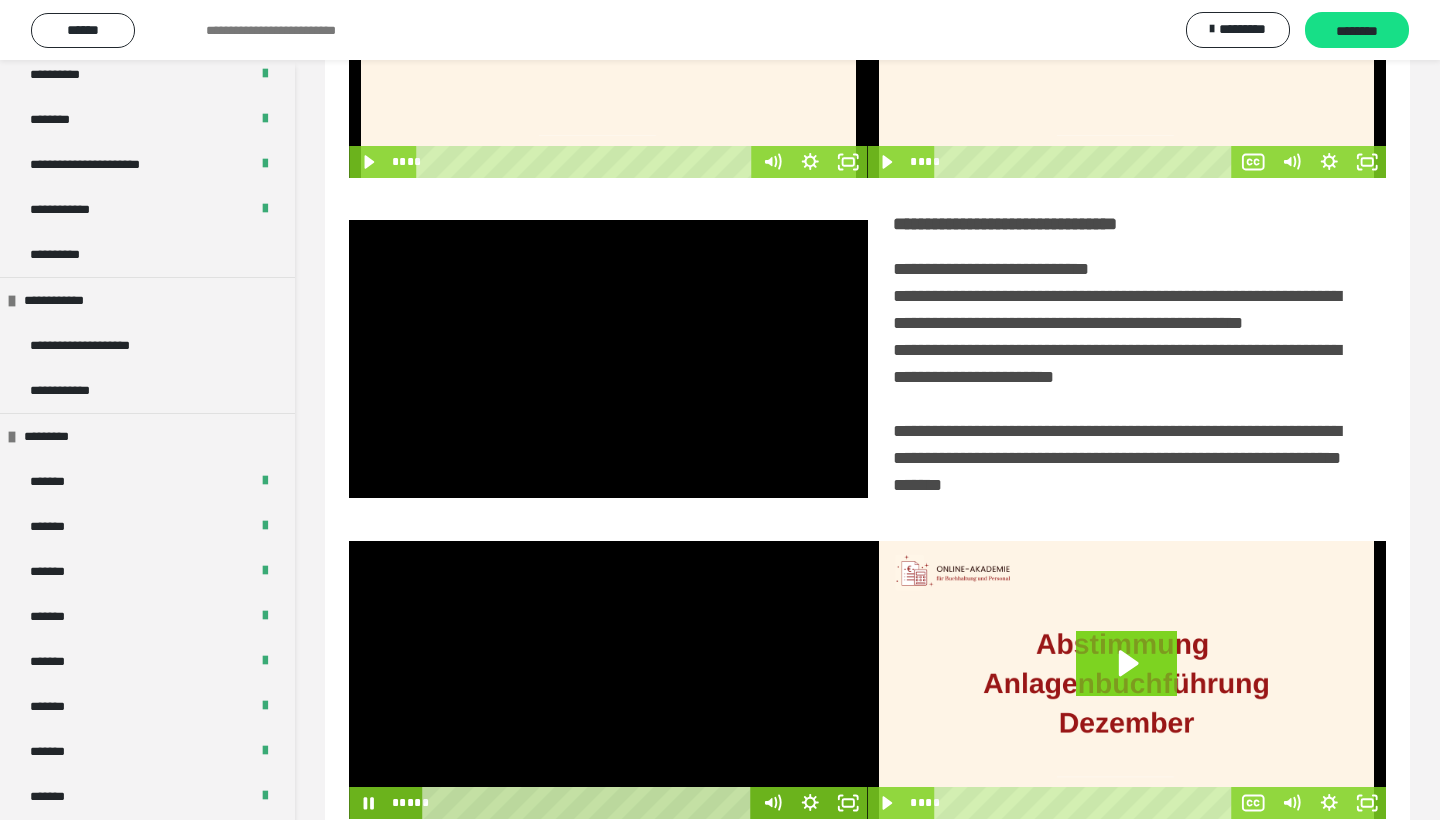 click at bounding box center [608, 680] 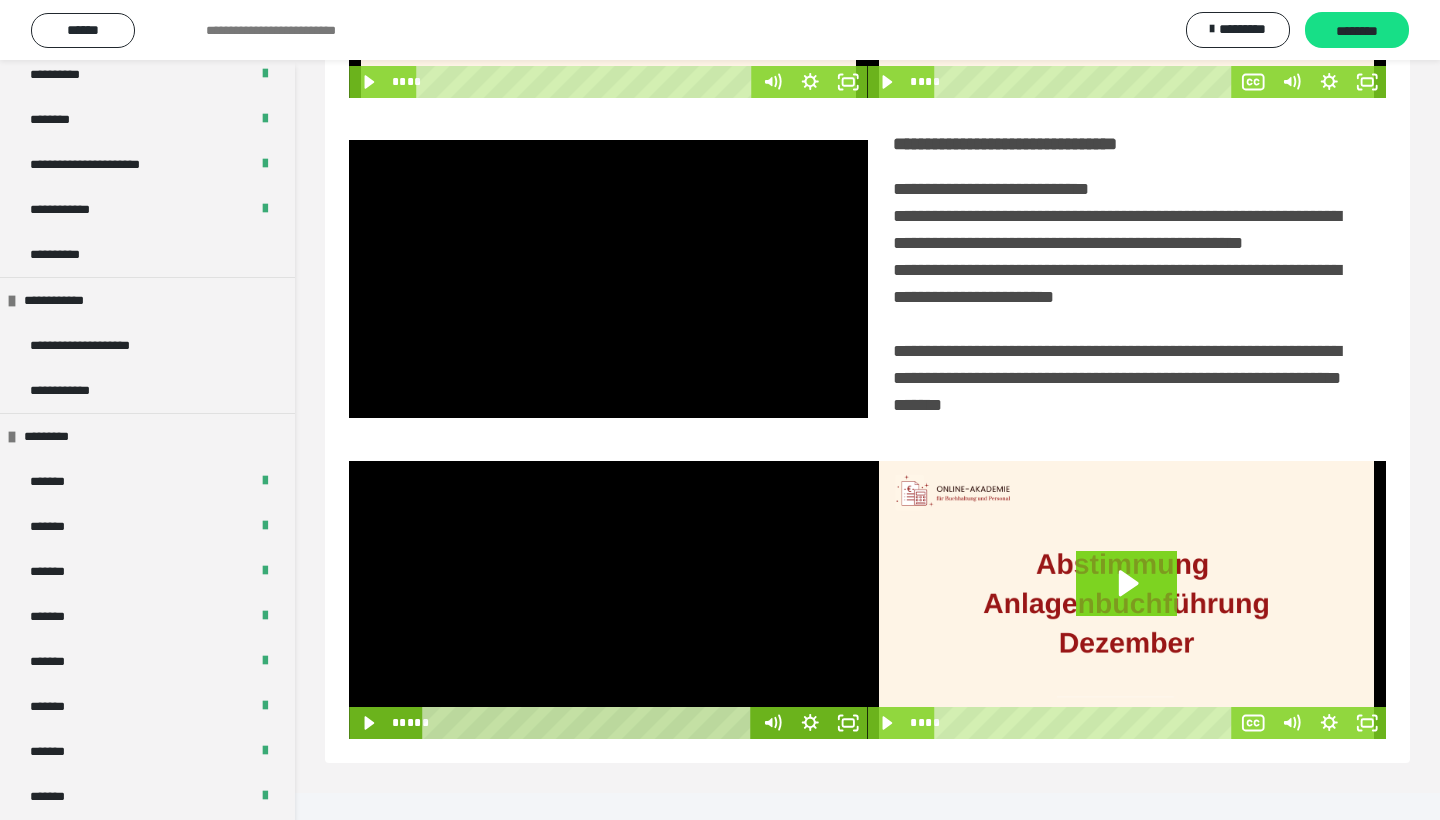 scroll, scrollTop: 322, scrollLeft: 0, axis: vertical 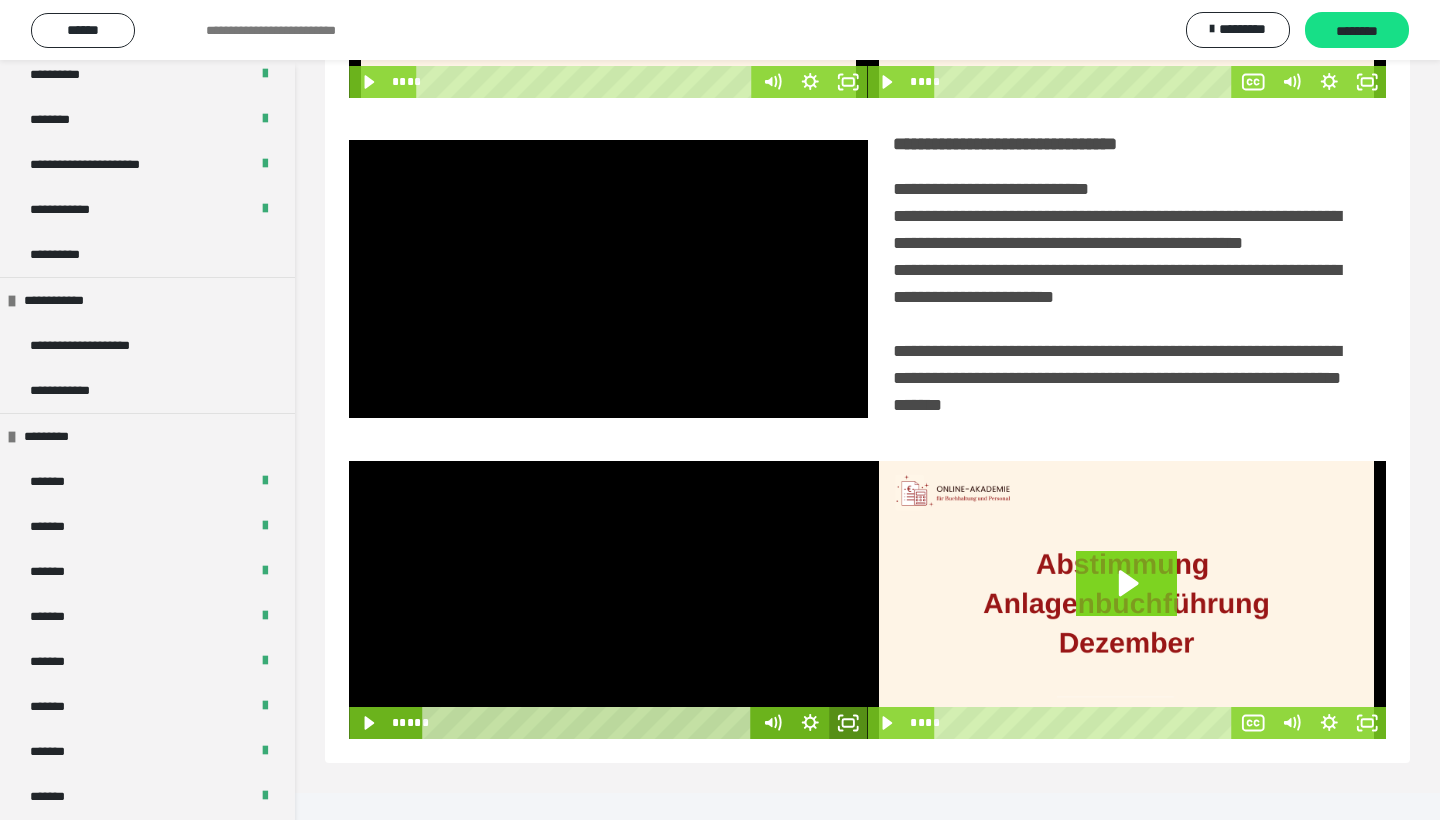 click 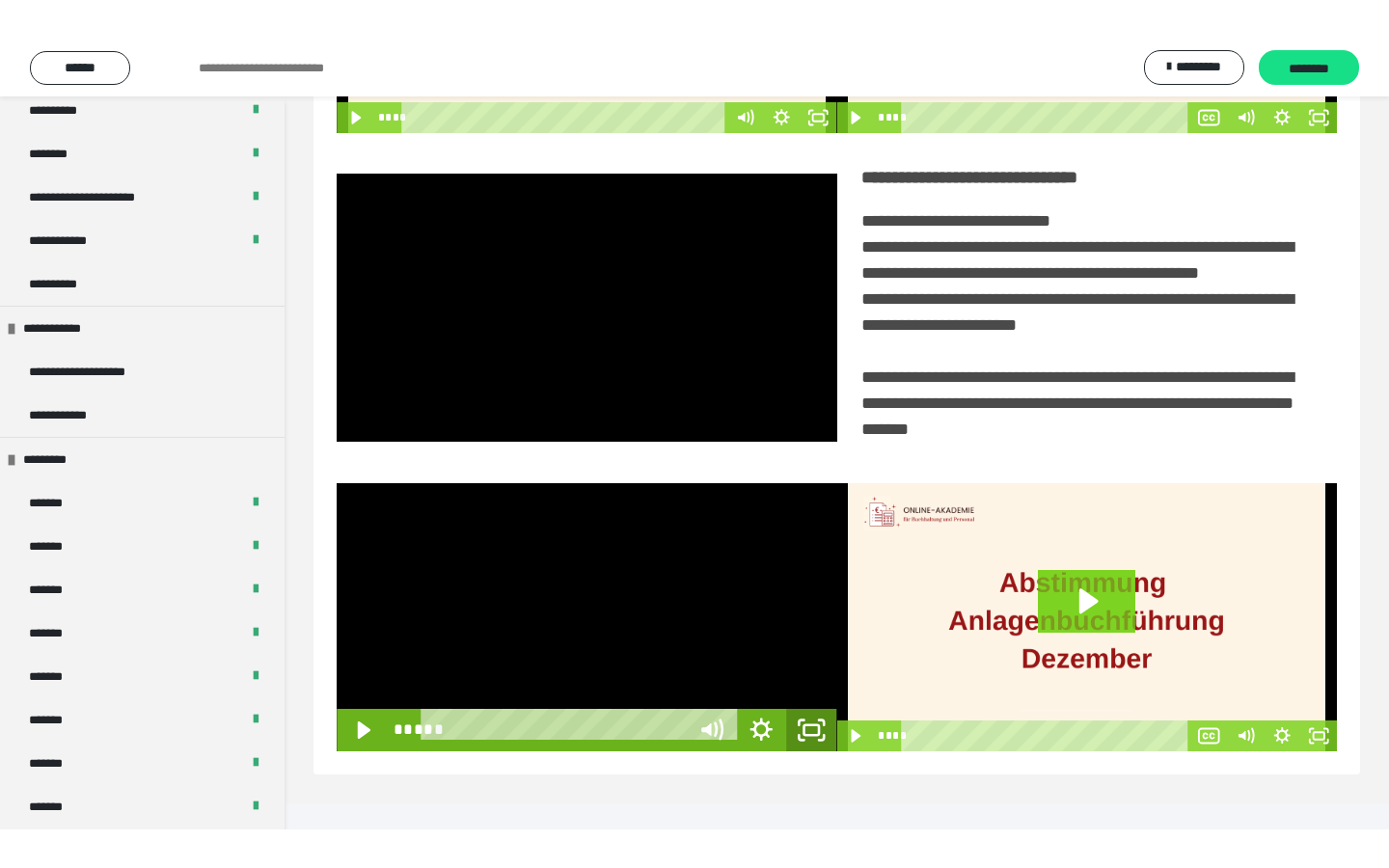 scroll, scrollTop: 0, scrollLeft: 0, axis: both 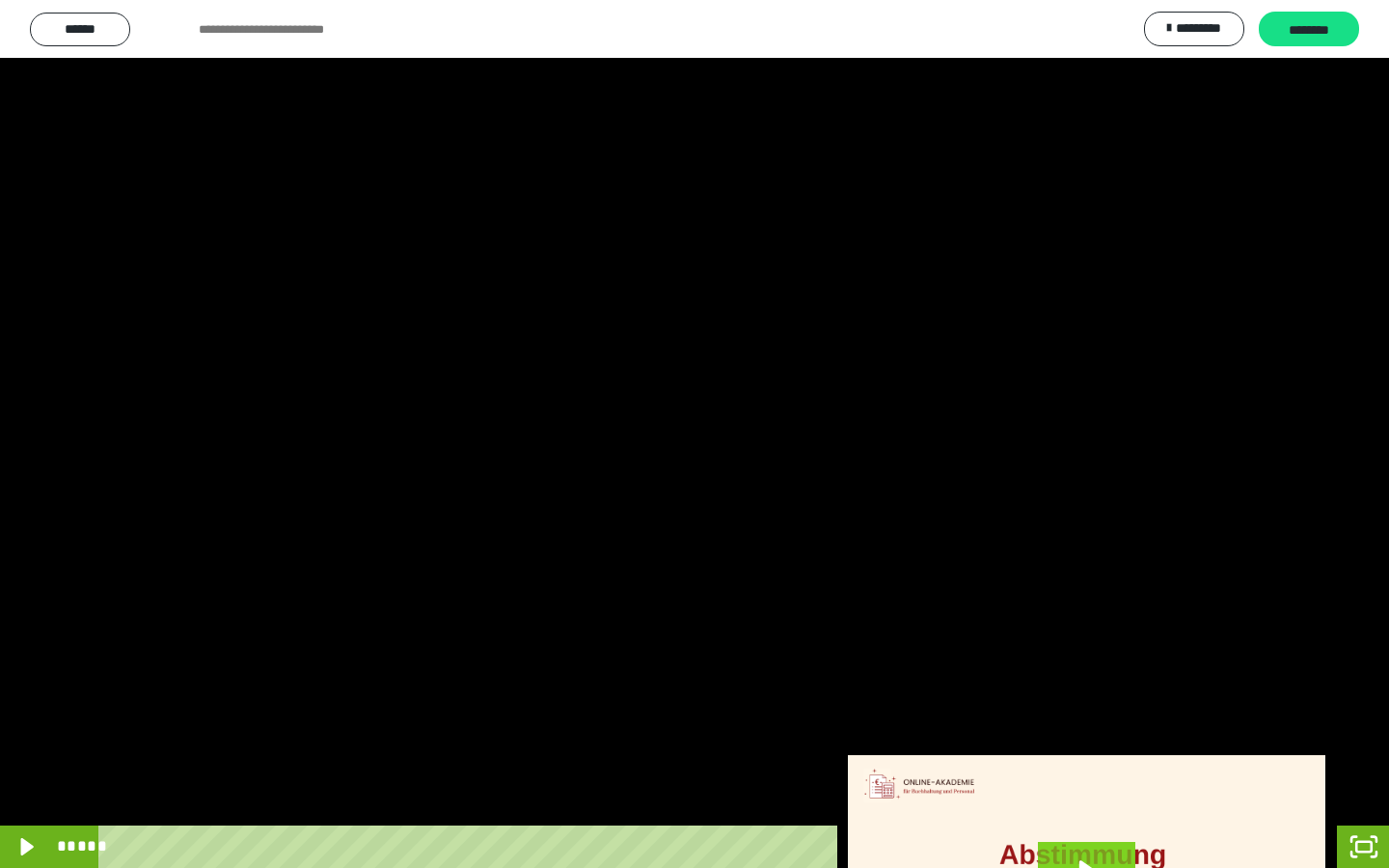 click at bounding box center [694, 434] 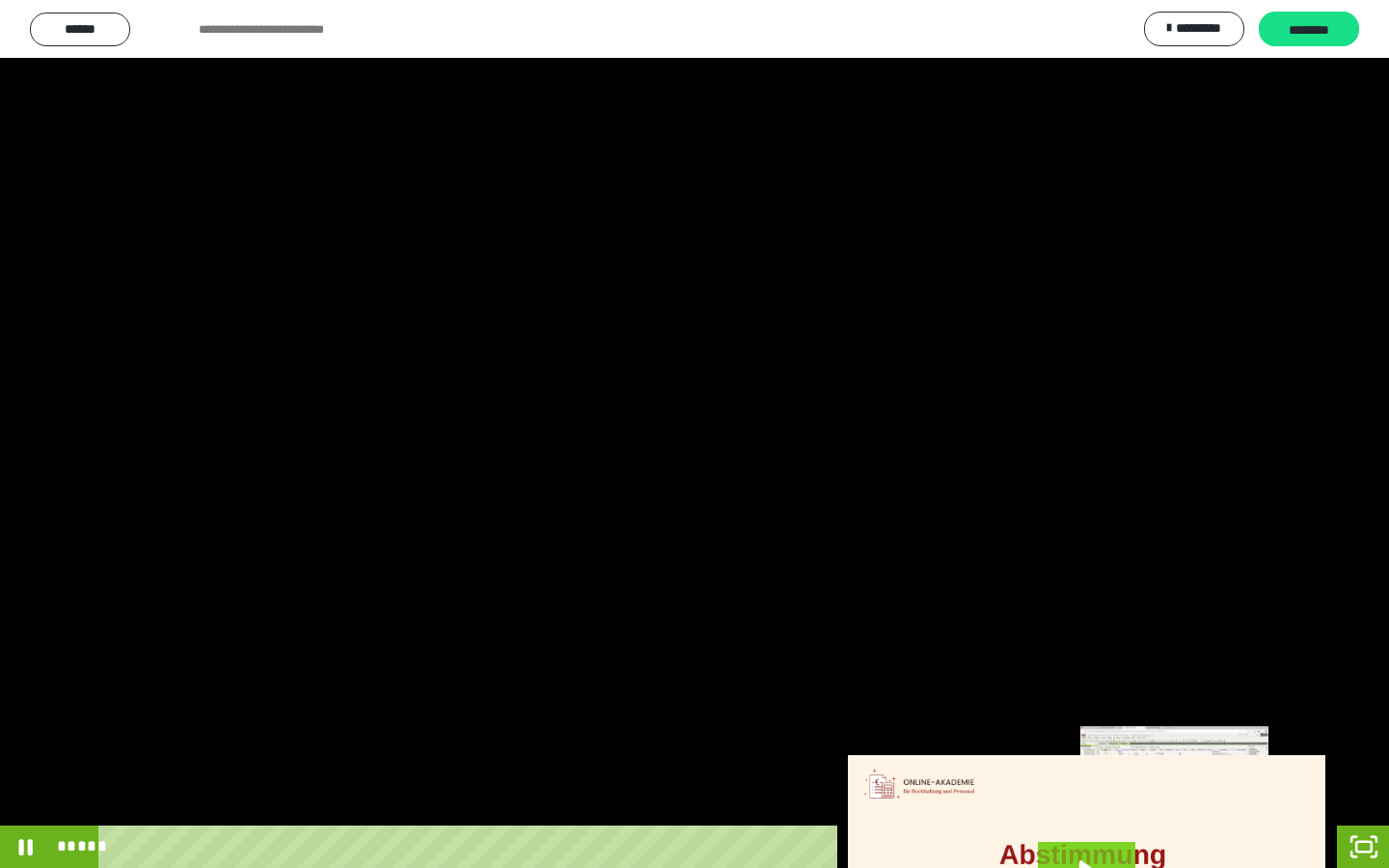 click on "*****" at bounding box center (671, 847) 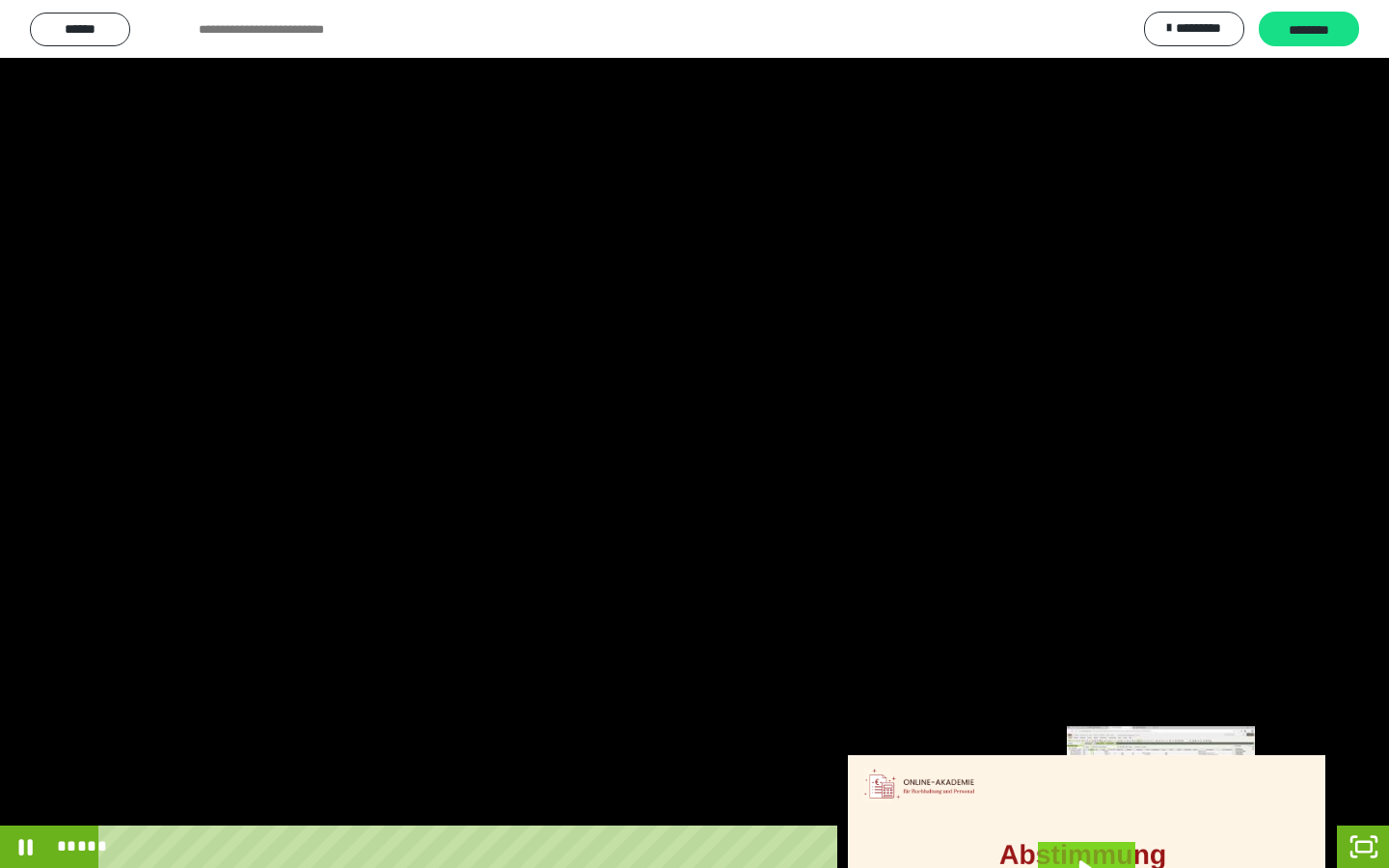 click on "*****" at bounding box center [671, 847] 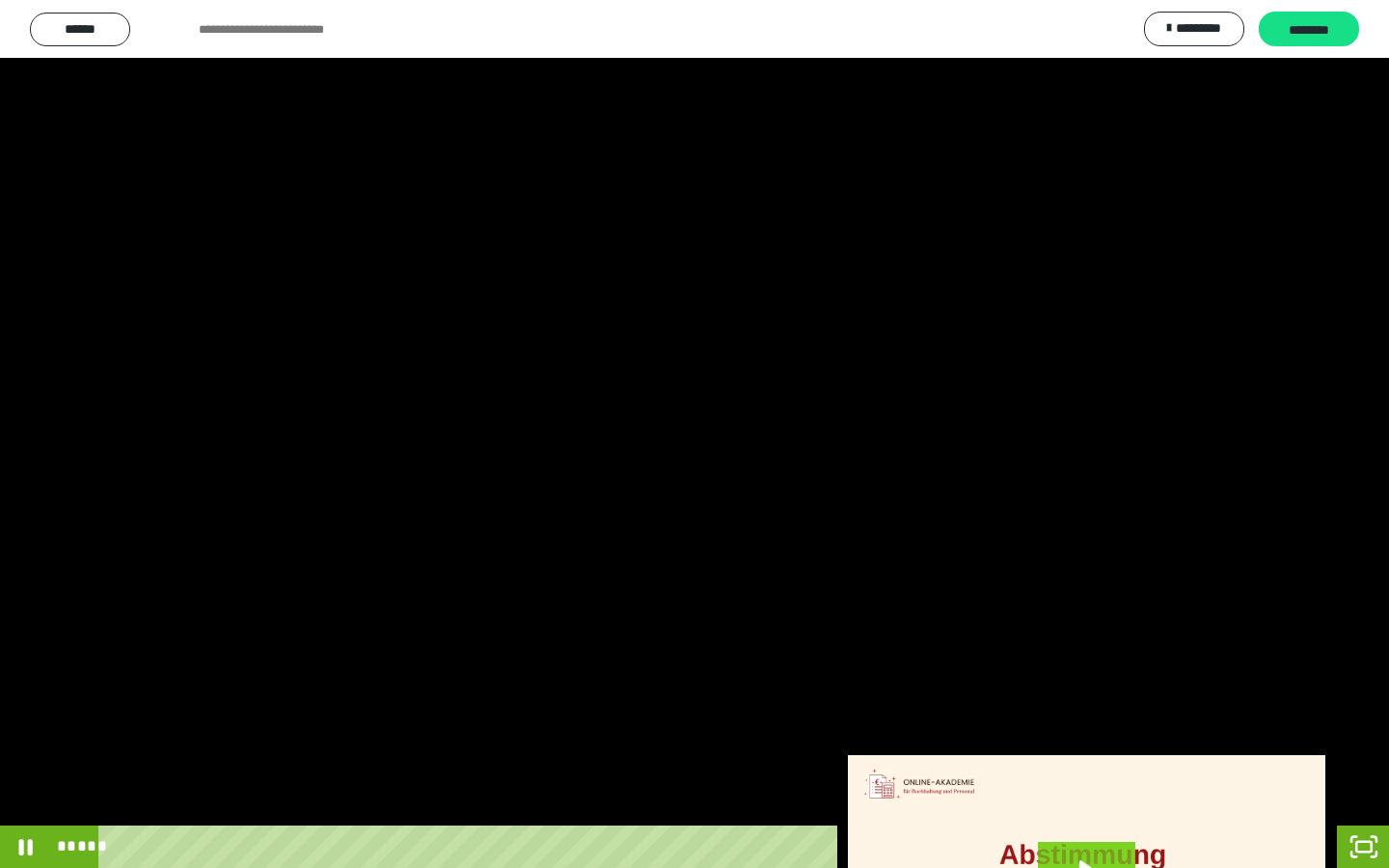 click at bounding box center [694, 434] 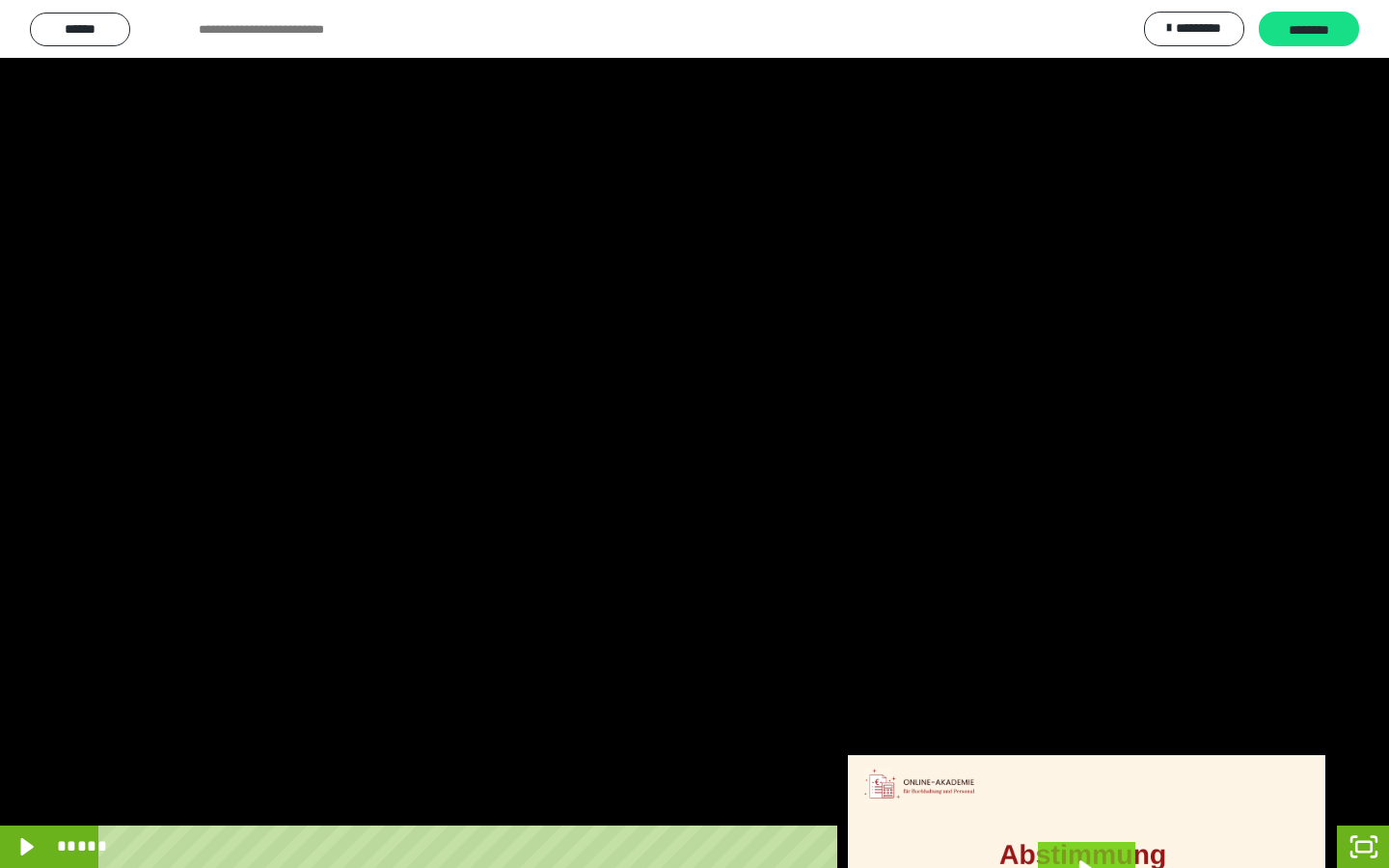 click at bounding box center (694, 434) 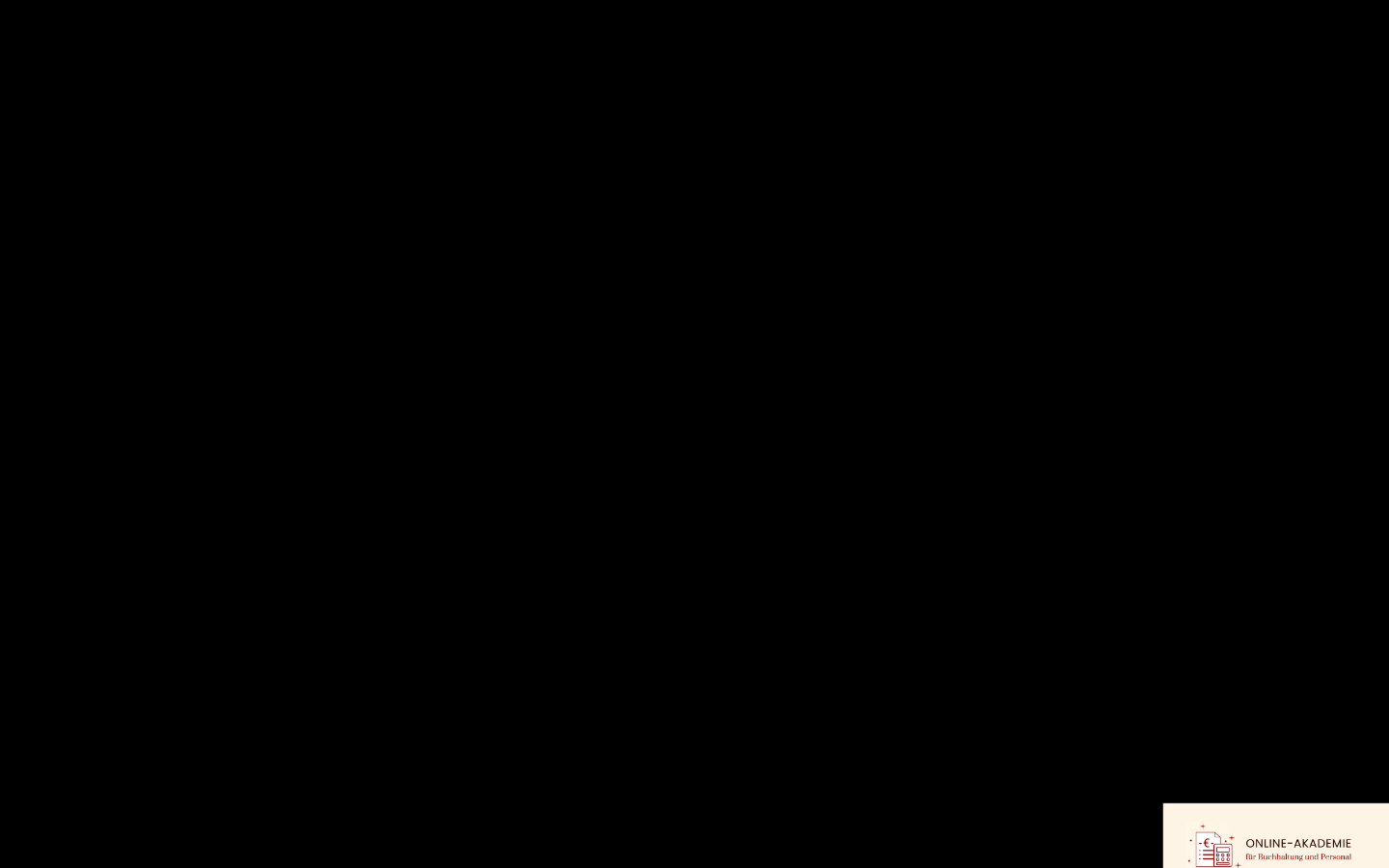 click at bounding box center [694, 434] 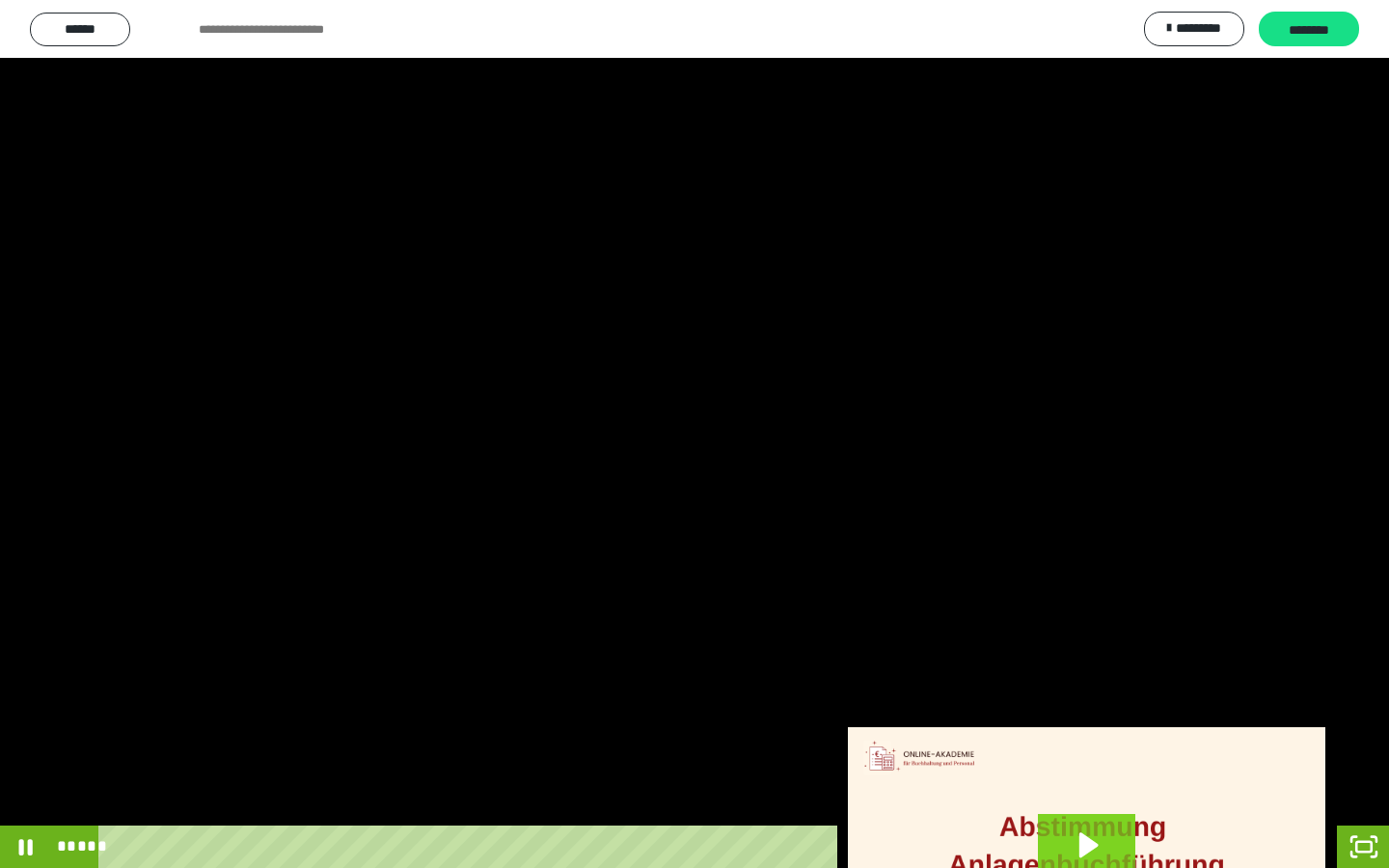 click at bounding box center (694, 434) 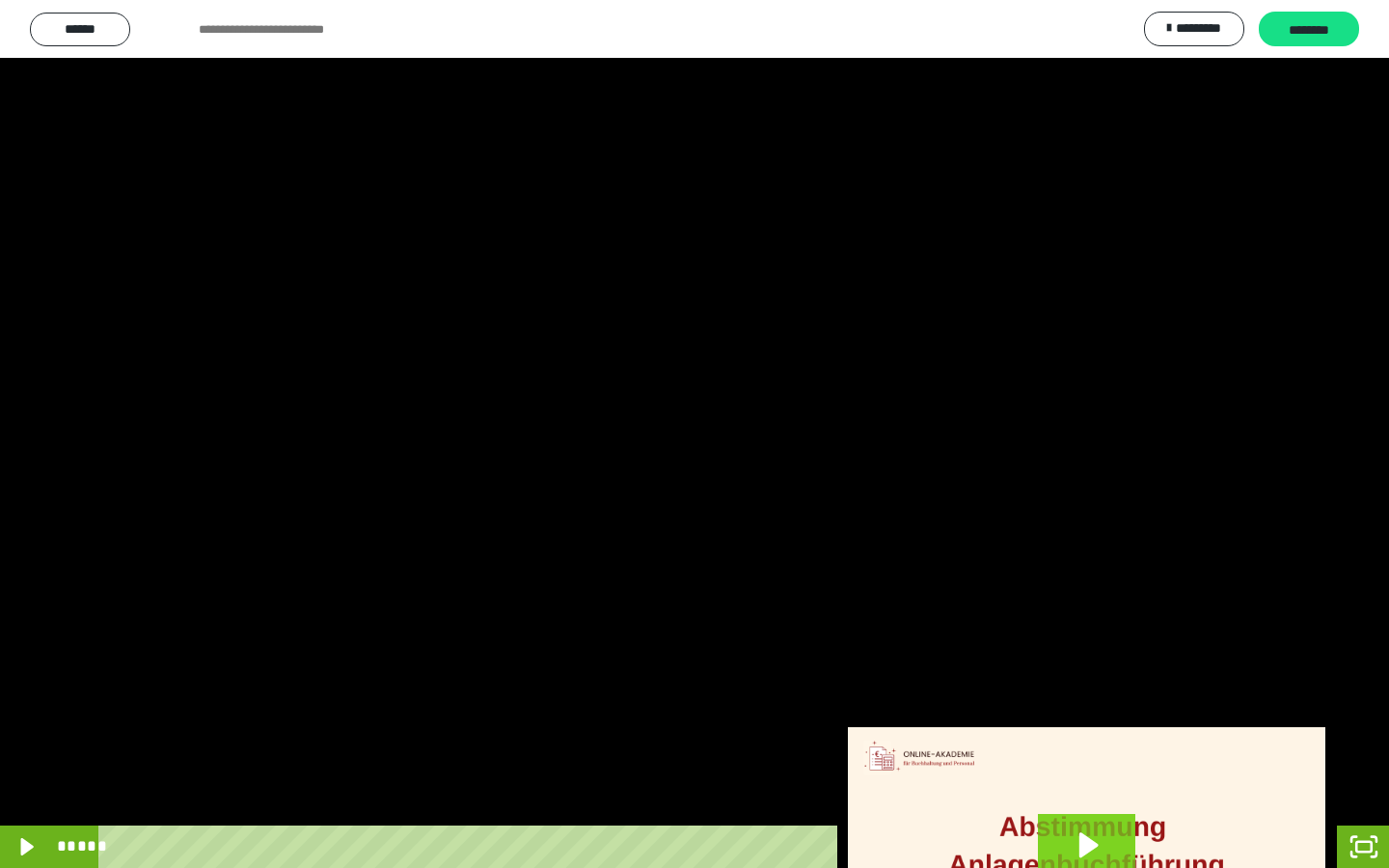 click at bounding box center (694, 434) 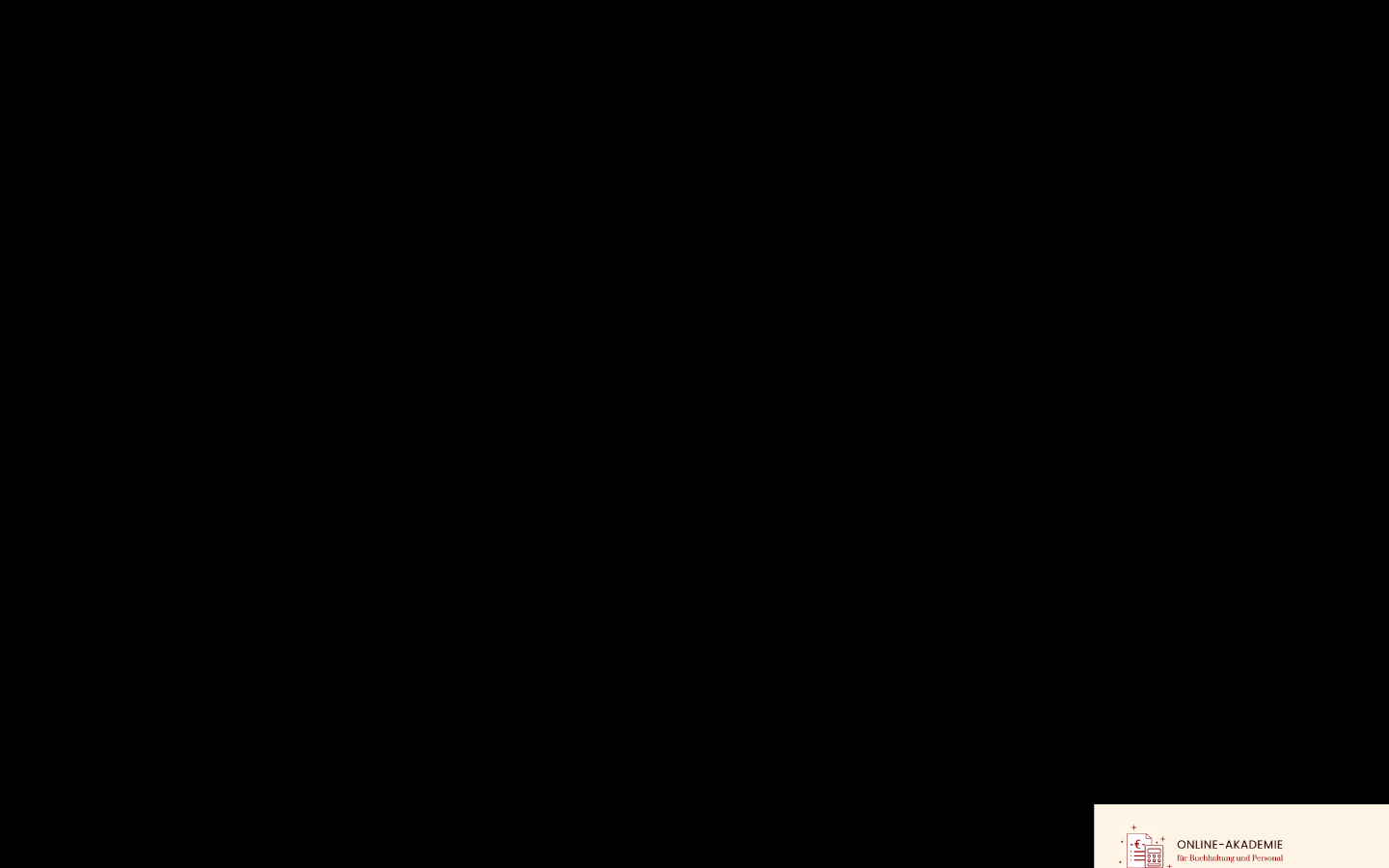 click at bounding box center [694, 434] 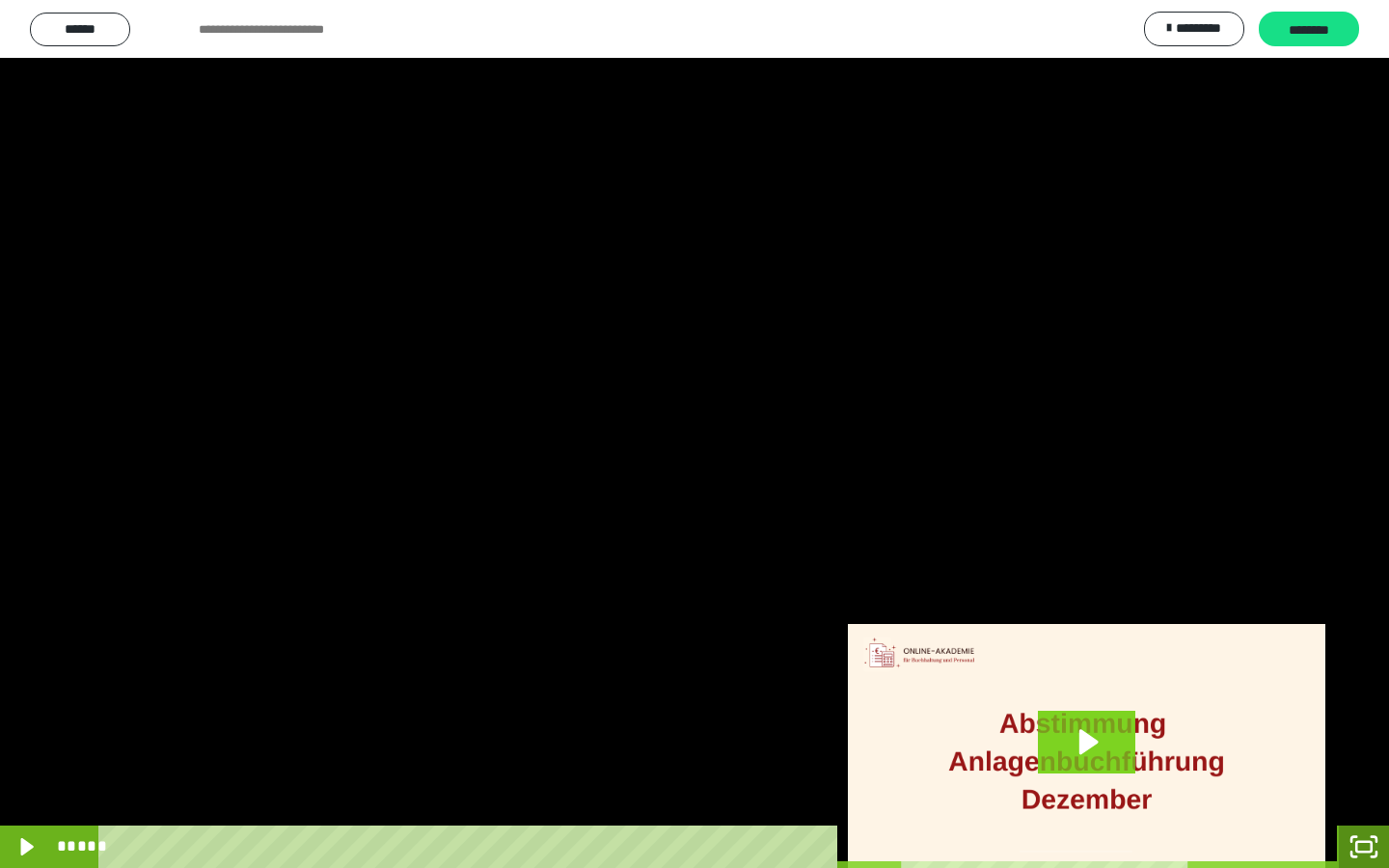 click 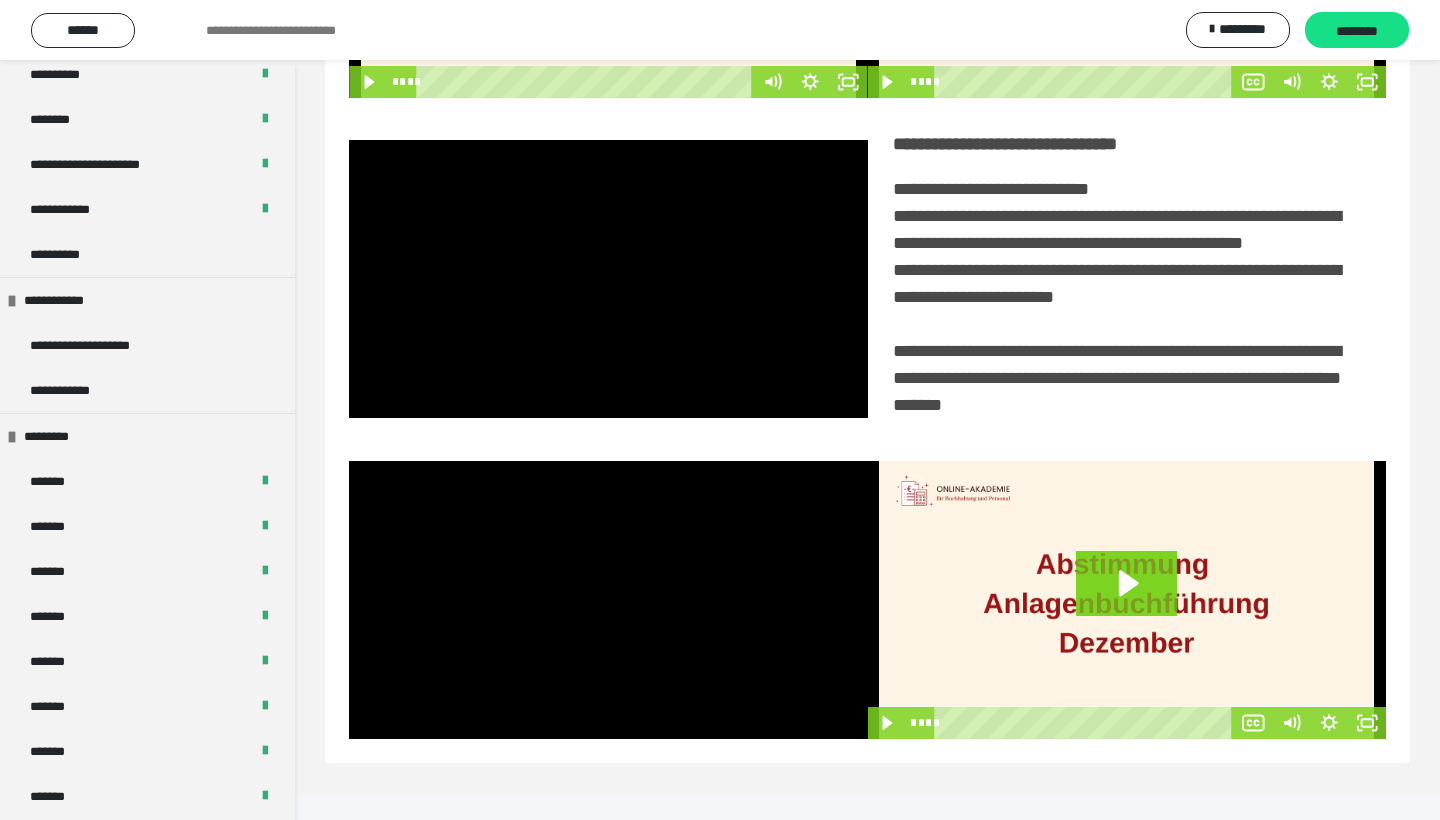 scroll, scrollTop: 322, scrollLeft: 0, axis: vertical 